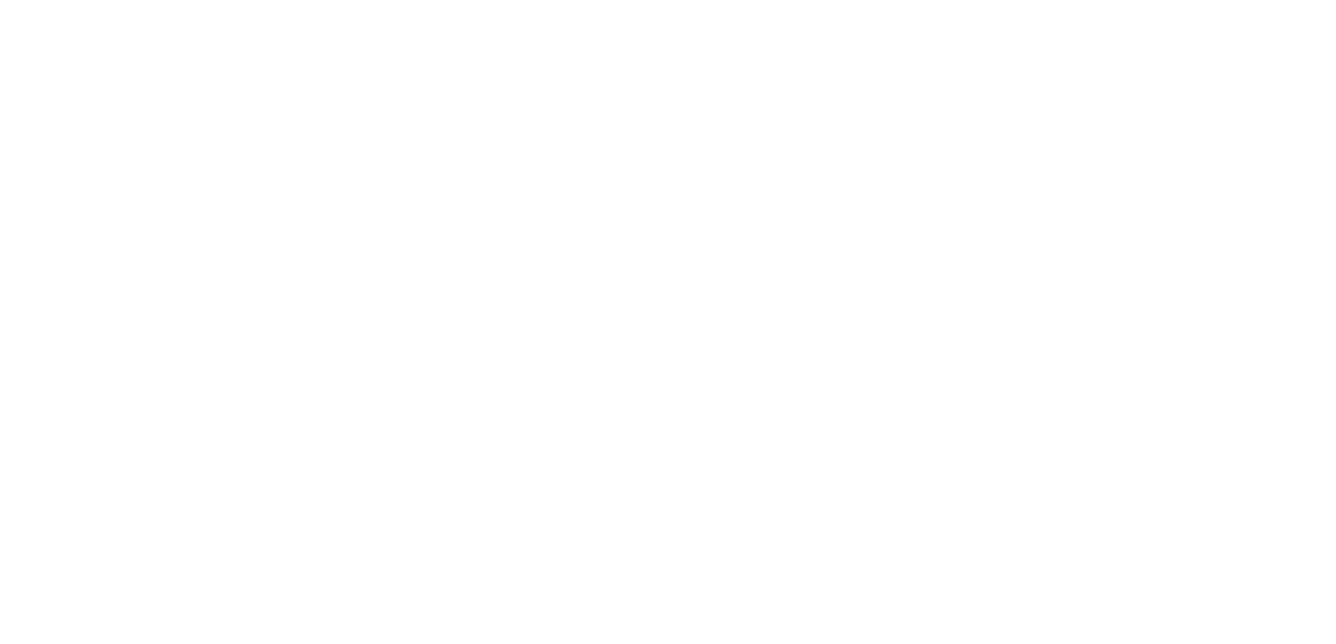 scroll, scrollTop: 0, scrollLeft: 0, axis: both 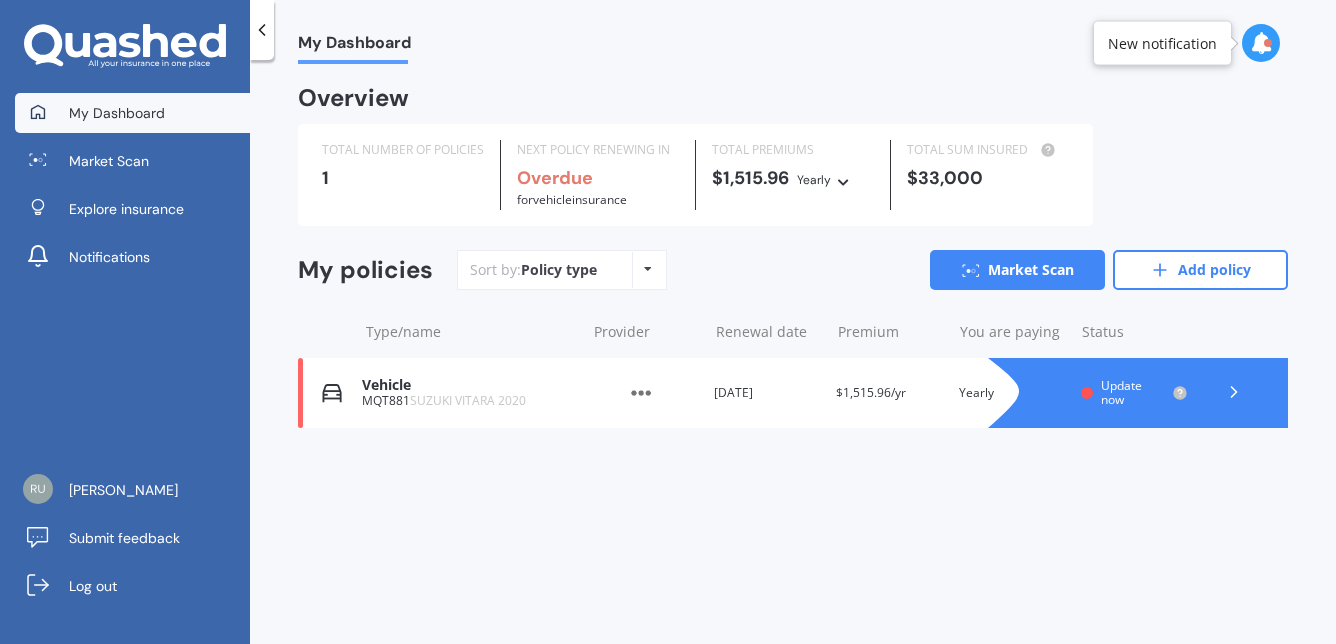 click on "Update now" at bounding box center (1121, 392) 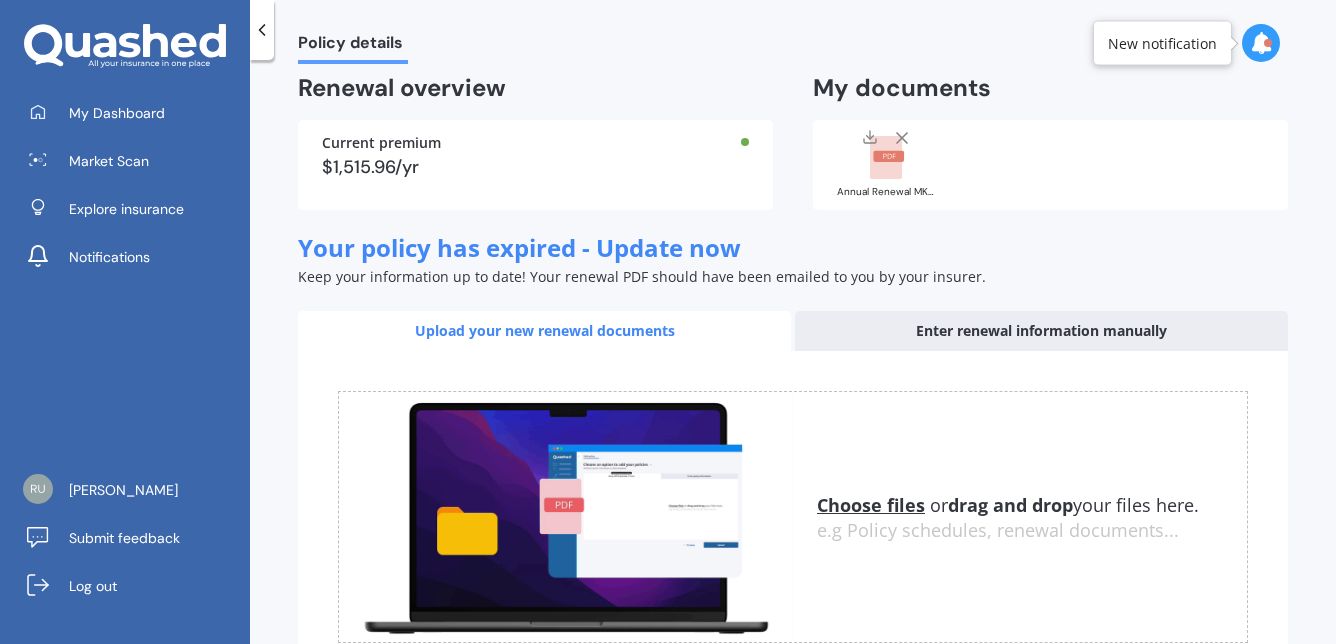 scroll, scrollTop: 0, scrollLeft: 0, axis: both 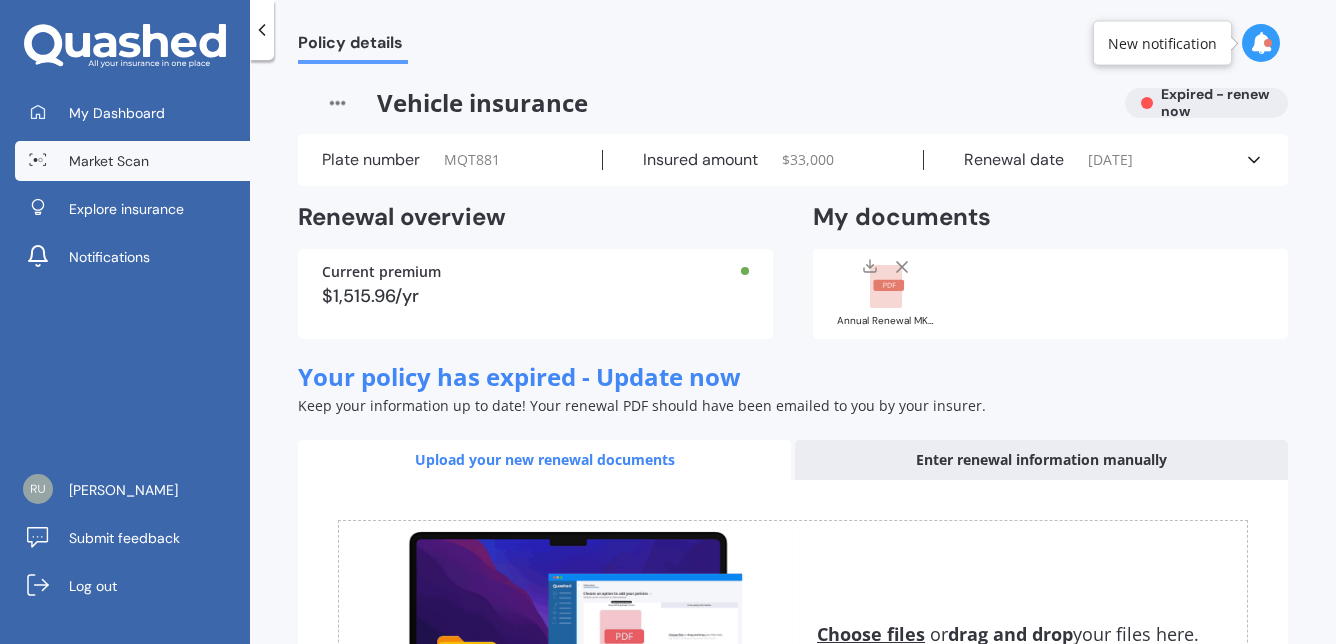 click on "Market Scan" at bounding box center [109, 161] 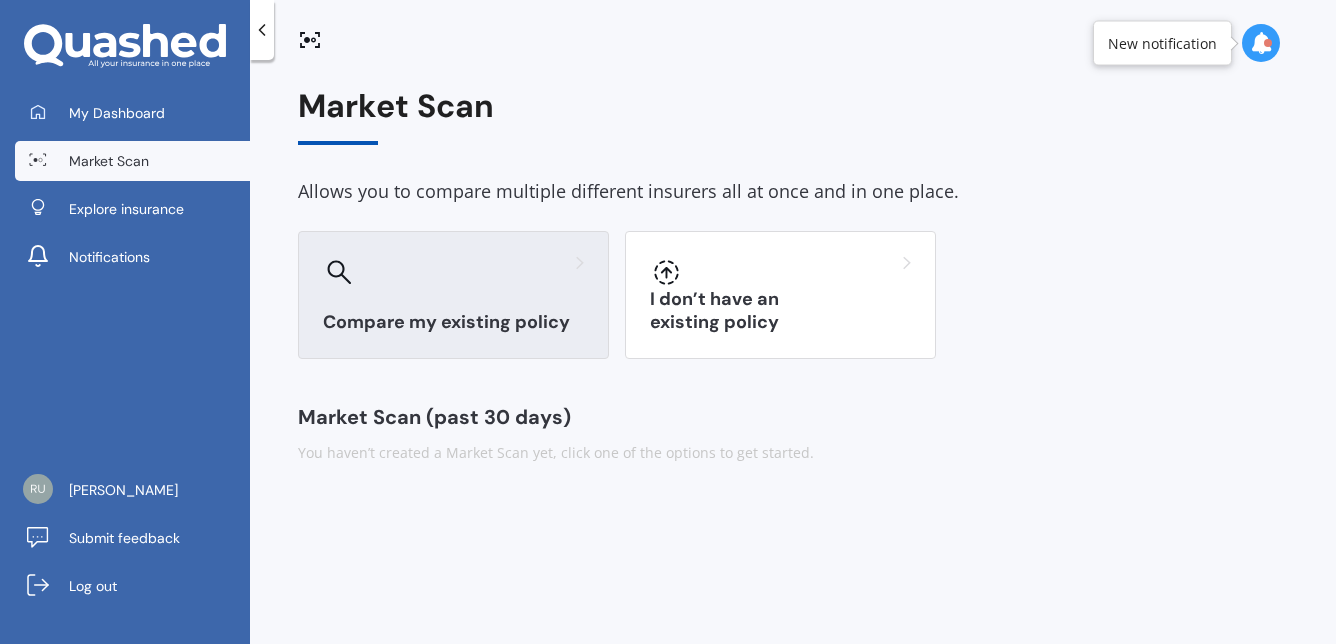 click on "Compare my existing policy" at bounding box center [453, 295] 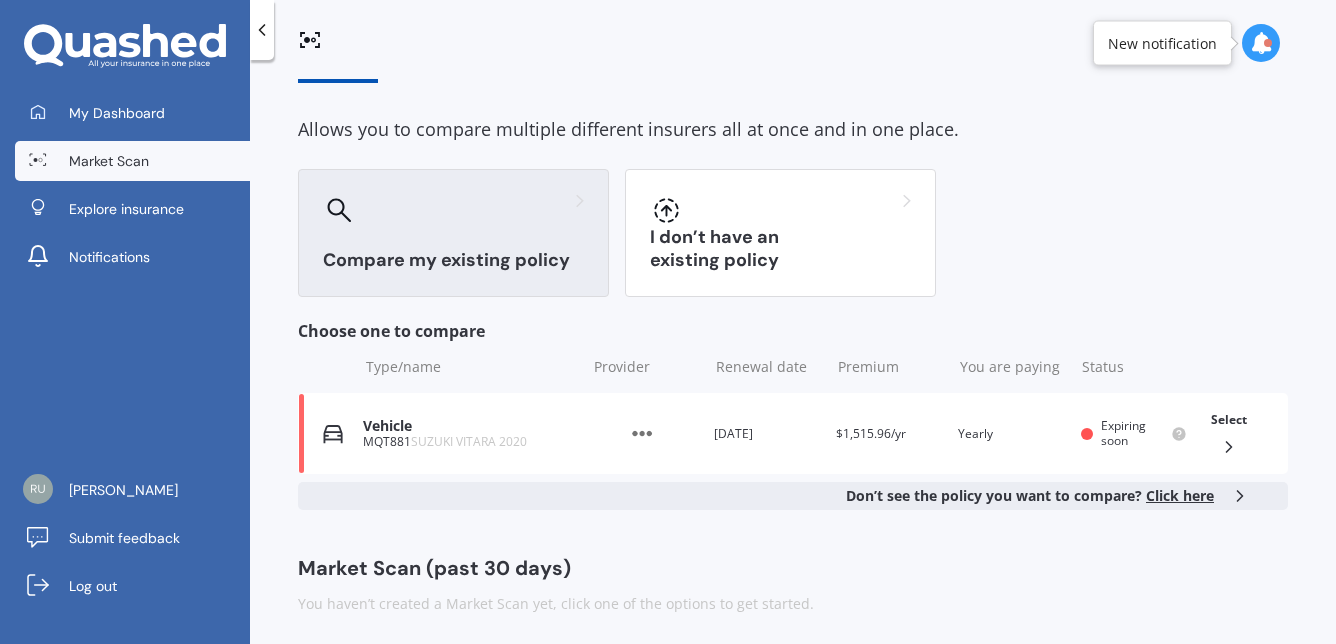 scroll, scrollTop: 68, scrollLeft: 0, axis: vertical 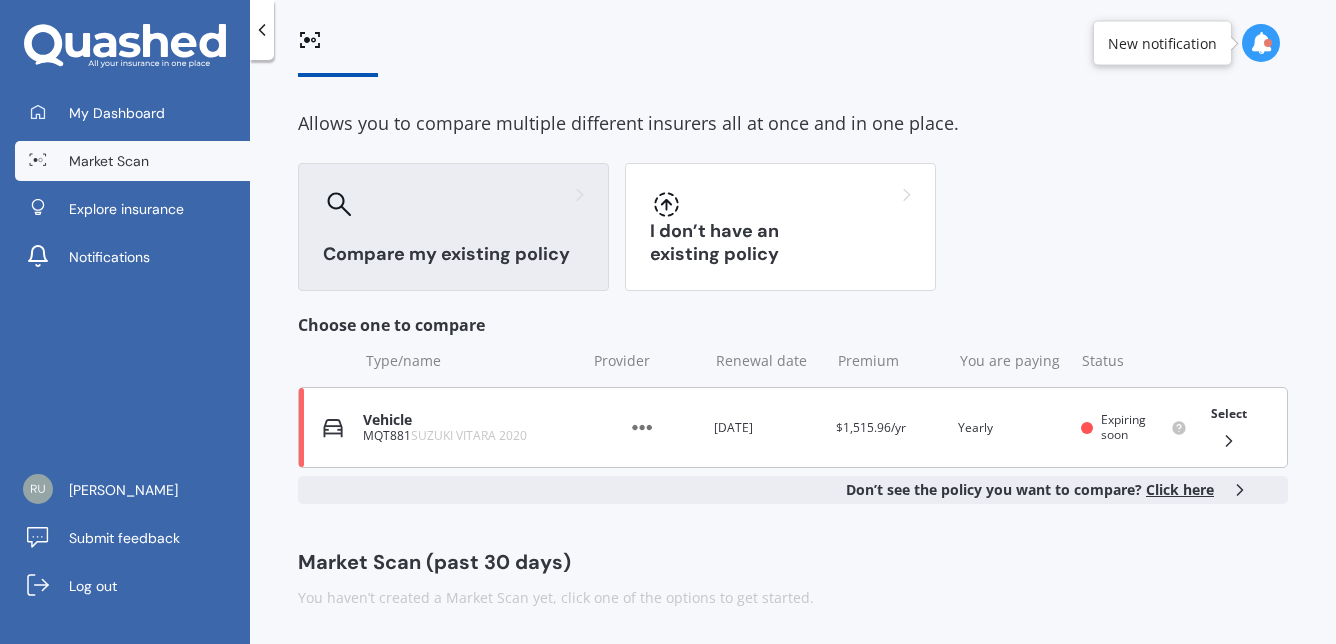 click 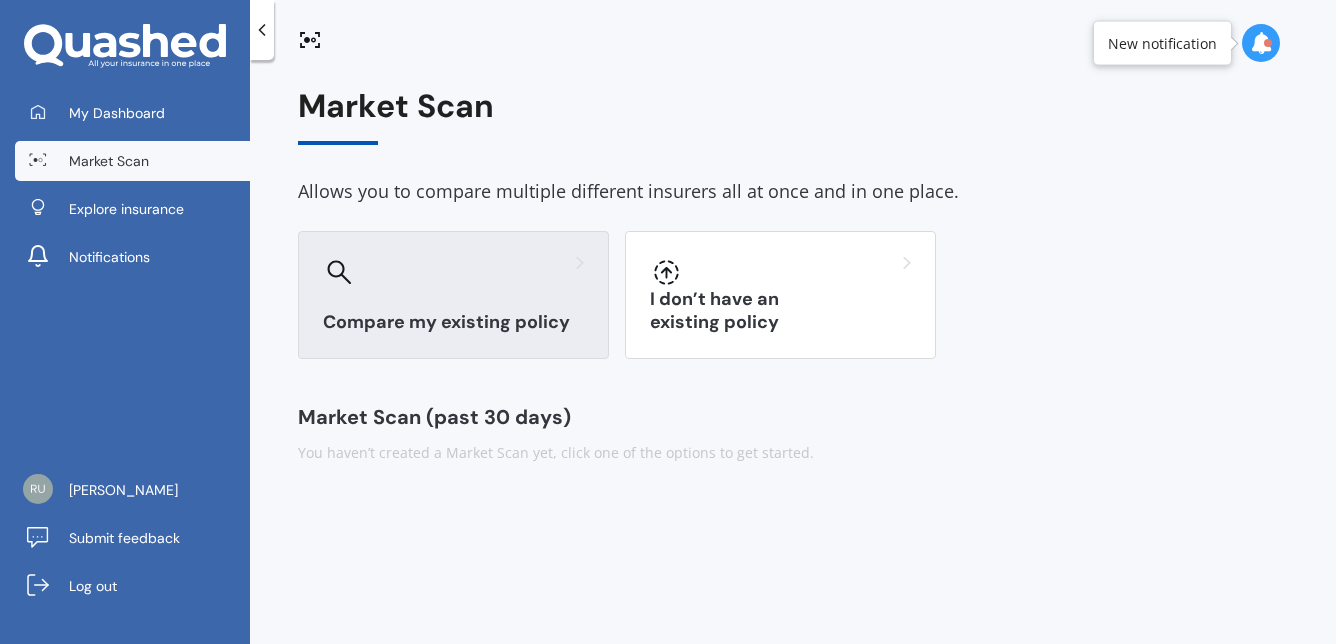 click on "Compare my existing policy" at bounding box center [453, 322] 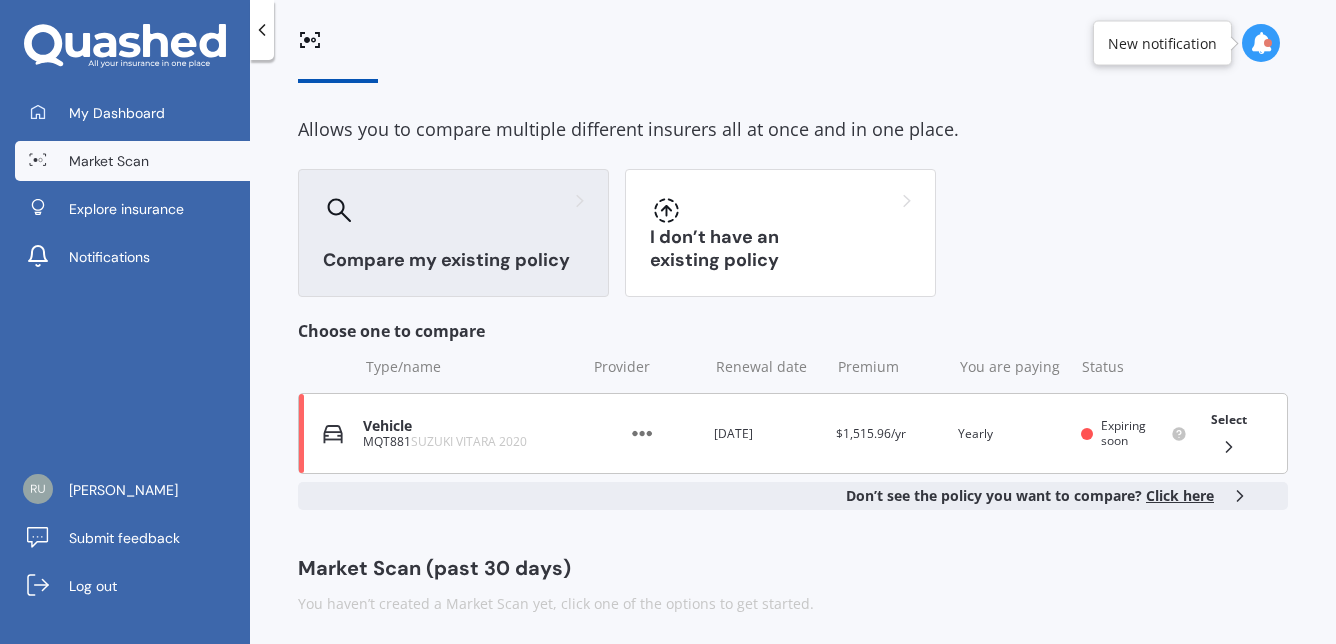scroll, scrollTop: 68, scrollLeft: 0, axis: vertical 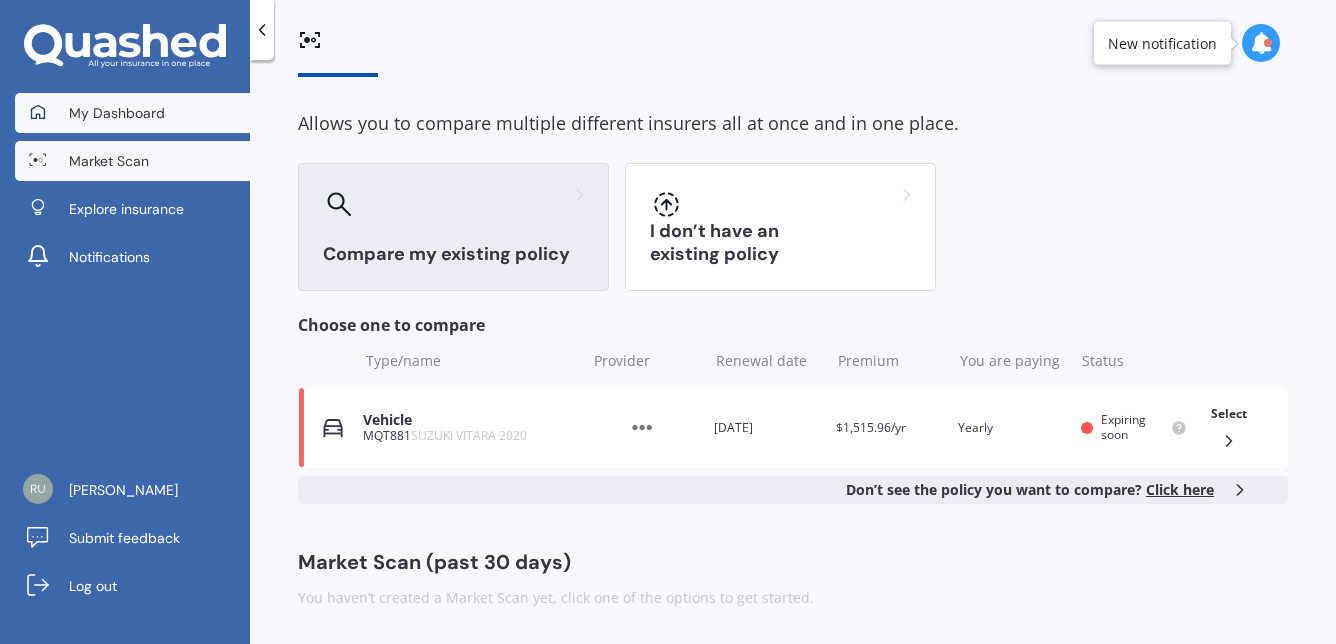 click on "My Dashboard" at bounding box center [117, 113] 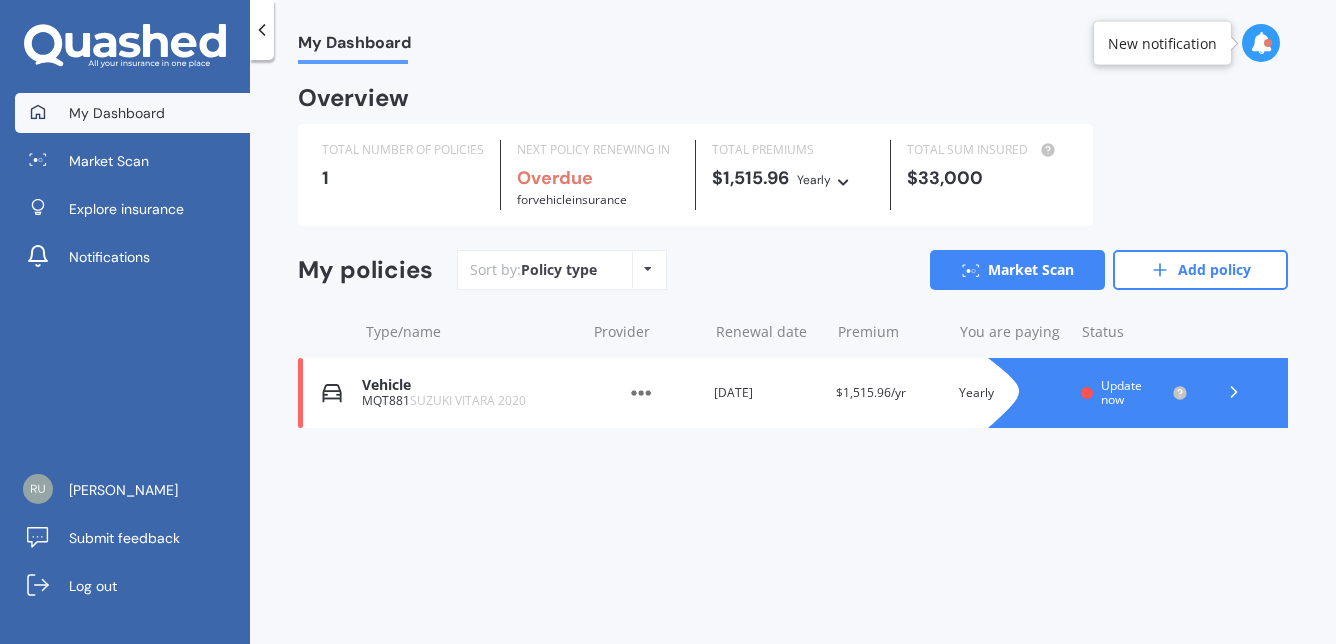scroll, scrollTop: 0, scrollLeft: 0, axis: both 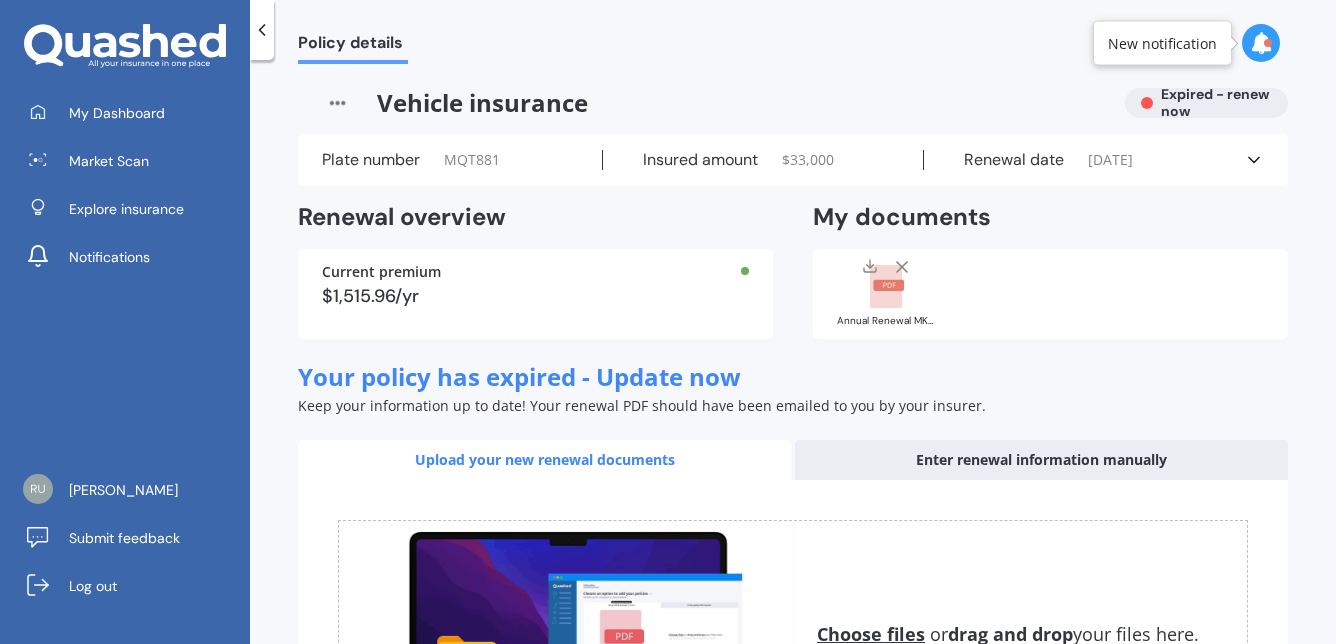 click 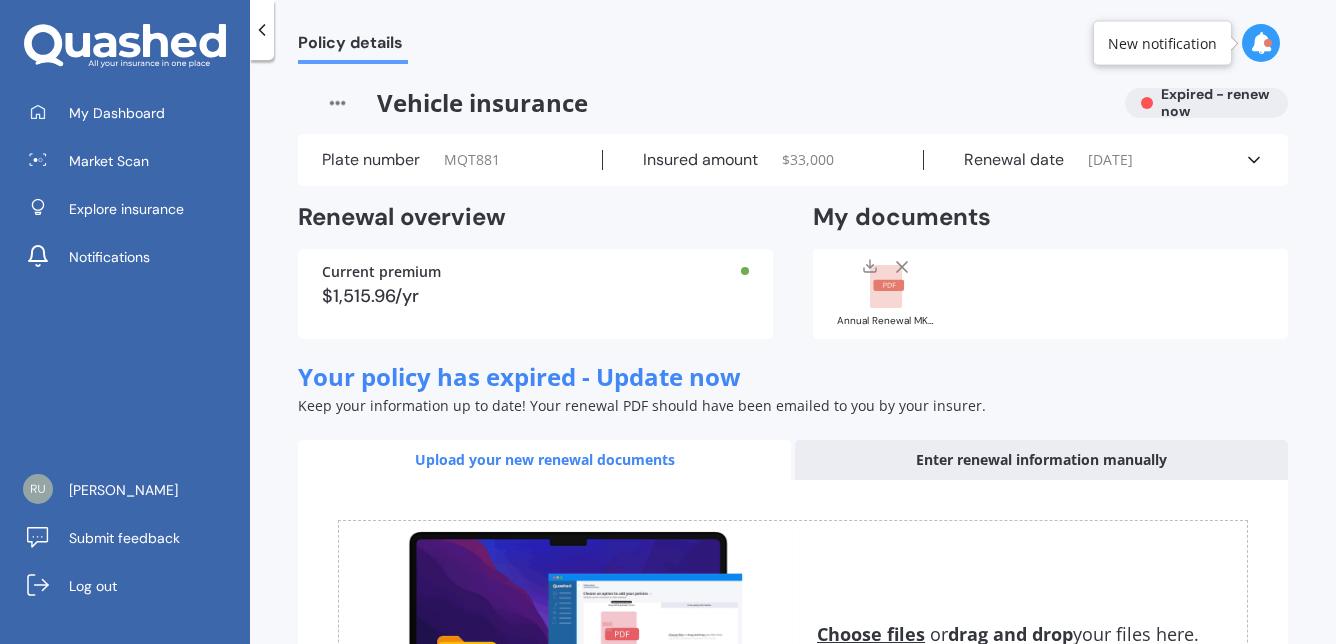 click 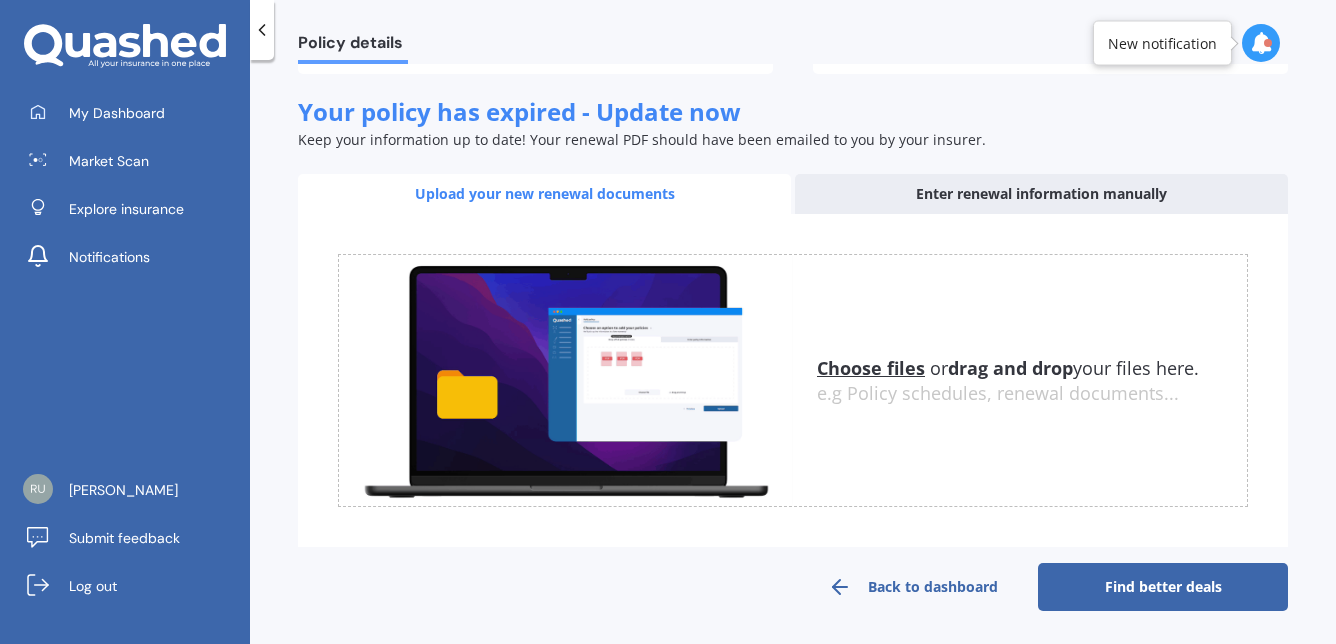 scroll, scrollTop: 0, scrollLeft: 0, axis: both 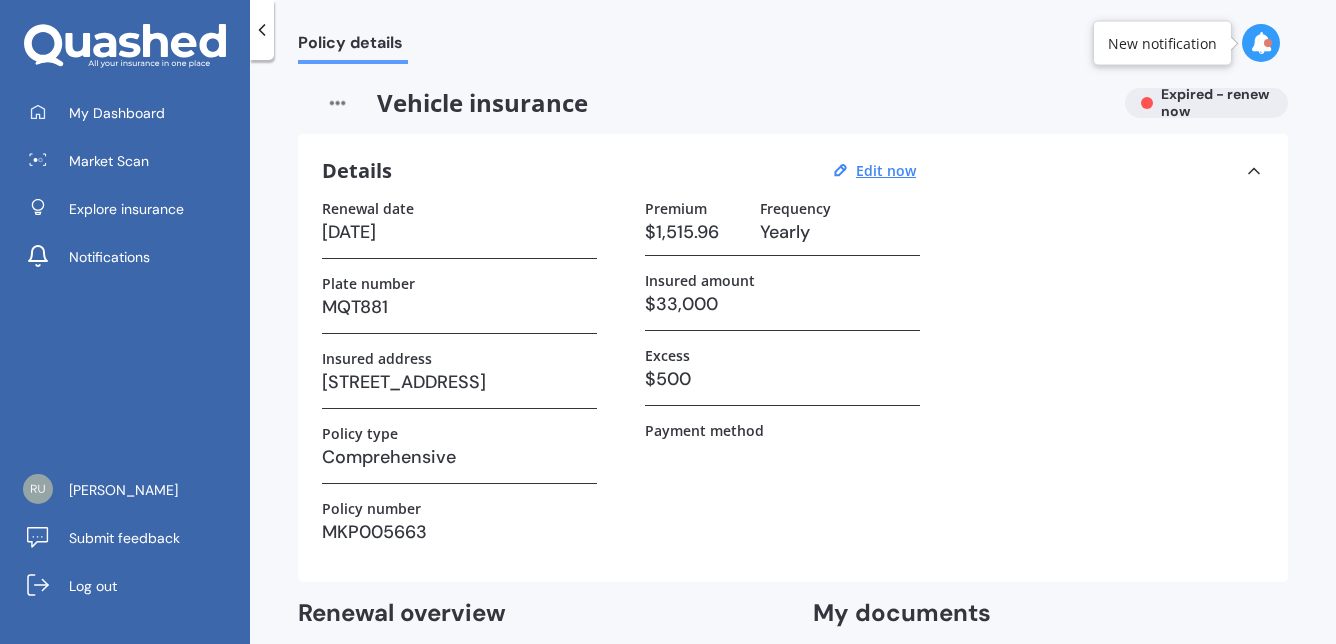 click at bounding box center [337, 103] 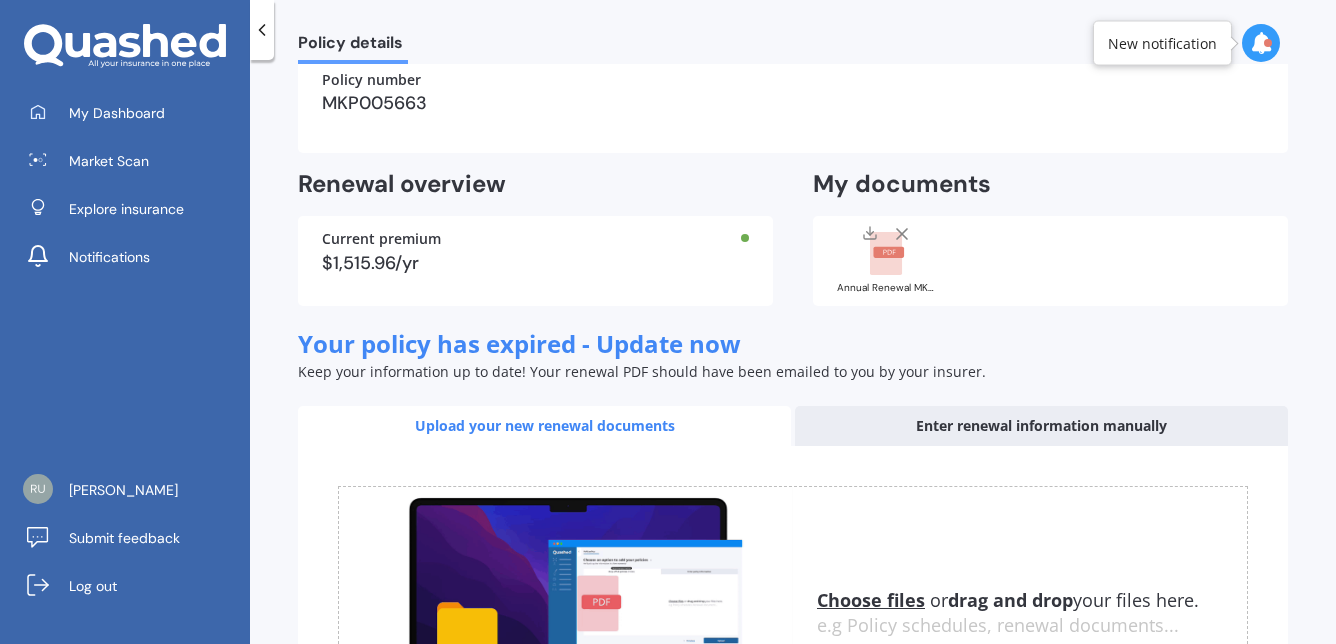 scroll, scrollTop: 500, scrollLeft: 0, axis: vertical 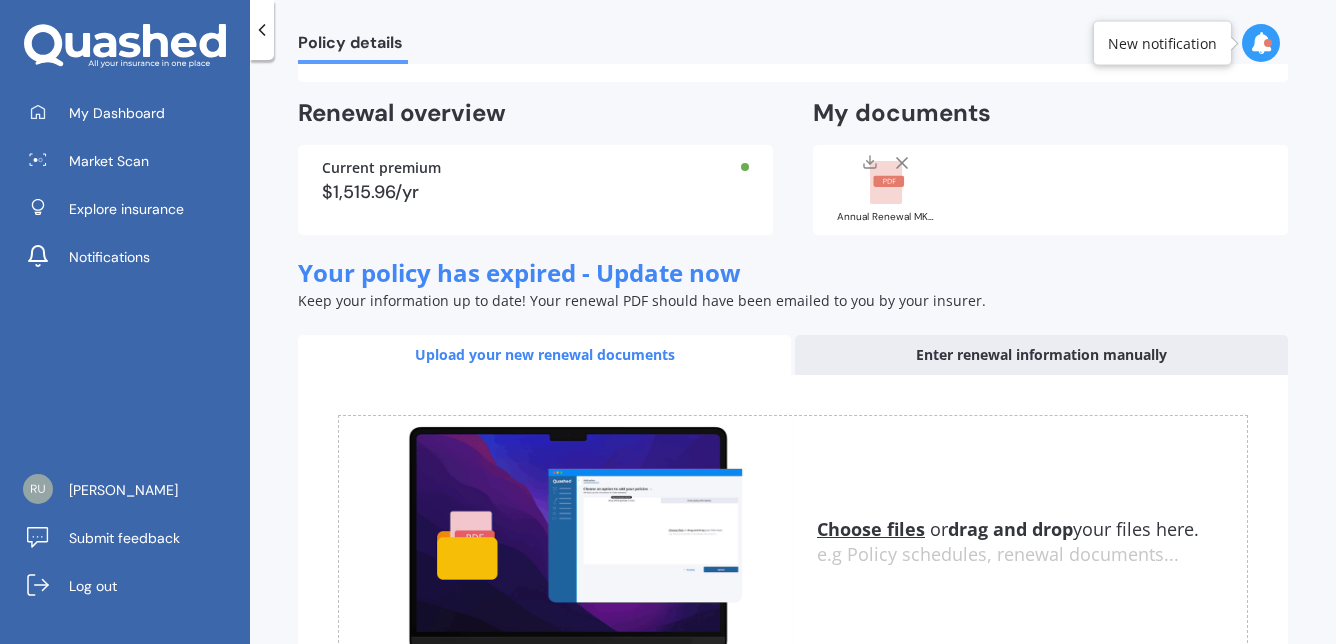 click on "Enter renewal information manually" at bounding box center (1041, 355) 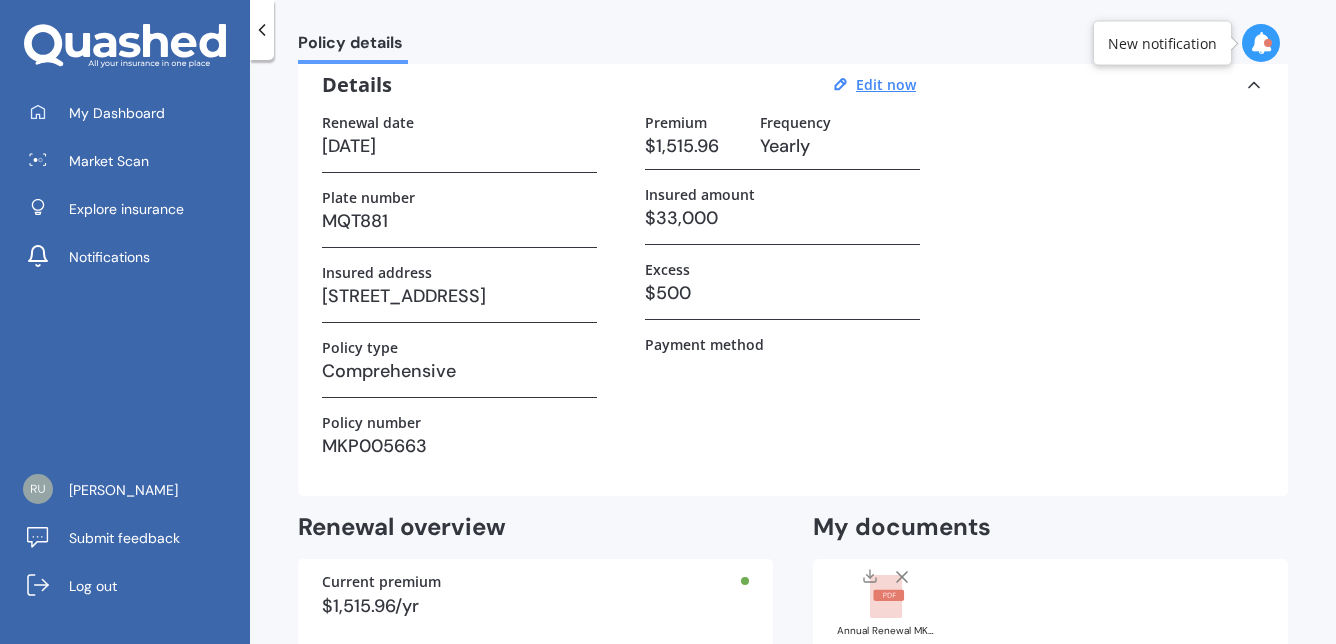 scroll, scrollTop: 0, scrollLeft: 0, axis: both 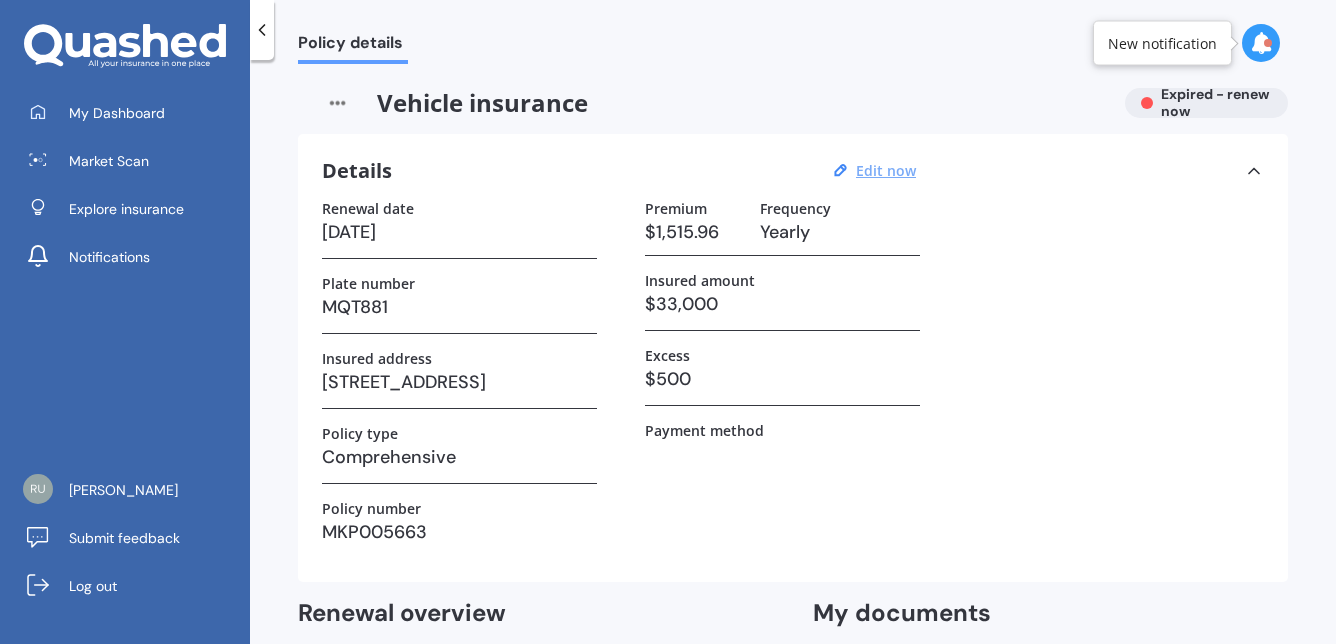 click on "Edit now" at bounding box center (886, 170) 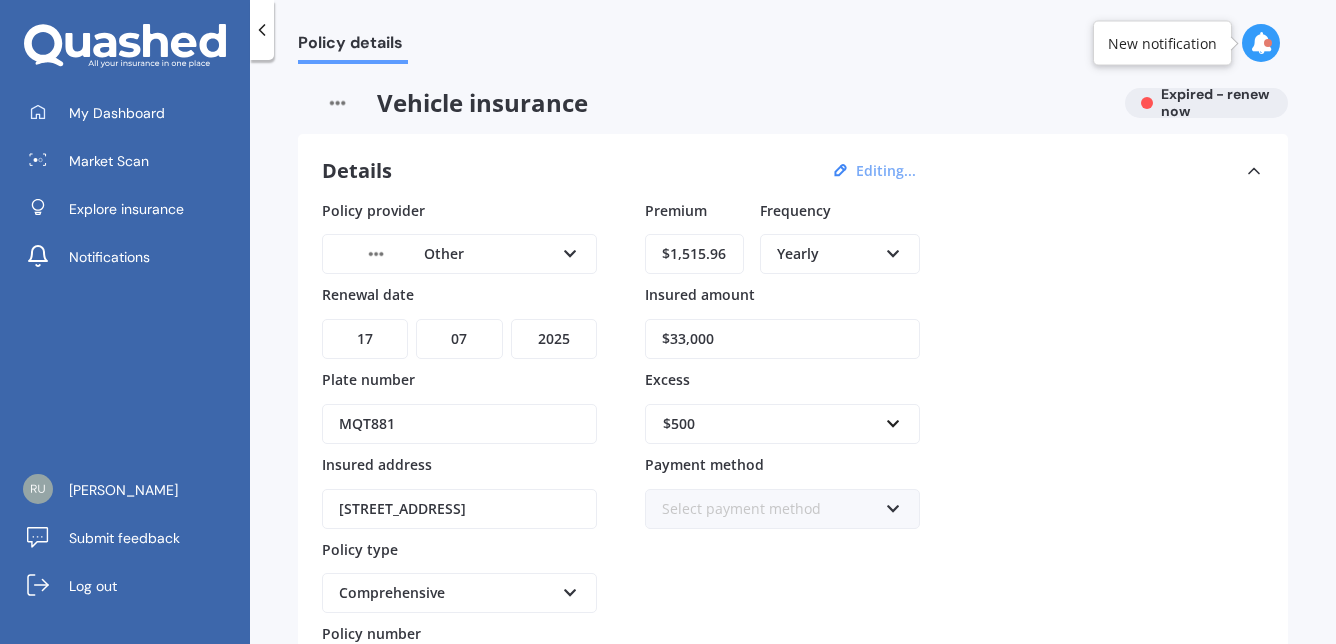 scroll, scrollTop: 828, scrollLeft: 0, axis: vertical 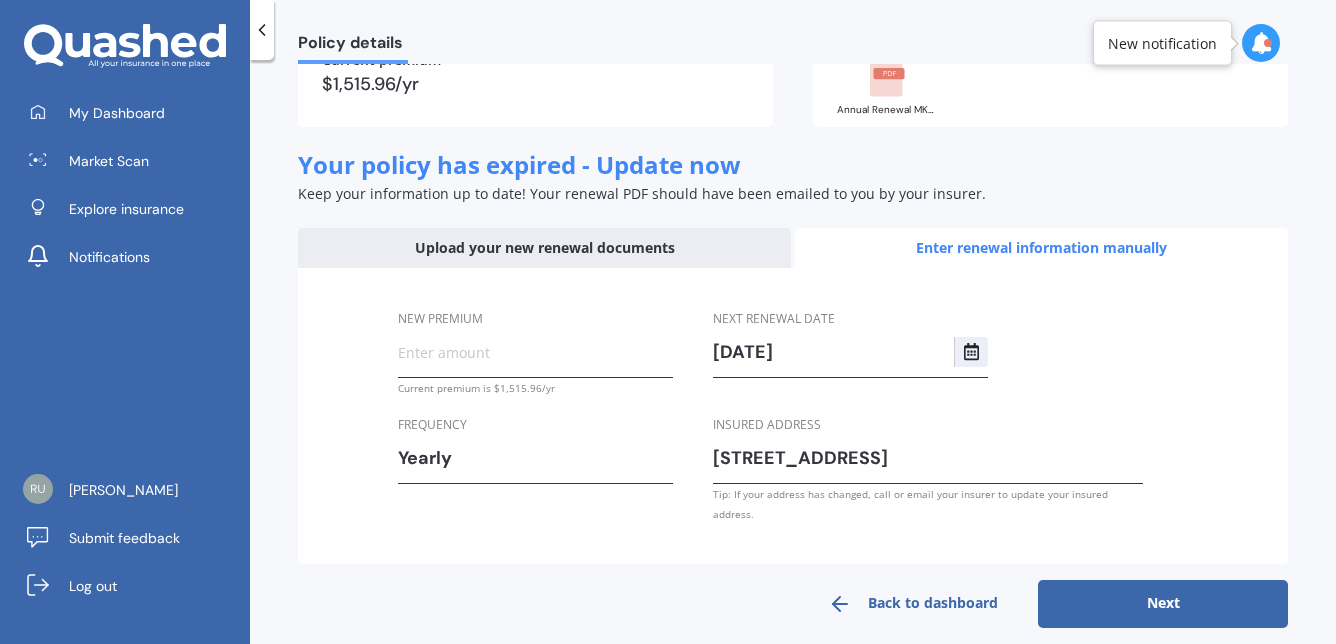 click on "Back to dashboard" at bounding box center [913, 604] 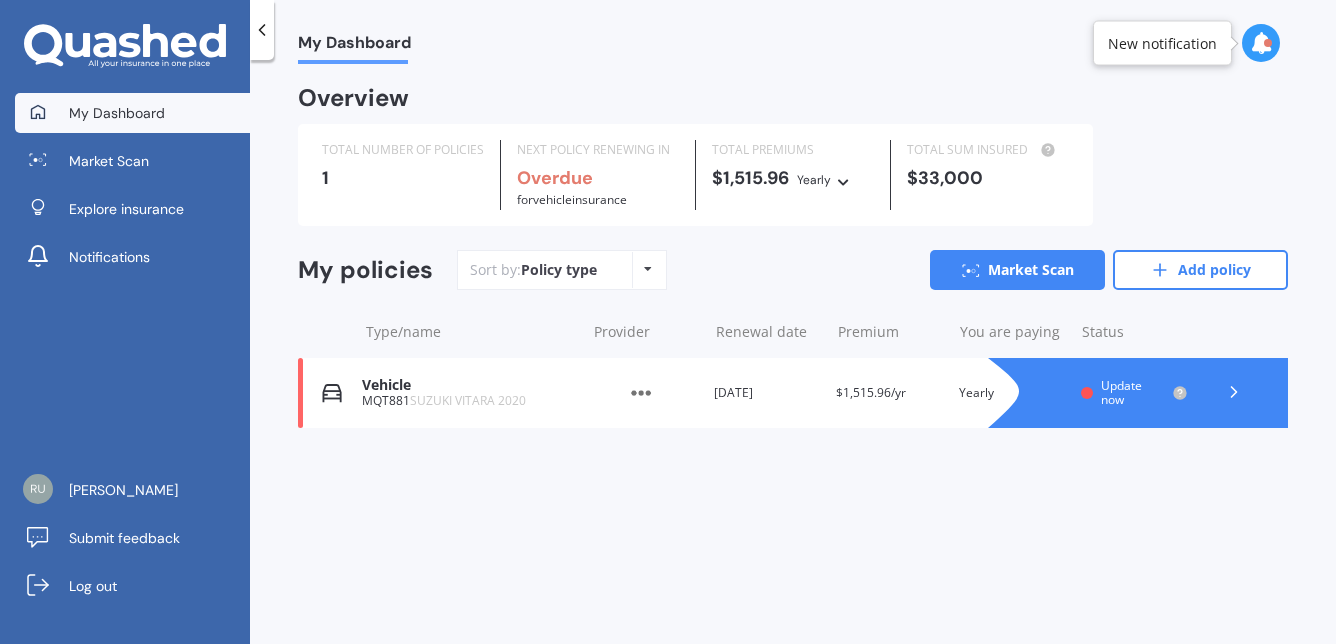 scroll, scrollTop: 0, scrollLeft: 0, axis: both 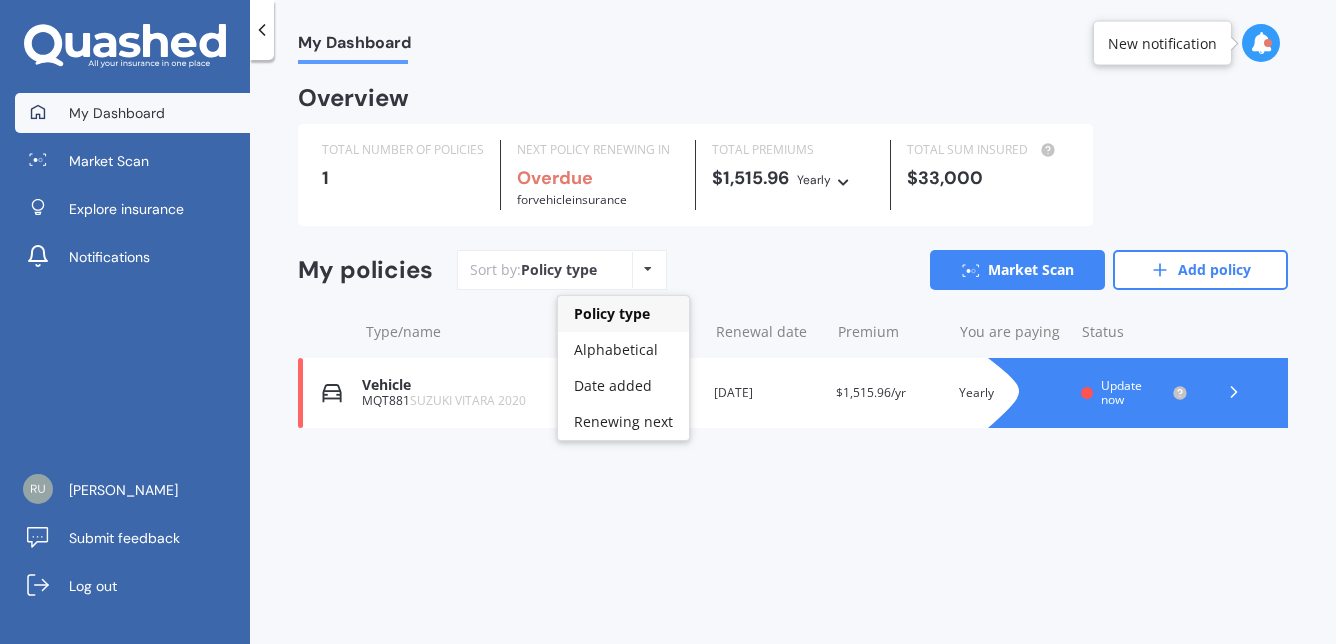click at bounding box center (648, 269) 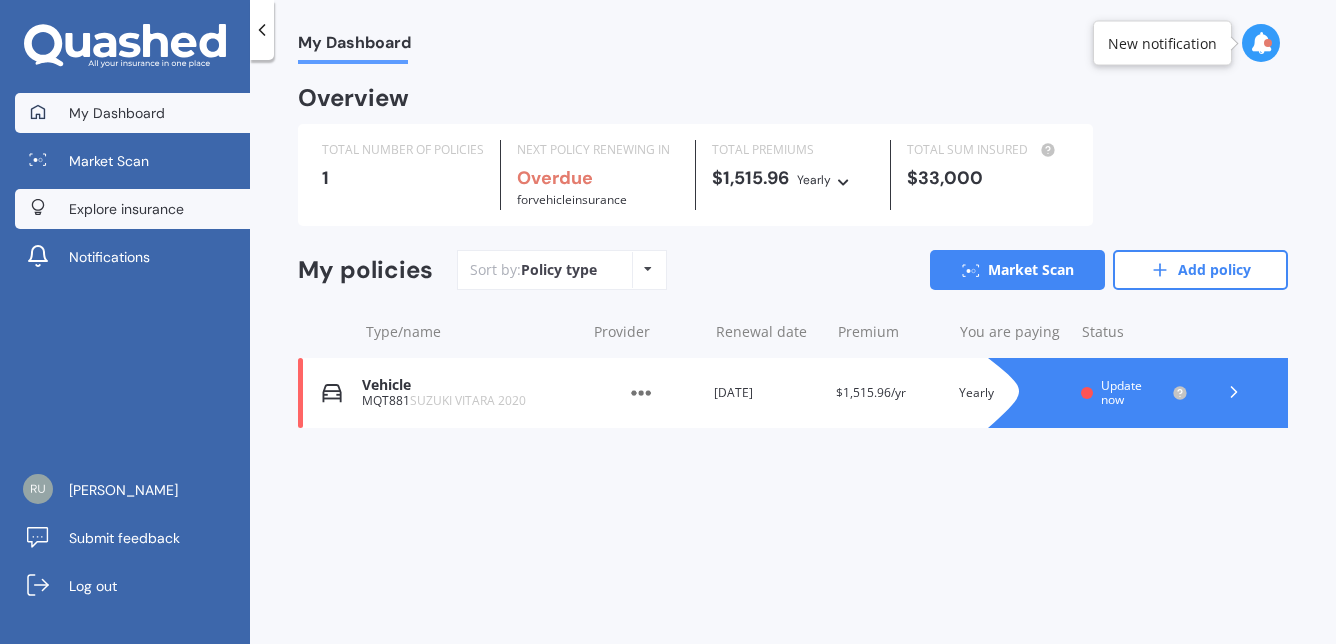 click on "Explore insurance" at bounding box center [126, 209] 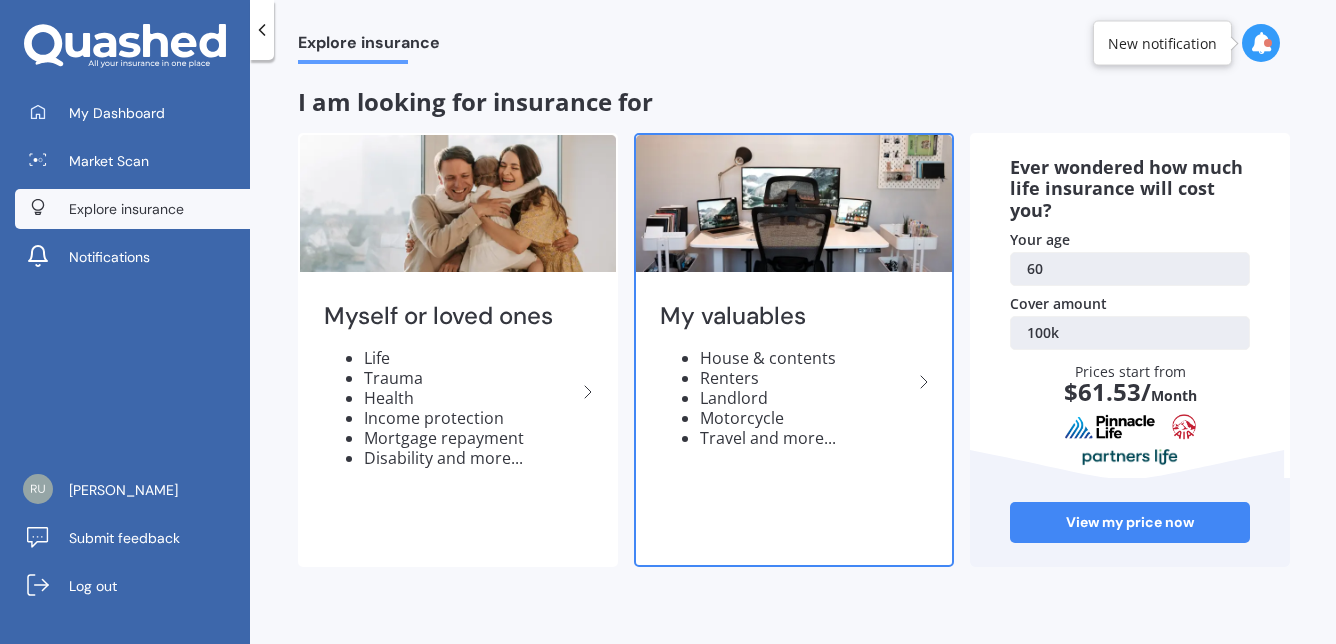 click 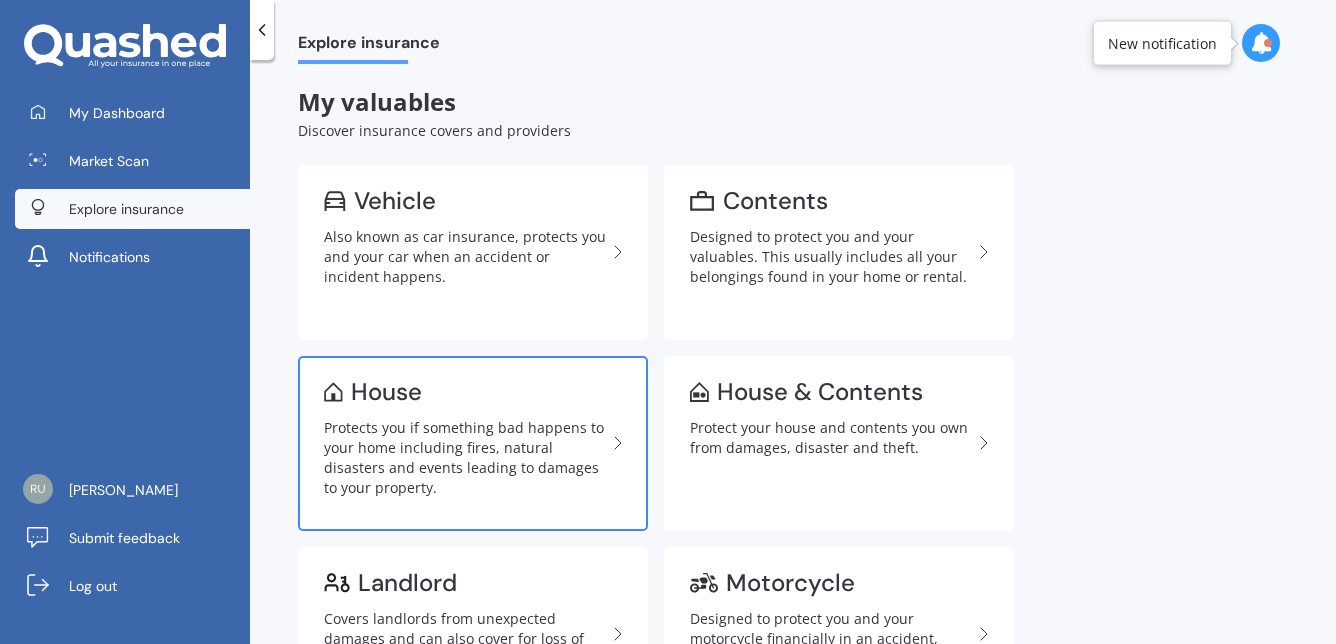 click on "House" at bounding box center [465, 392] 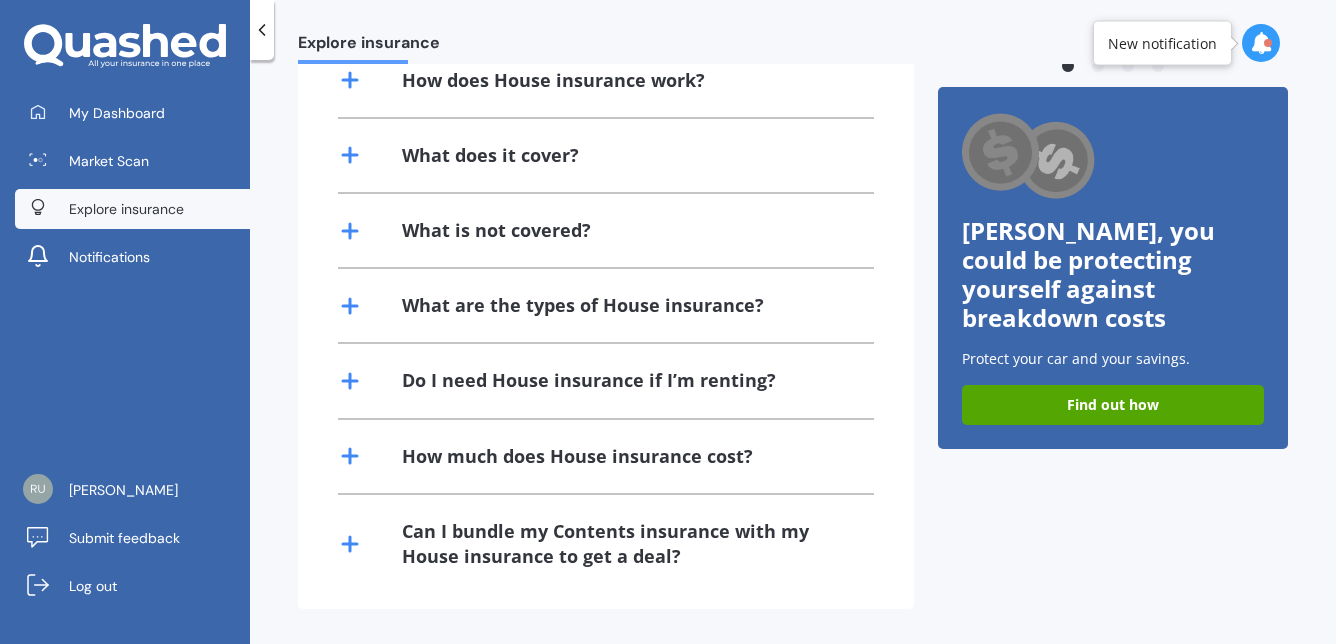 scroll, scrollTop: 0, scrollLeft: 0, axis: both 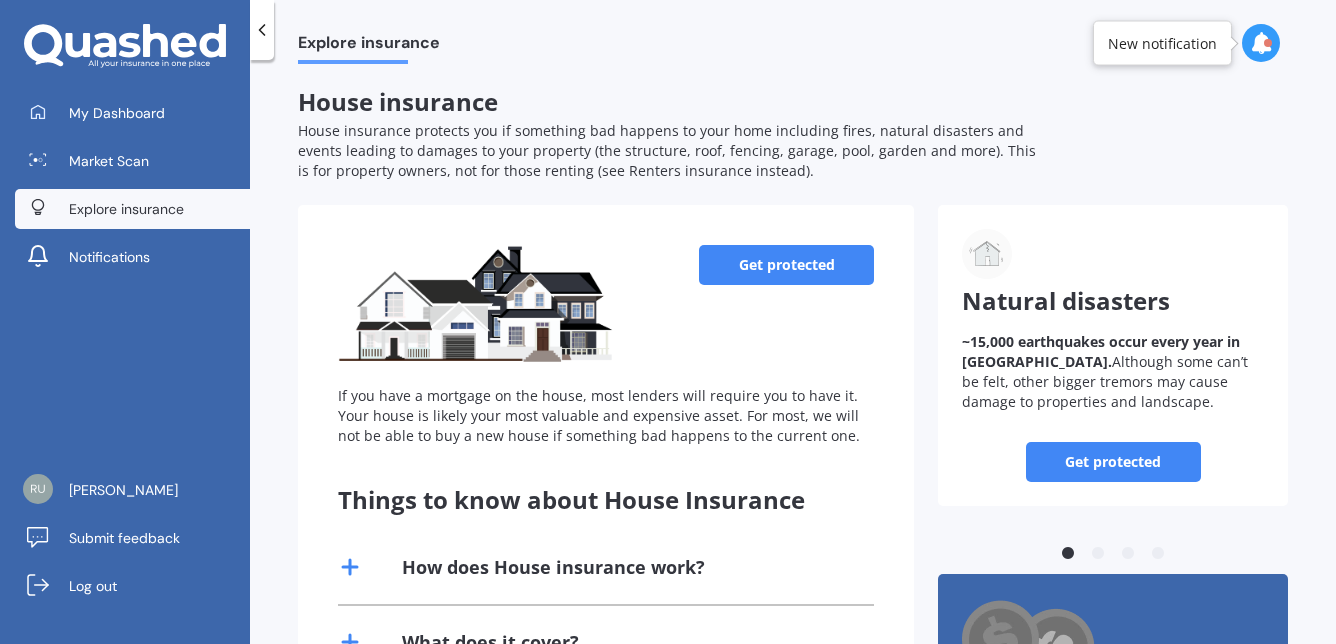 click 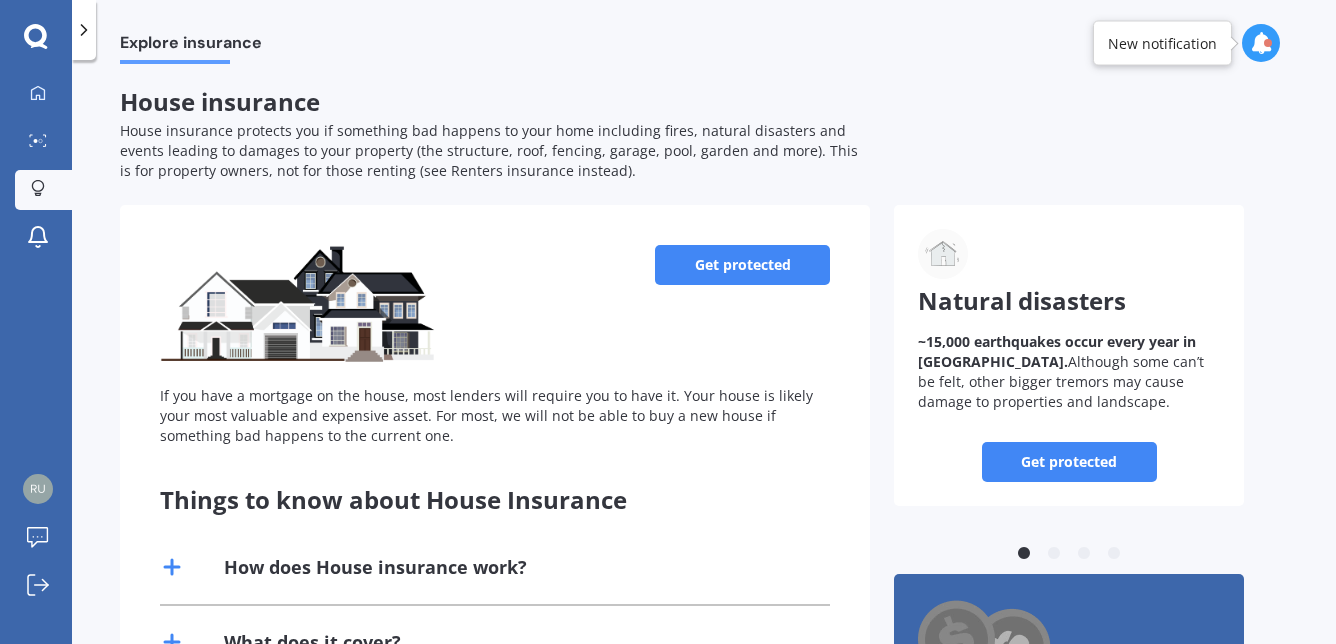 click 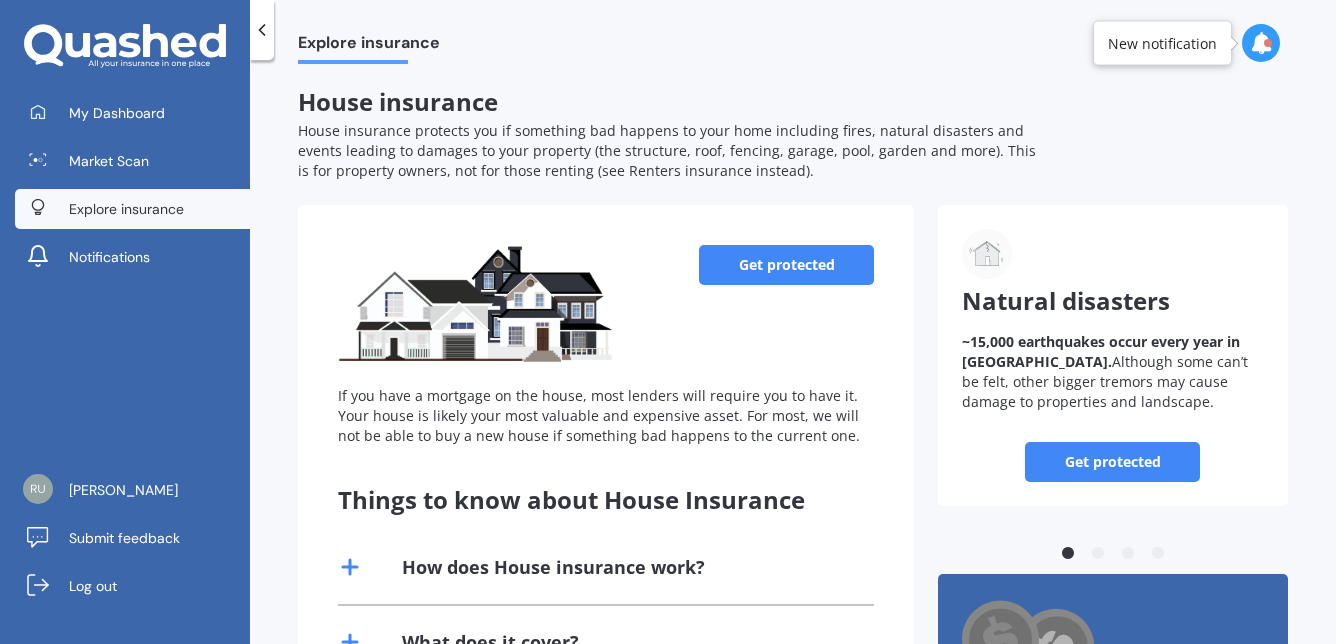 scroll, scrollTop: 487, scrollLeft: 0, axis: vertical 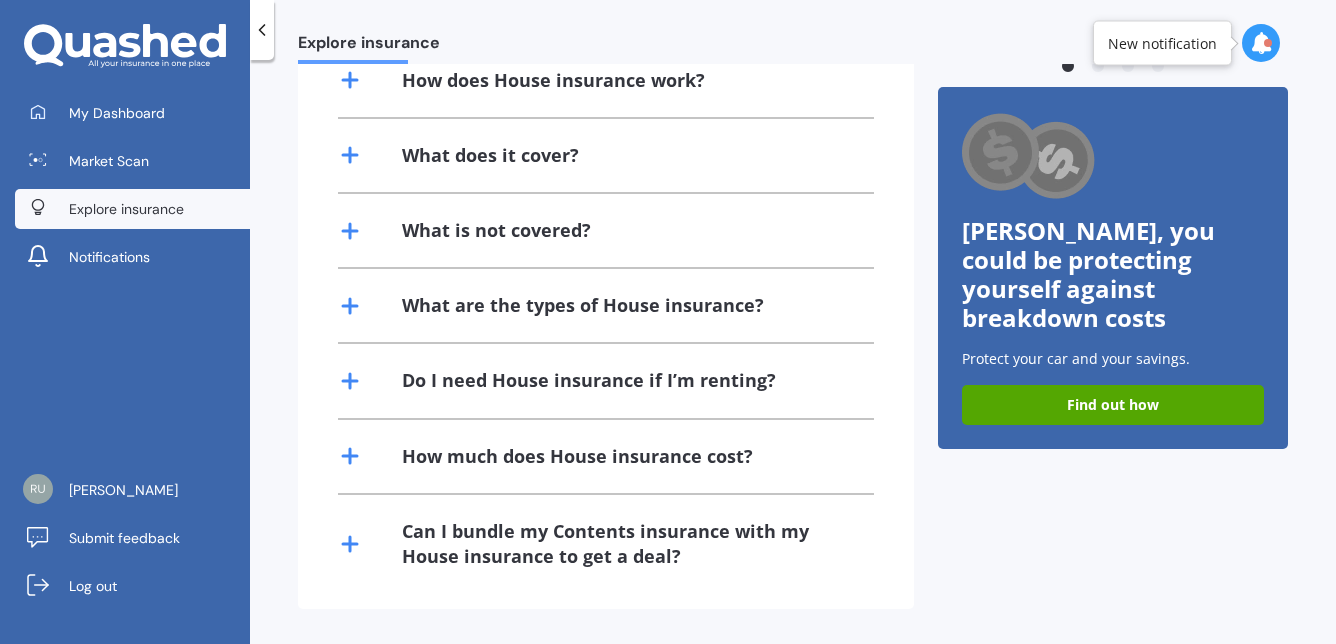 click on "Can I bundle my Contents insurance with my House insurance to get a deal?" at bounding box center (626, 544) 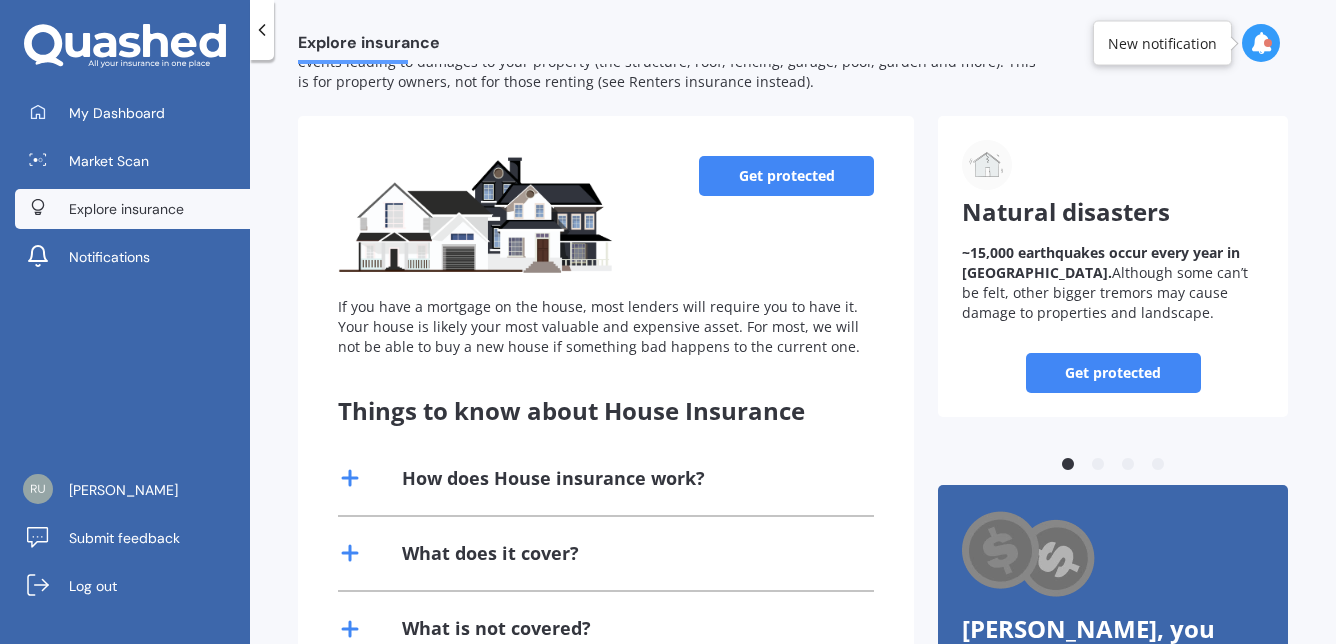 scroll, scrollTop: 0, scrollLeft: 0, axis: both 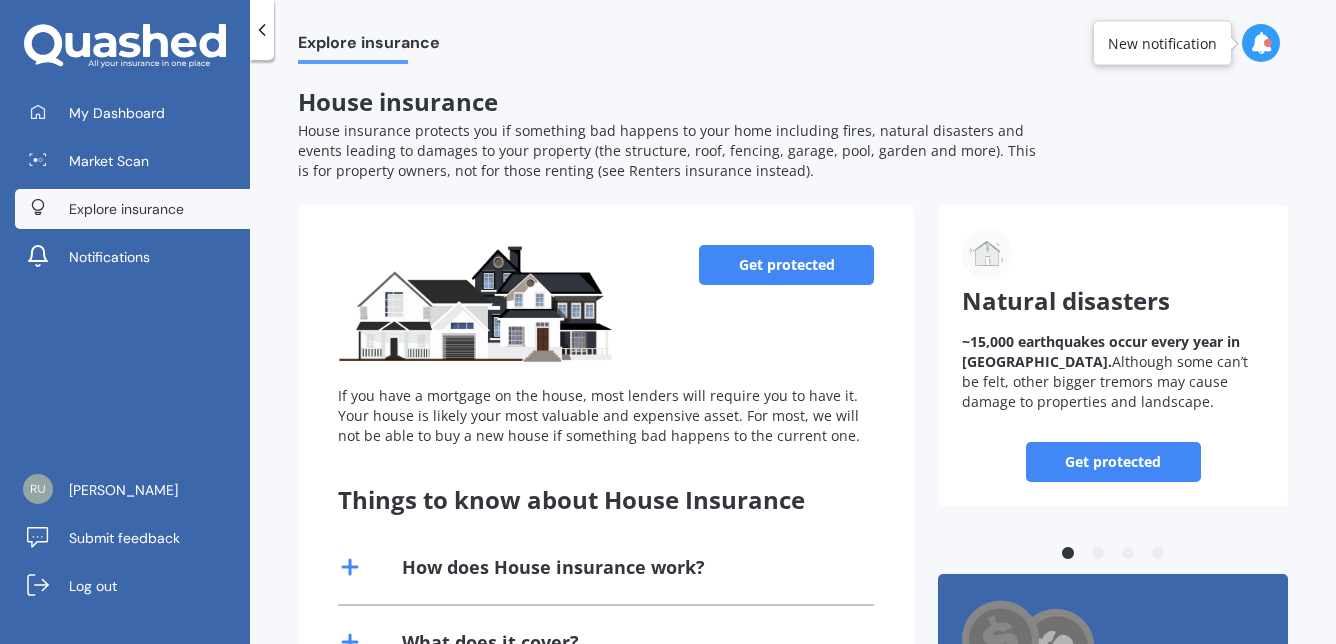 click on "Get protected" at bounding box center [786, 265] 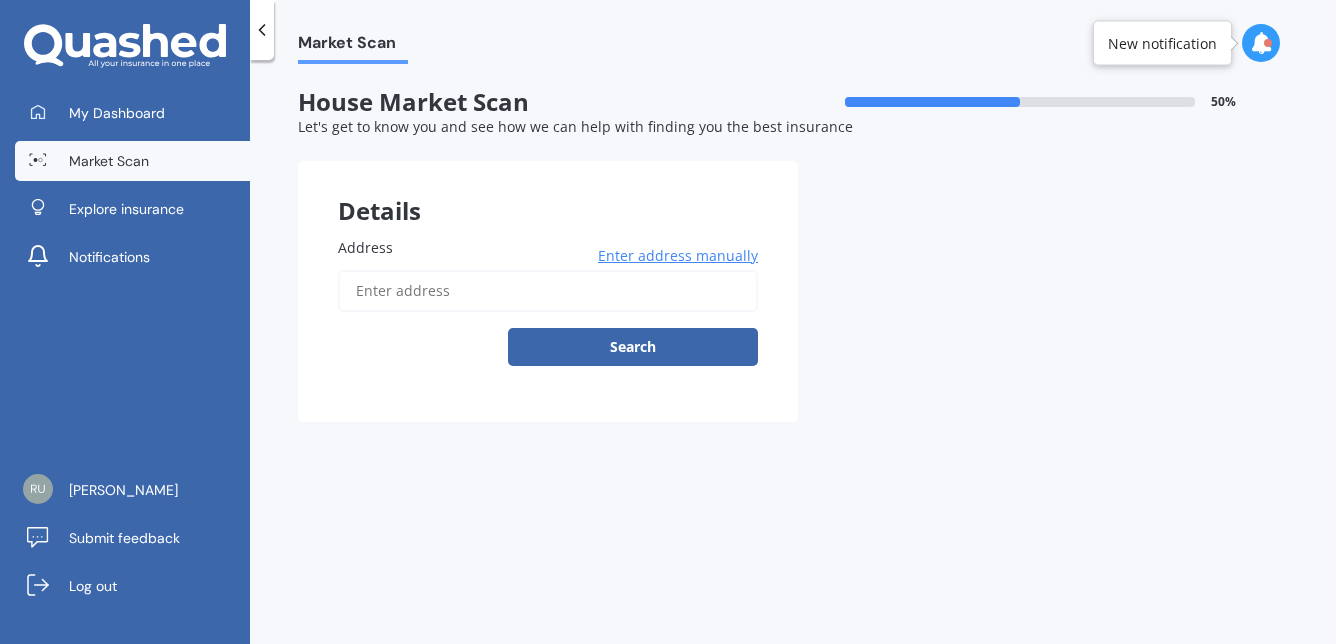 click on "Address" at bounding box center (548, 291) 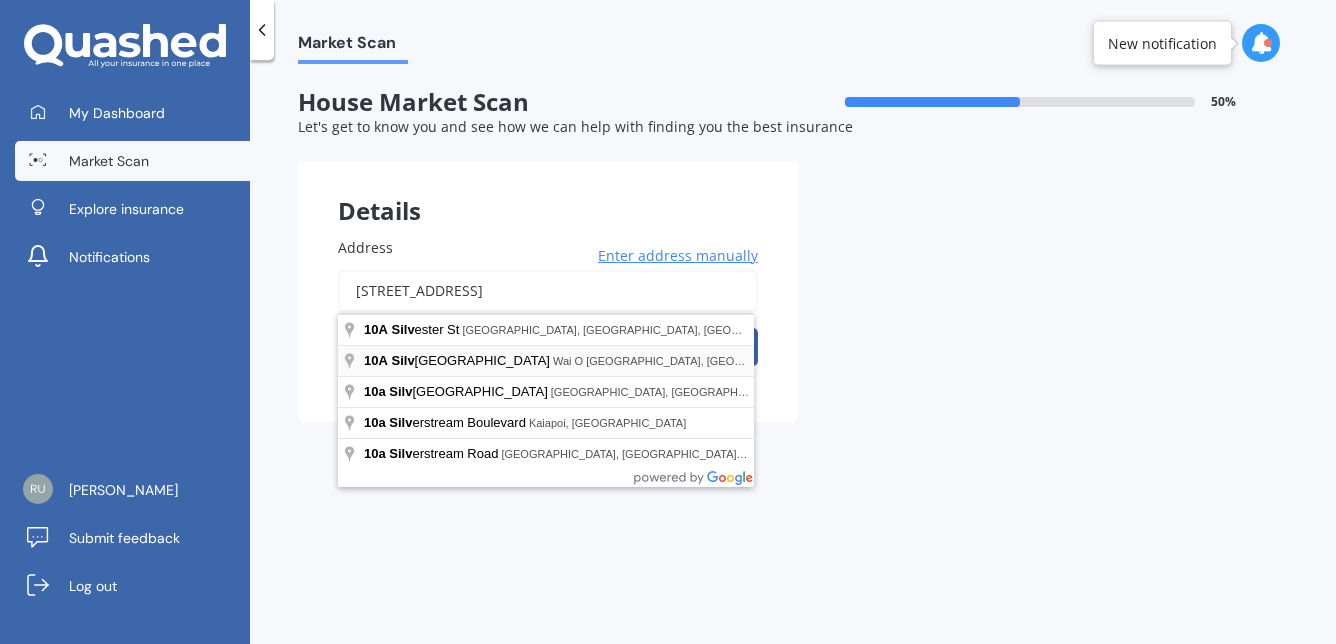 type on "[STREET_ADDRESS]" 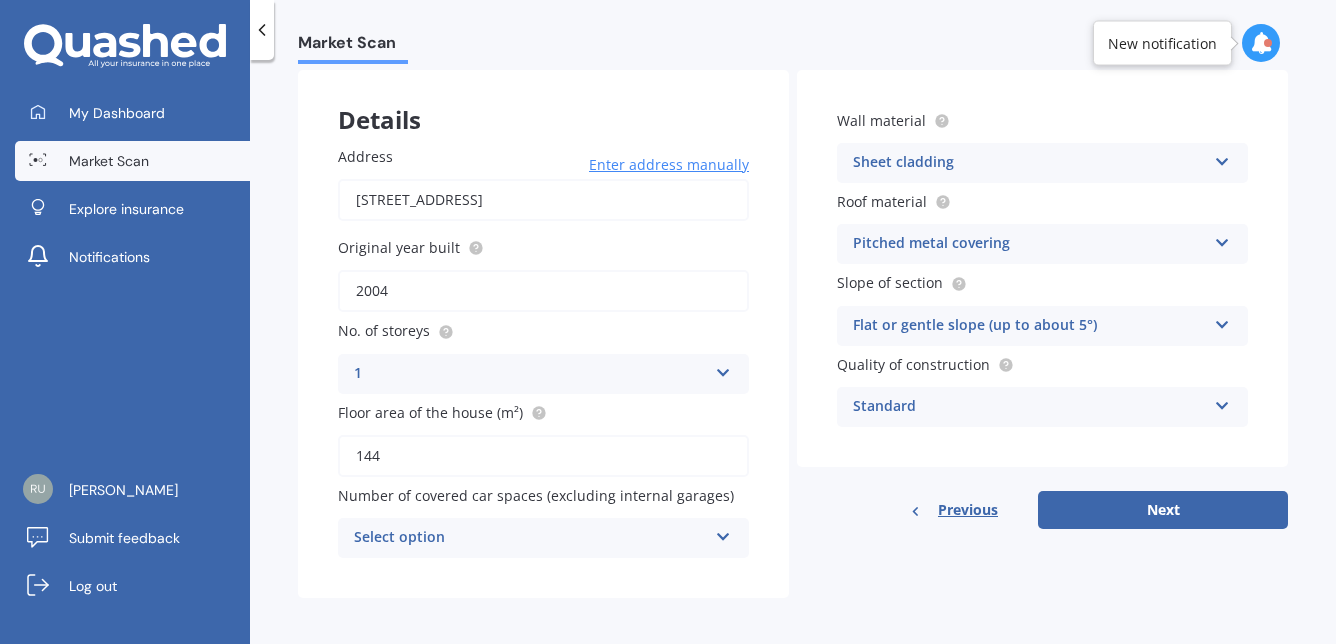scroll, scrollTop: 99, scrollLeft: 0, axis: vertical 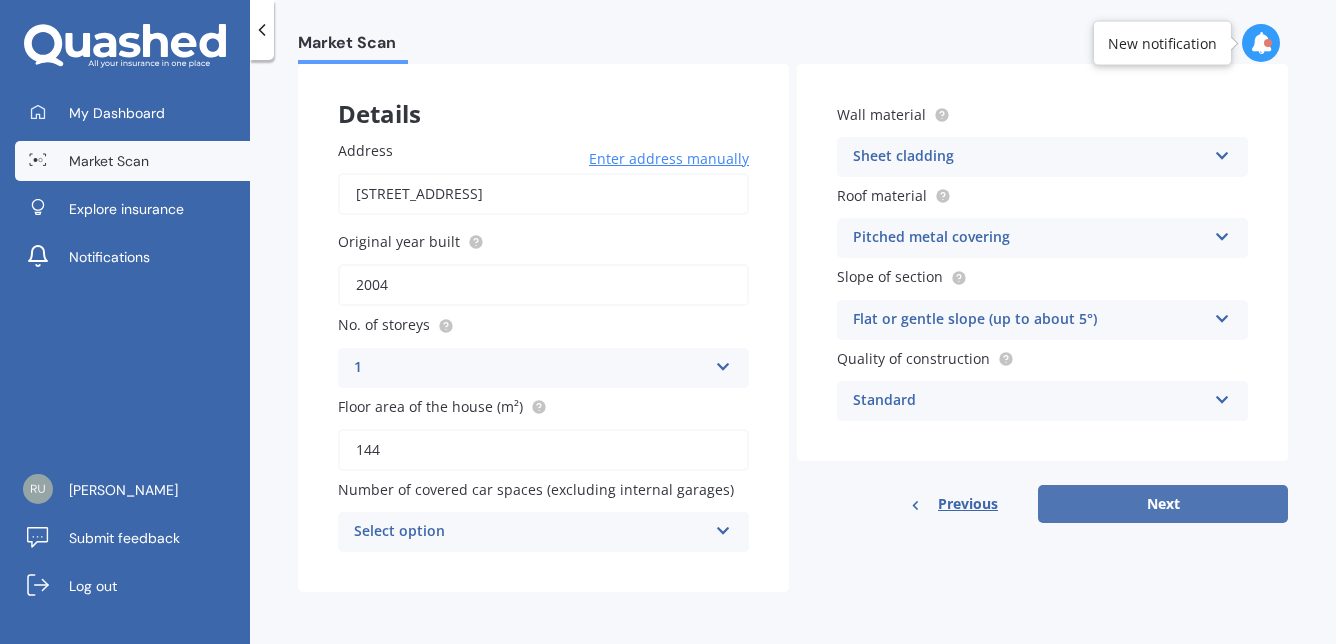 click on "Next" at bounding box center (1163, 504) 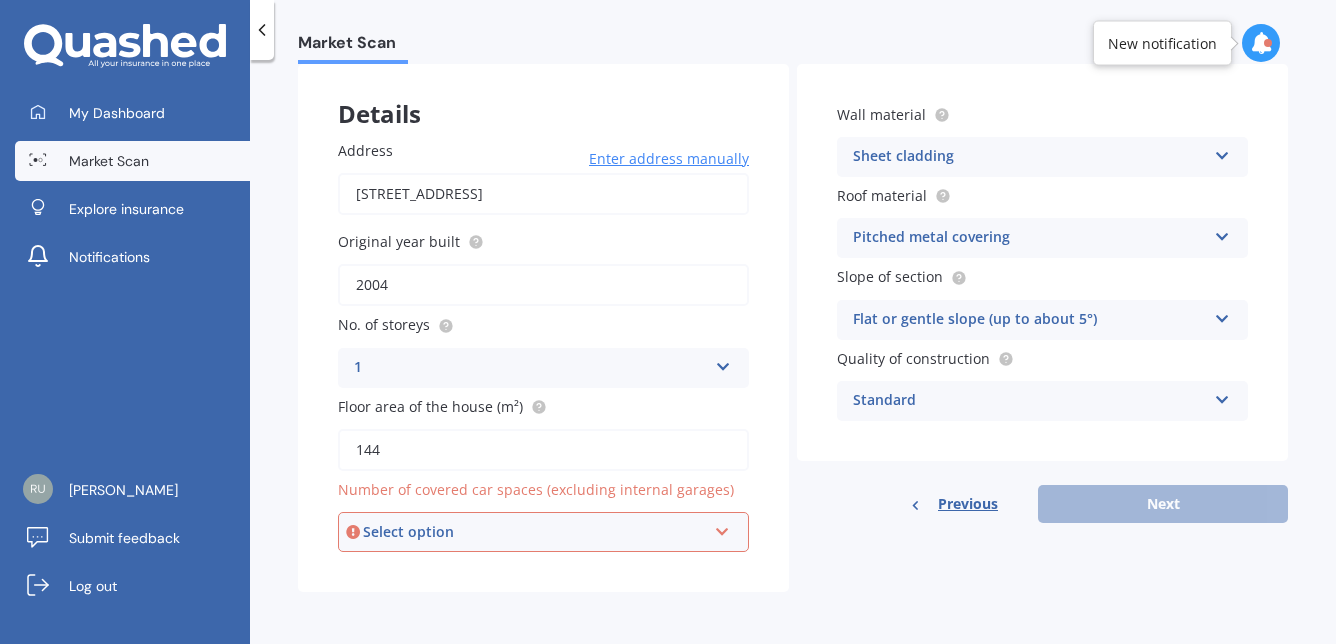click at bounding box center [722, 528] 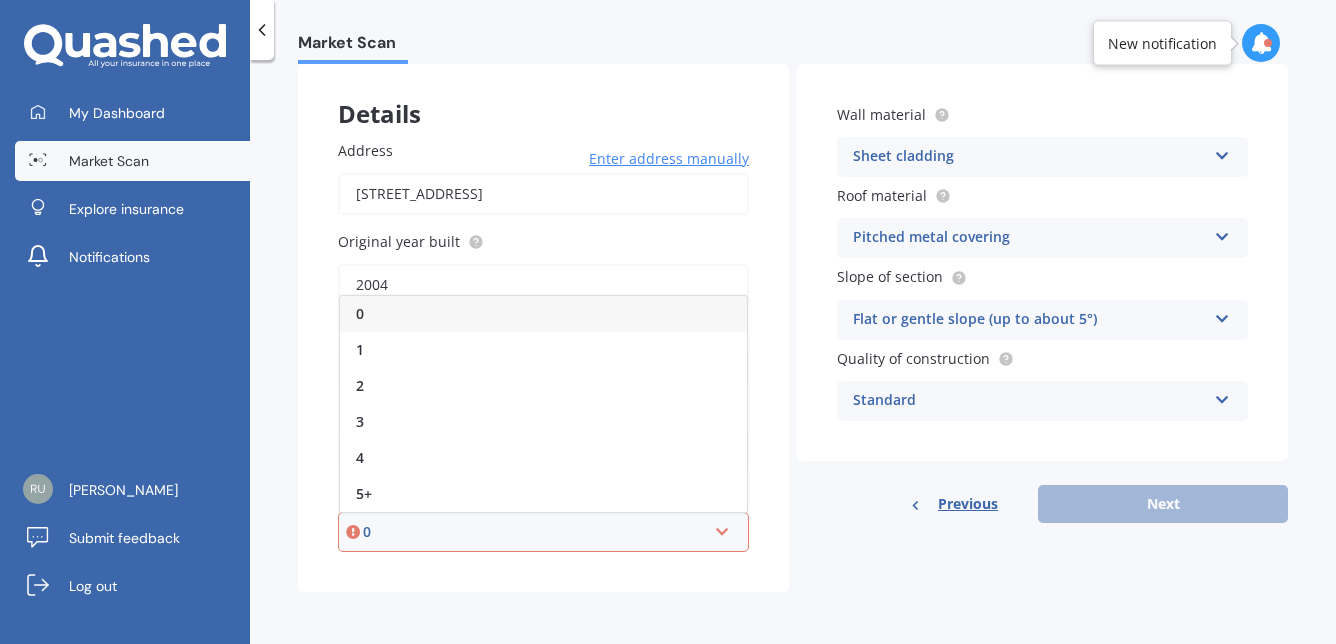 click on "0" at bounding box center (543, 314) 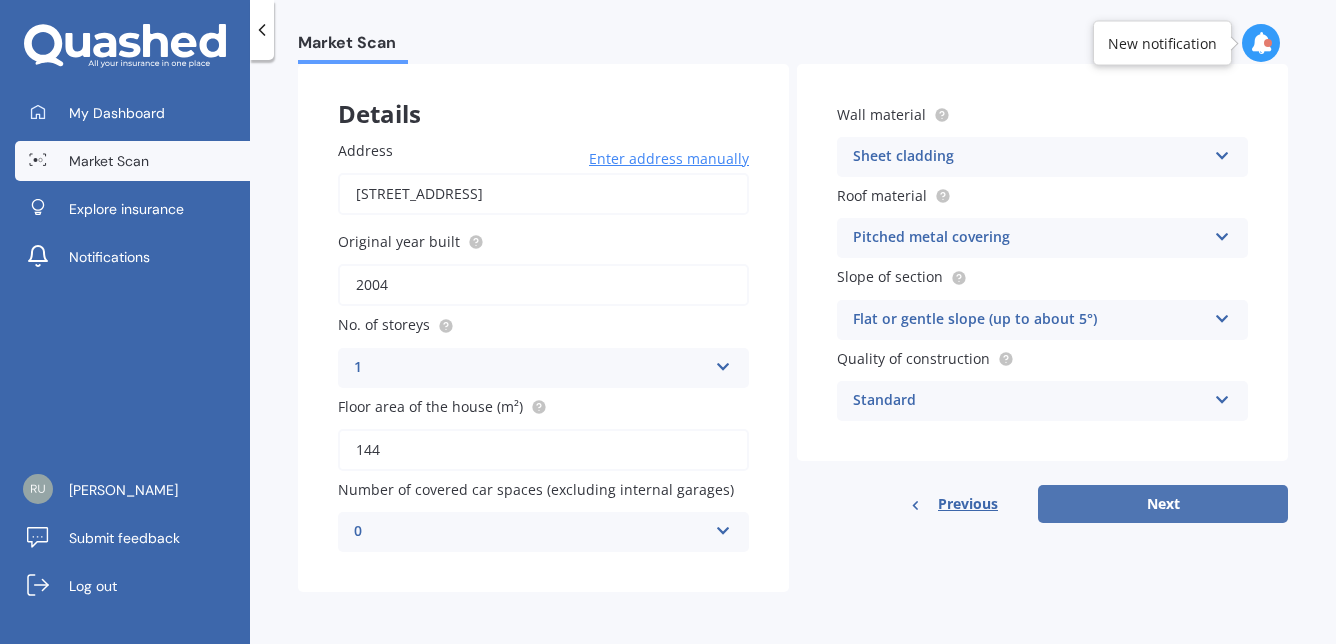 click on "Next" at bounding box center [1163, 504] 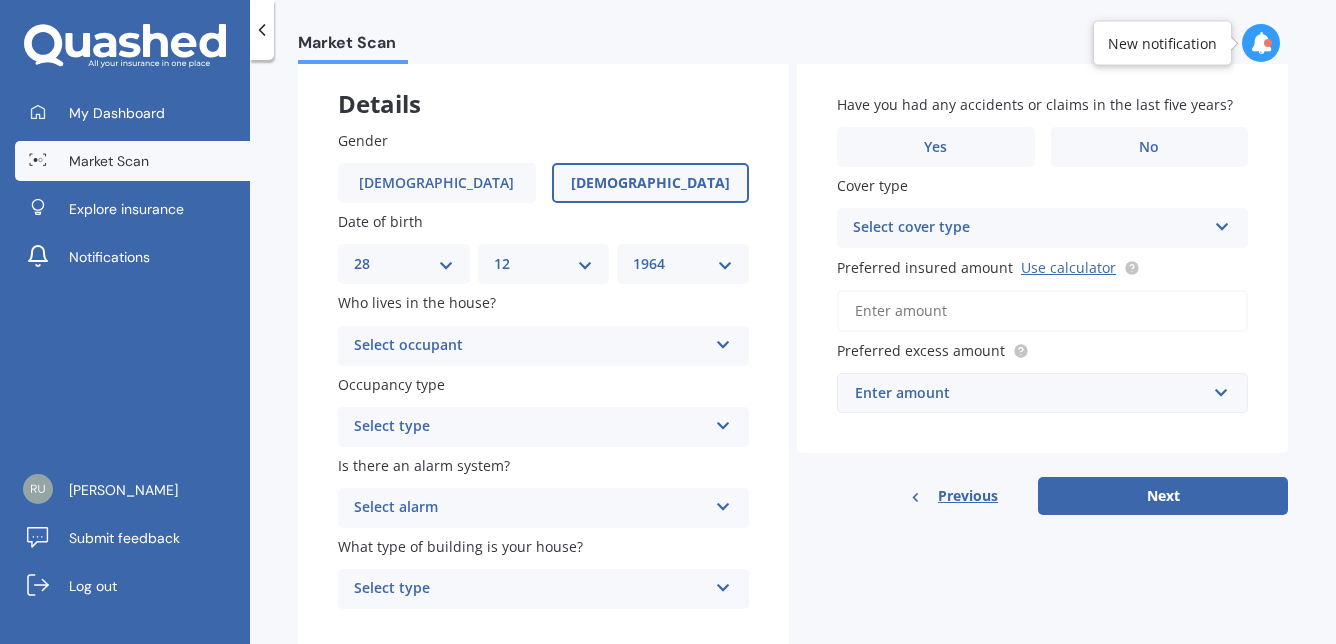 scroll, scrollTop: 117, scrollLeft: 0, axis: vertical 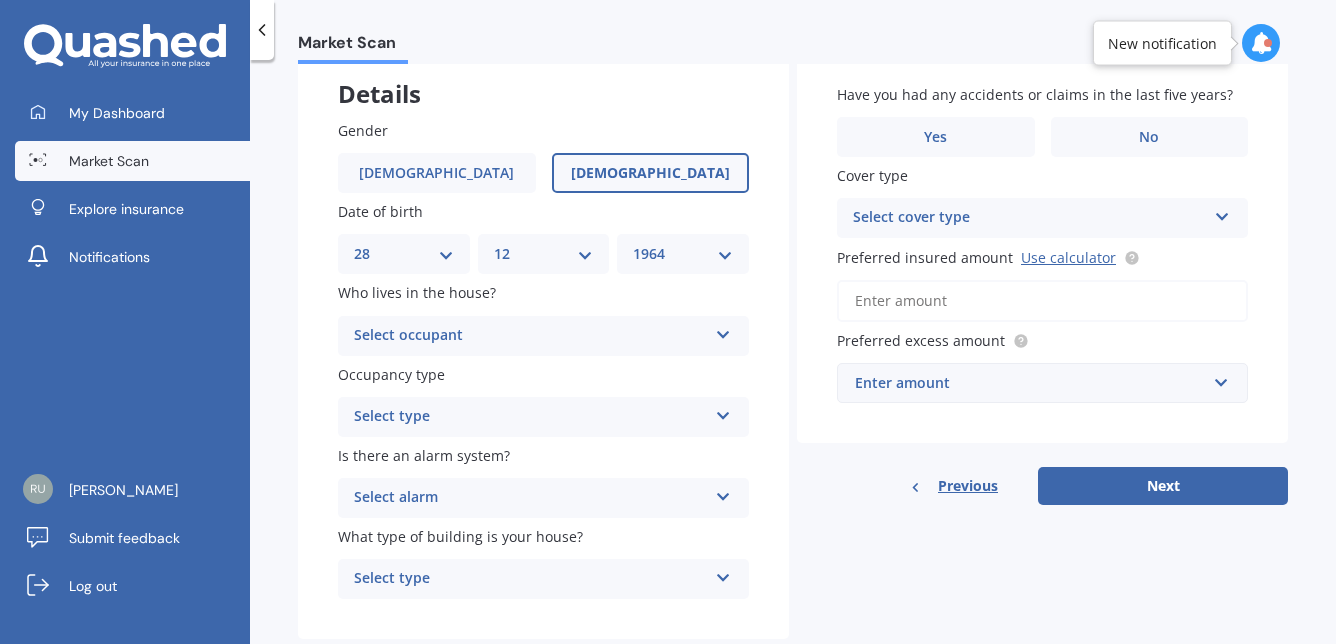 click at bounding box center (723, 331) 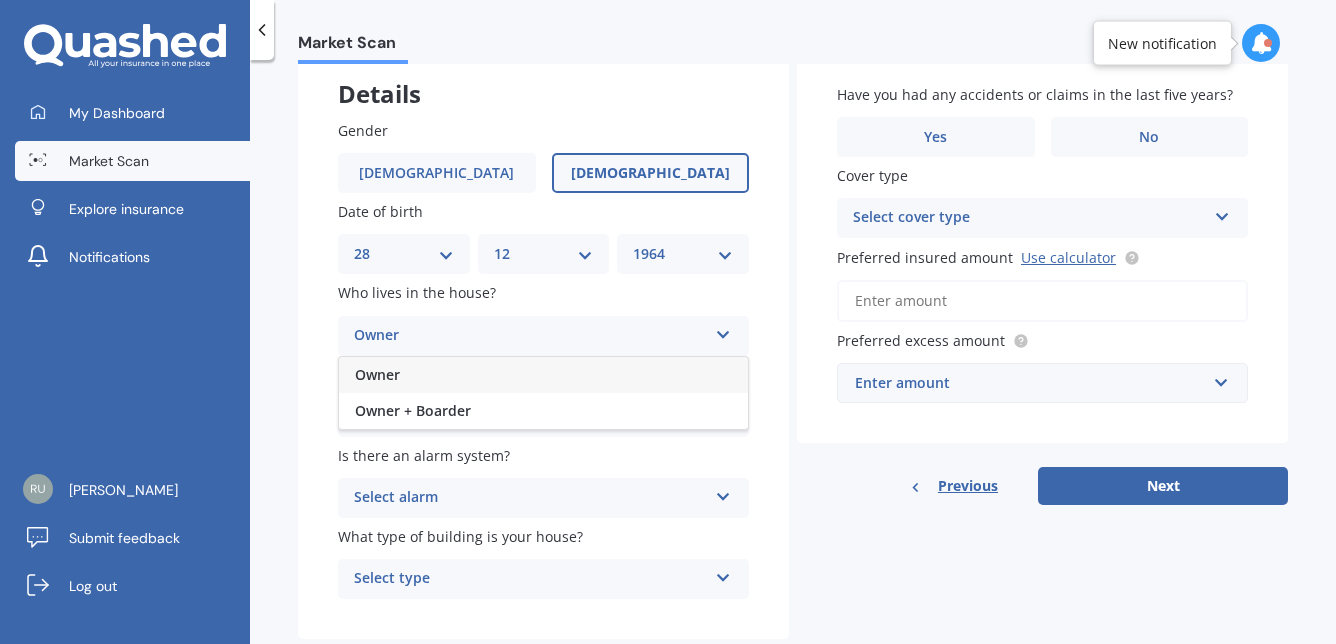click on "Owner" at bounding box center [543, 375] 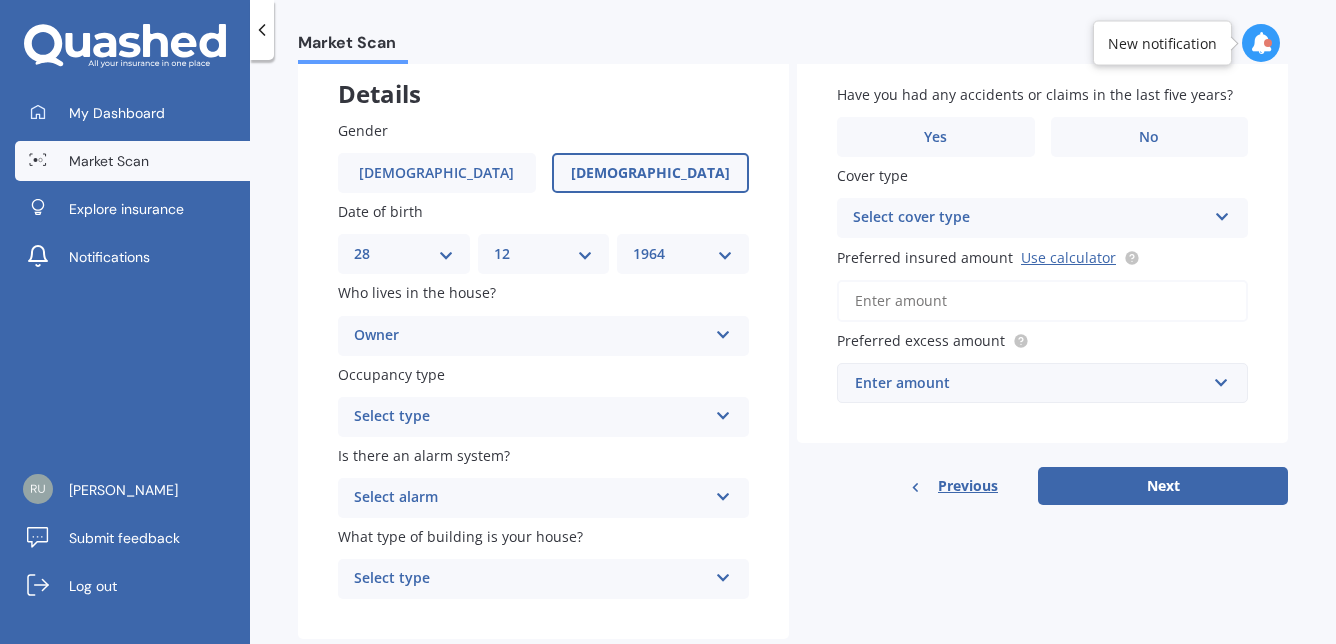 click at bounding box center (723, 412) 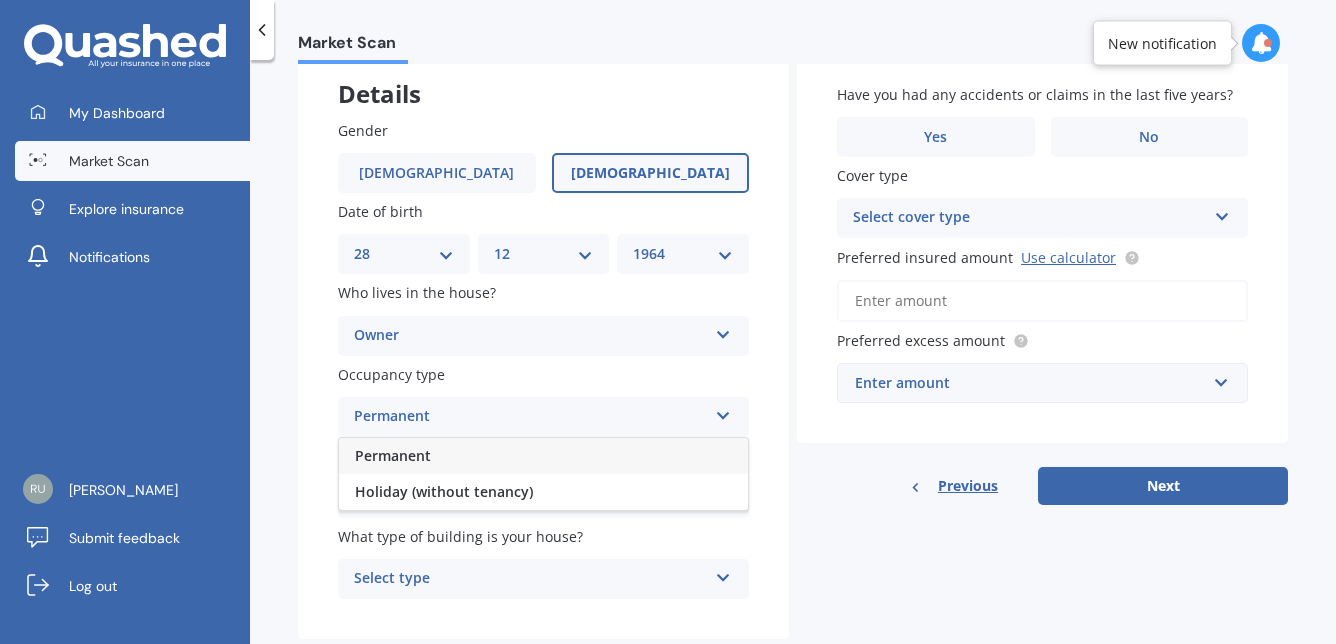 click on "Permanent" at bounding box center (543, 456) 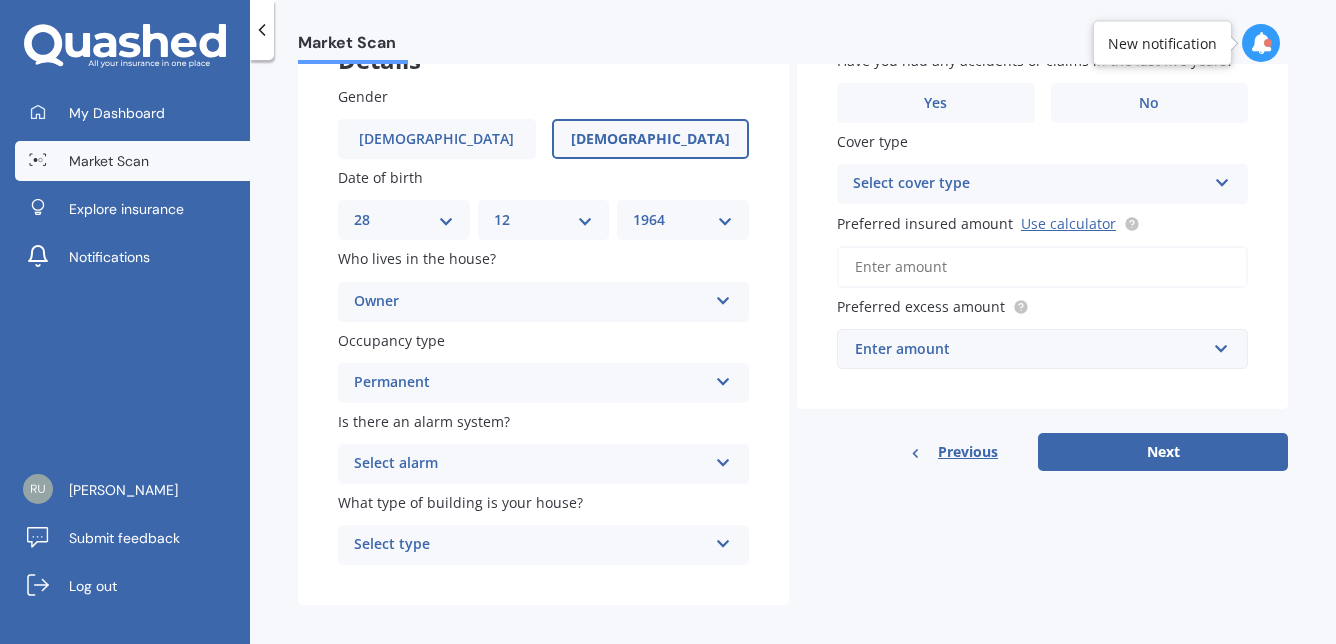 scroll, scrollTop: 167, scrollLeft: 0, axis: vertical 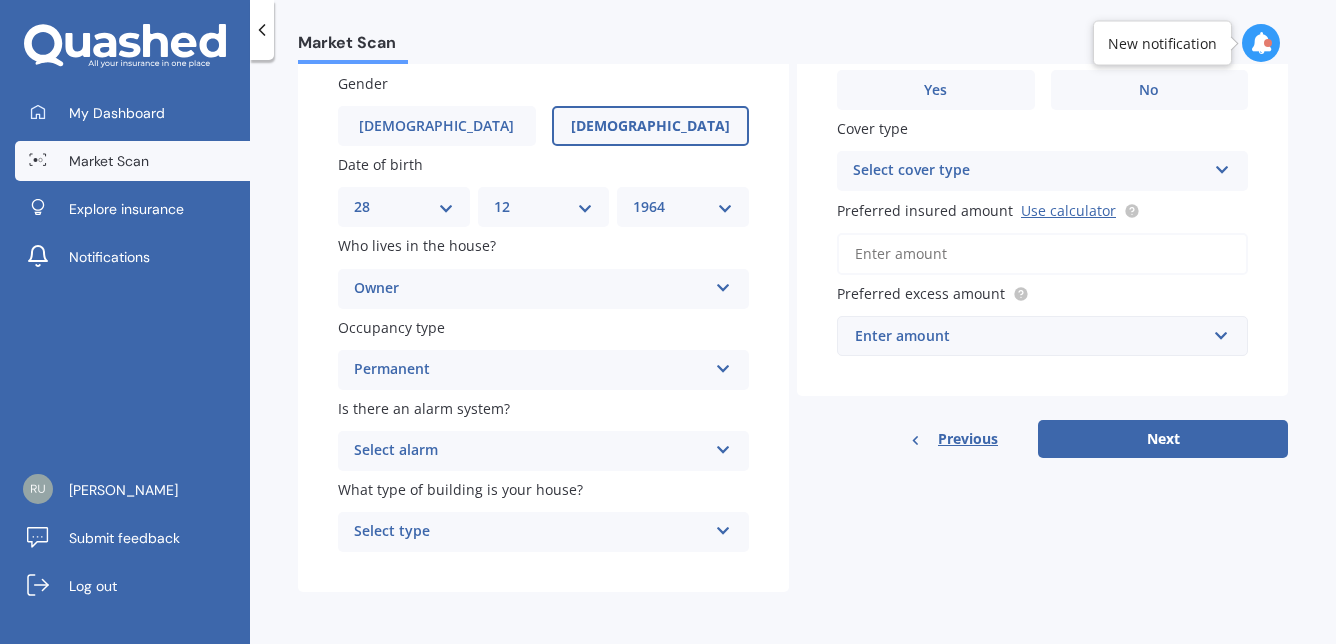 click at bounding box center (723, 446) 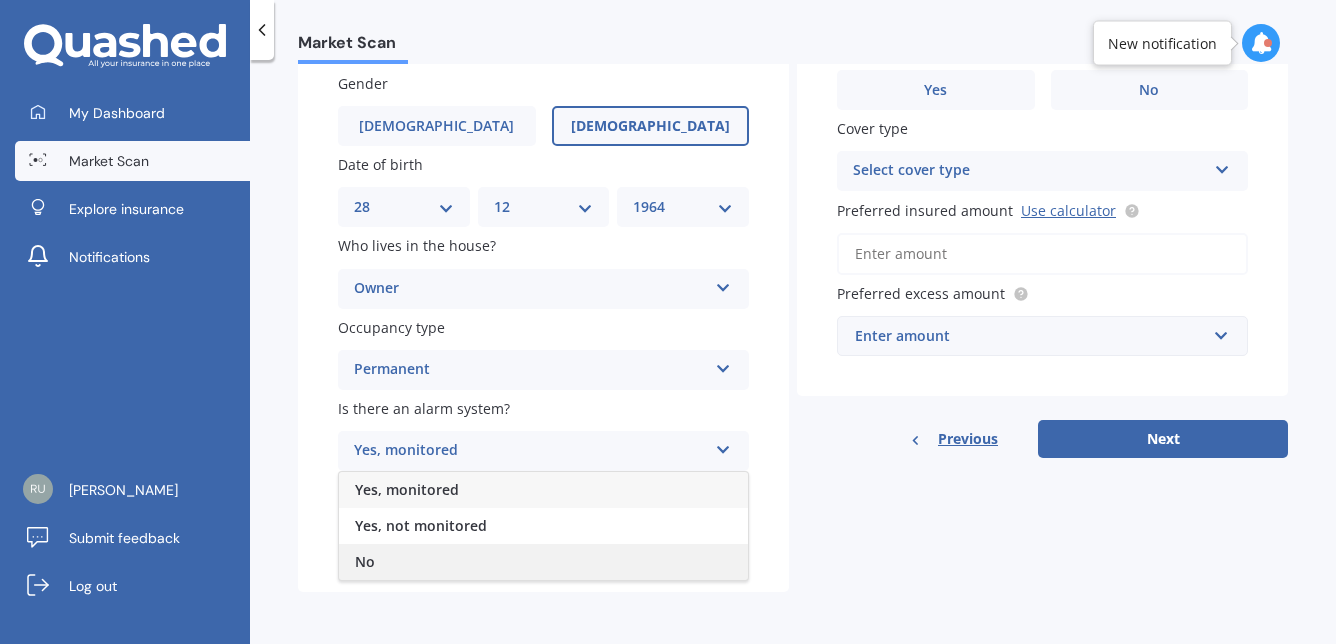 click on "No" at bounding box center [543, 562] 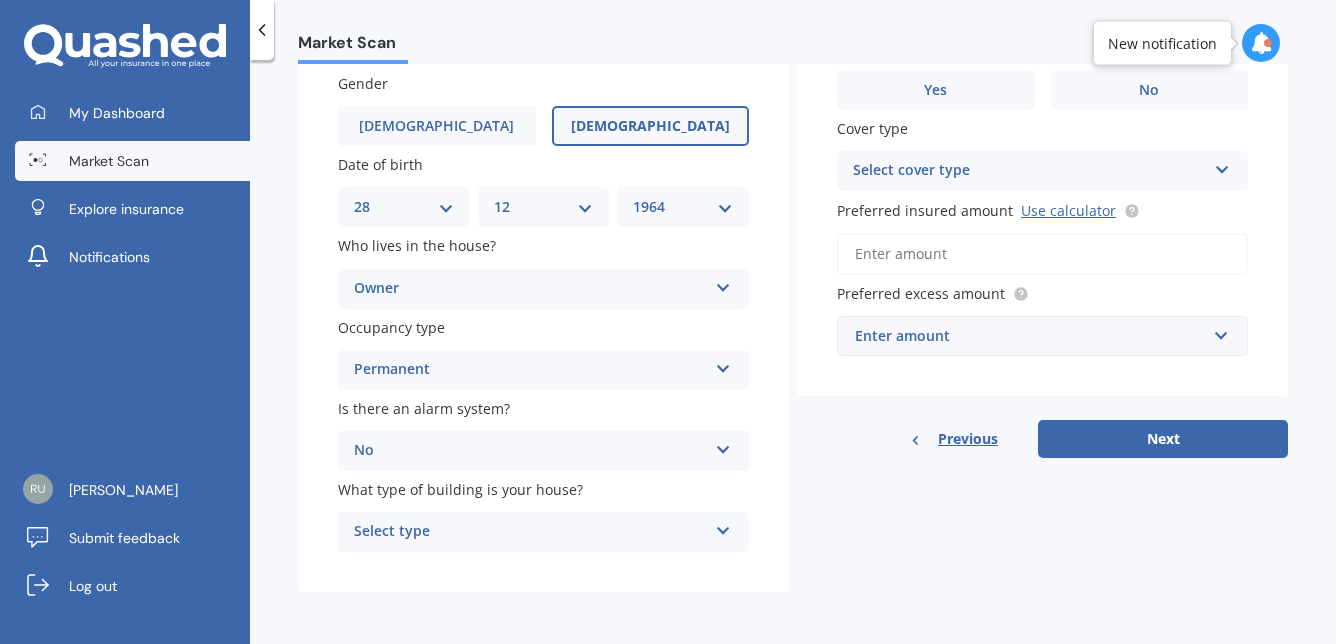 click at bounding box center (723, 527) 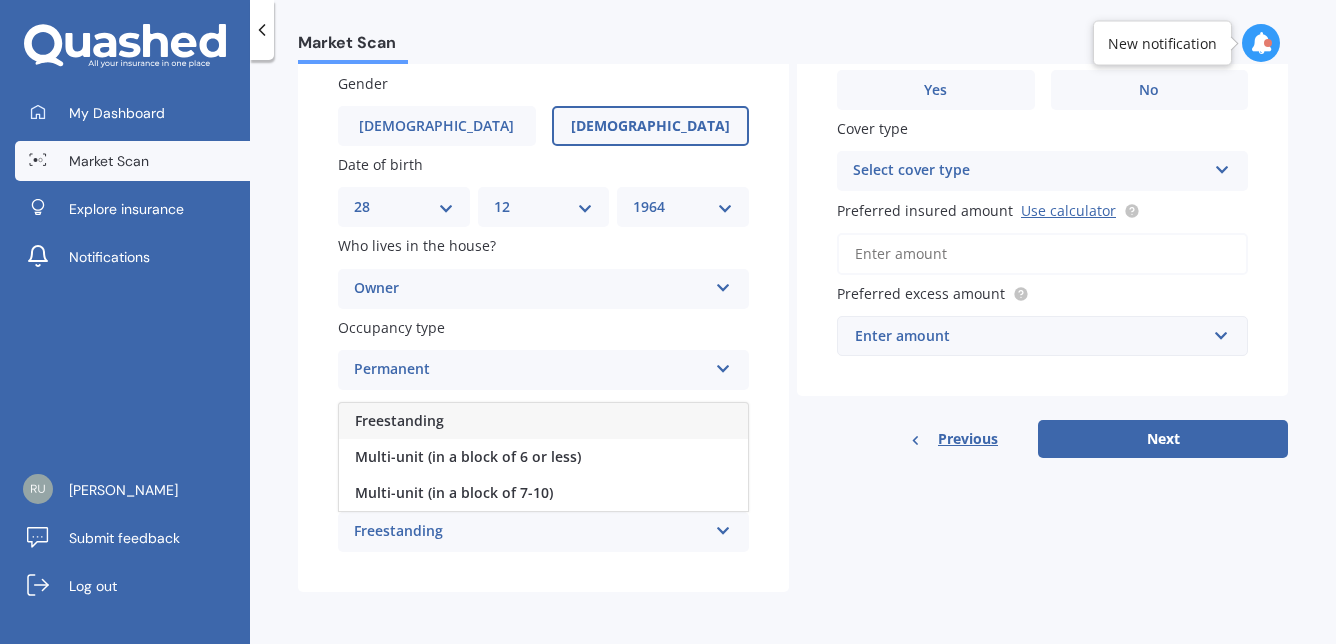 click on "Freestanding" at bounding box center (543, 421) 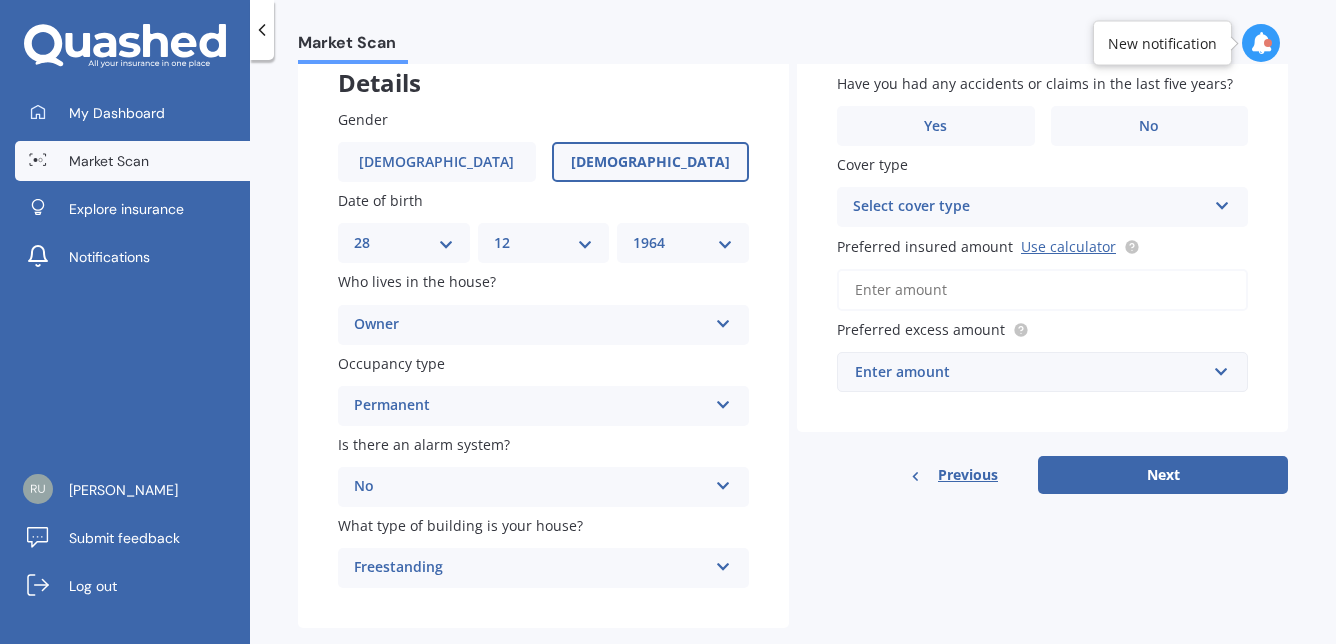 scroll, scrollTop: 0, scrollLeft: 0, axis: both 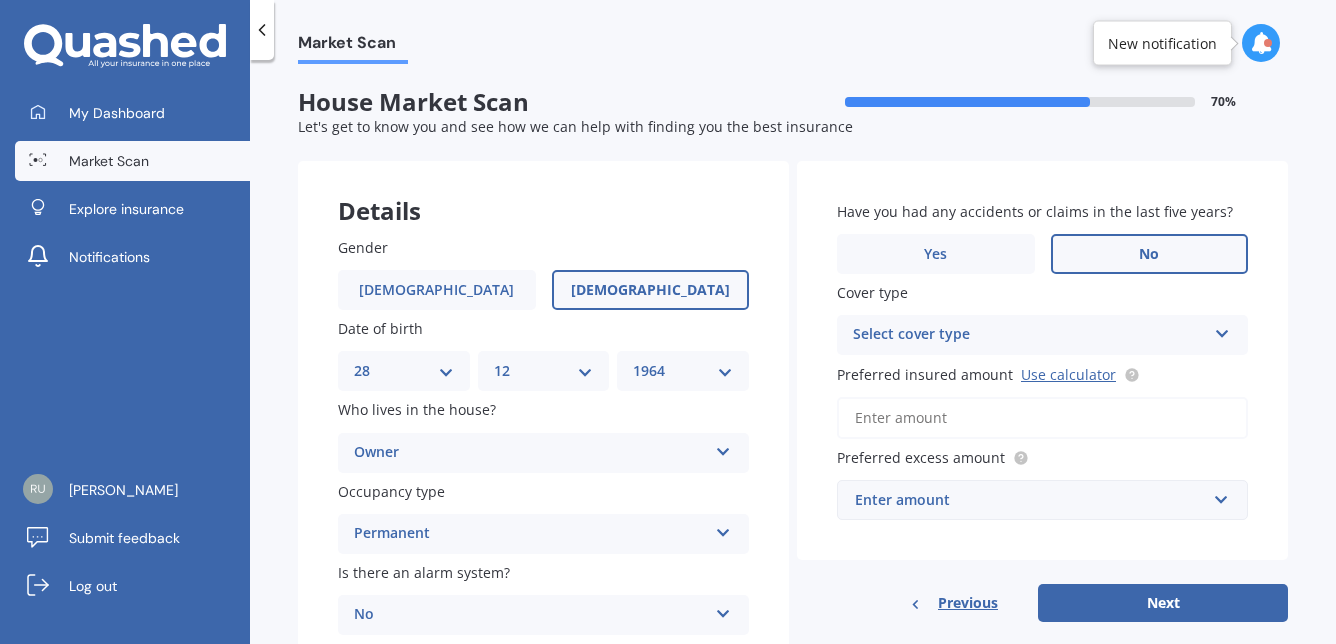 click on "No" at bounding box center [1150, 254] 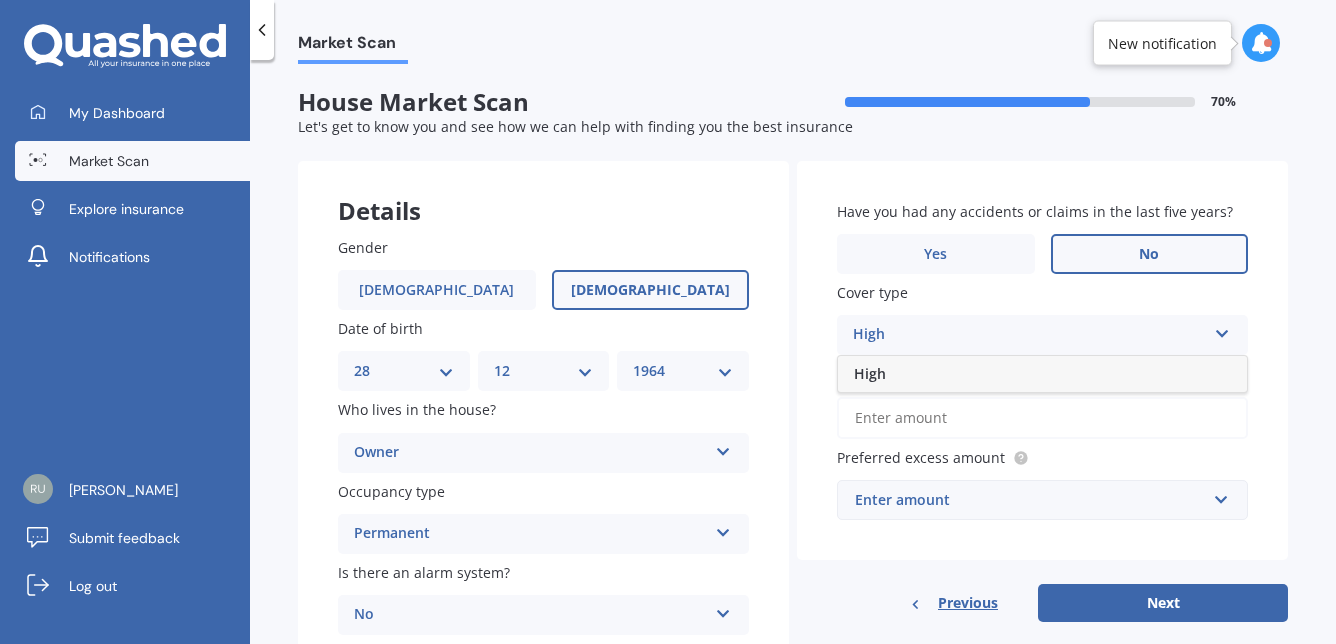 click on "High" at bounding box center [1029, 335] 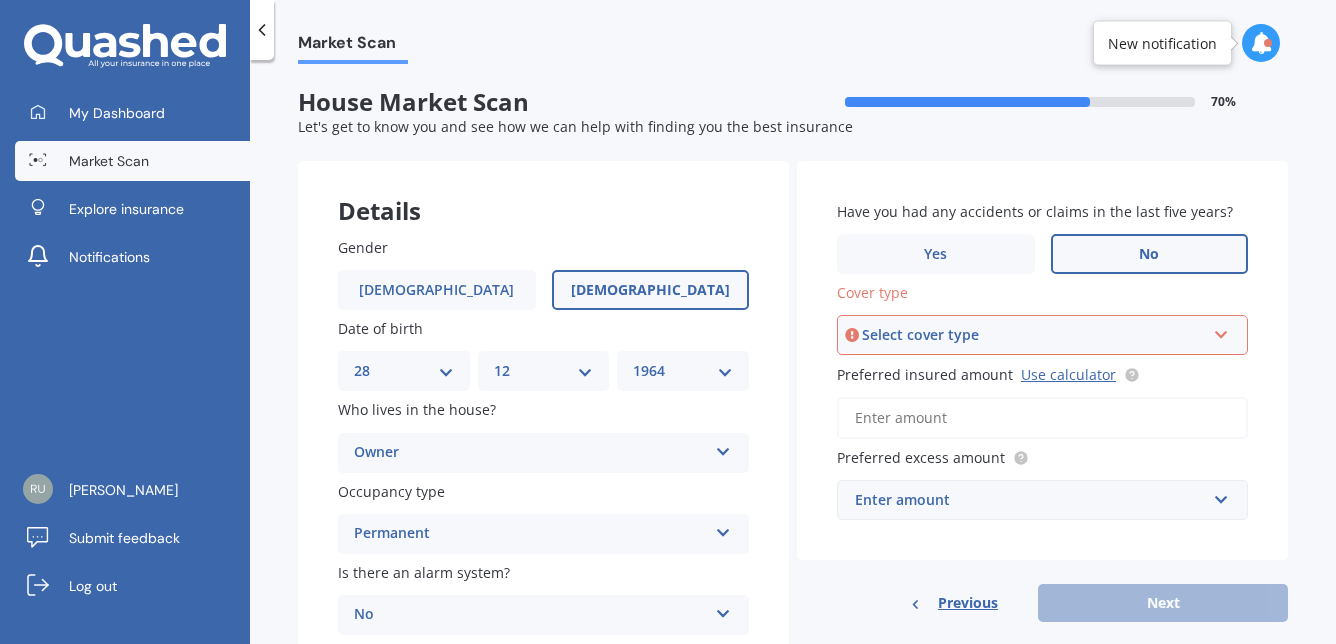 click at bounding box center (1221, 331) 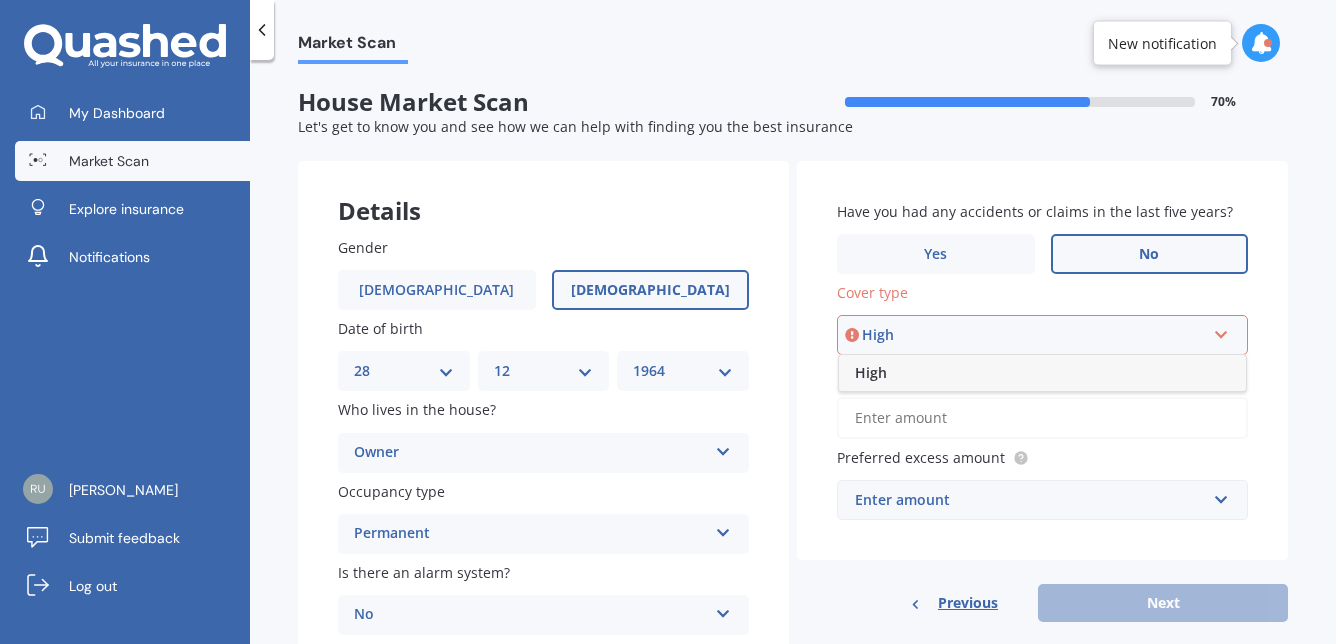 click on "High" at bounding box center [1042, 373] 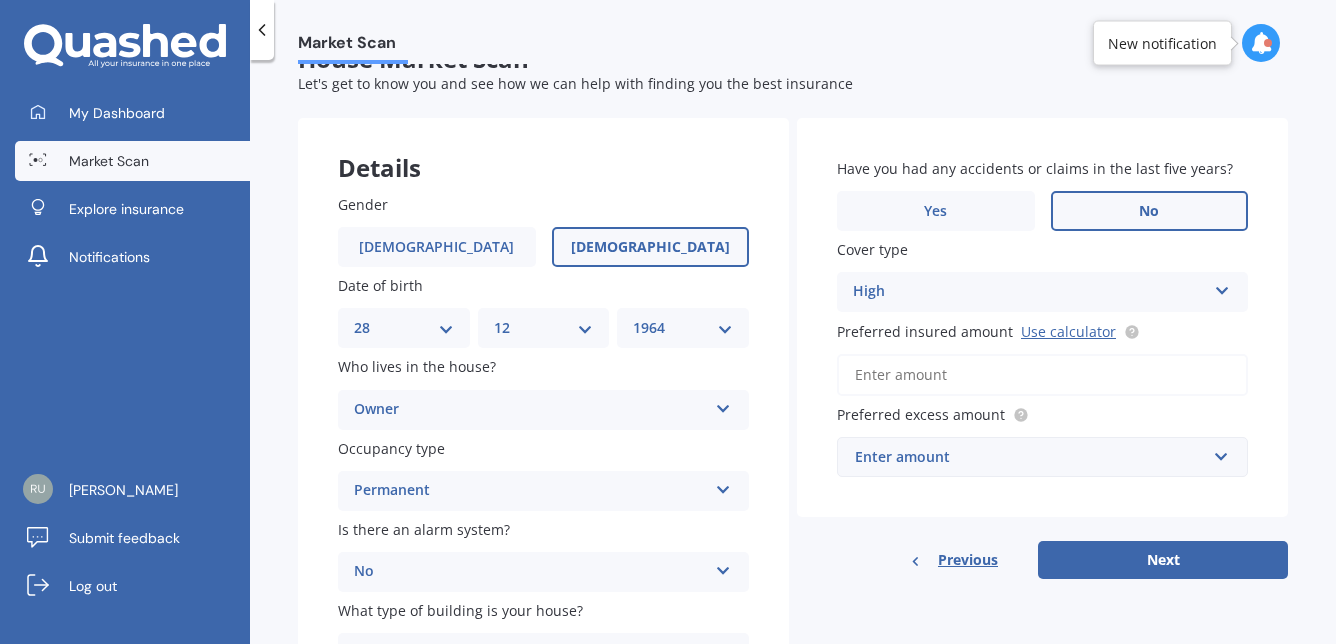 scroll, scrollTop: 77, scrollLeft: 0, axis: vertical 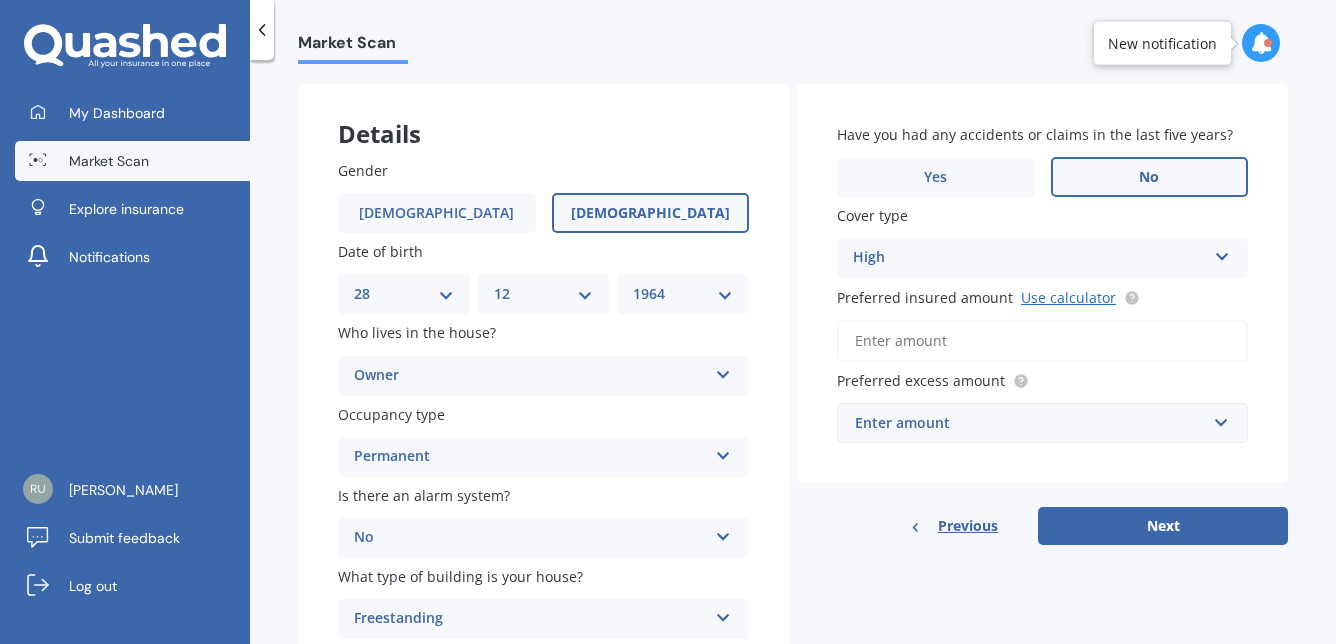 click on "Use calculator" at bounding box center (1068, 297) 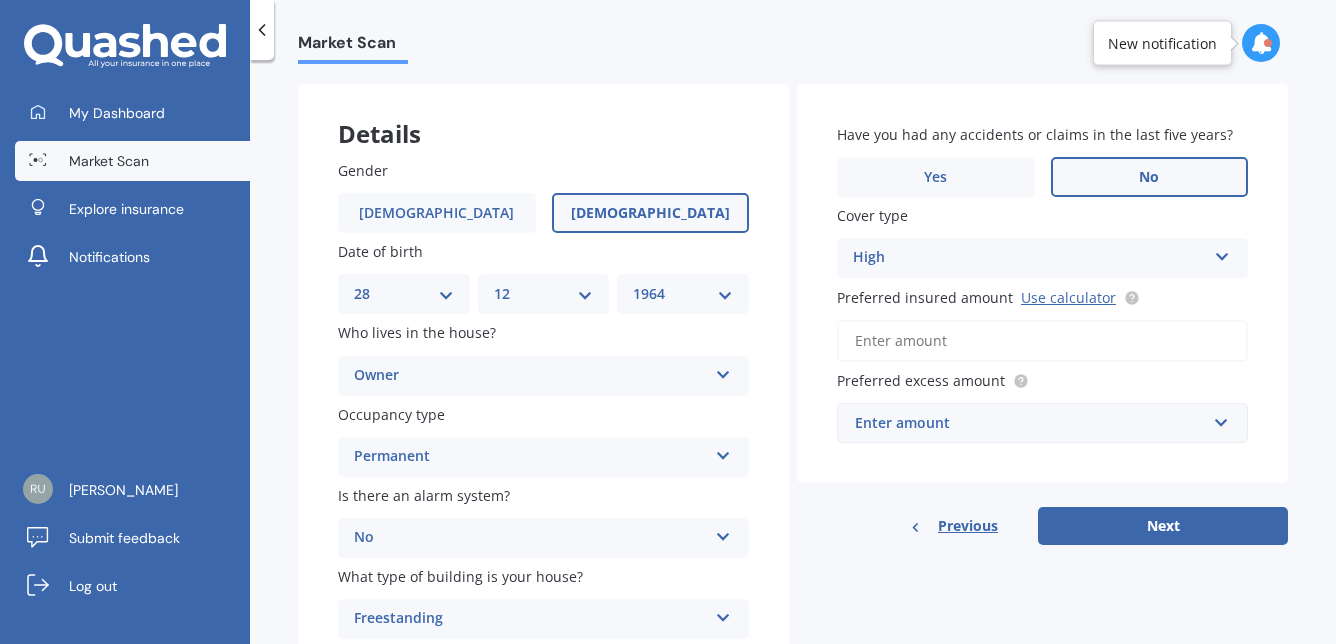 click on "Preferred insured amount Use calculator" at bounding box center [1042, 341] 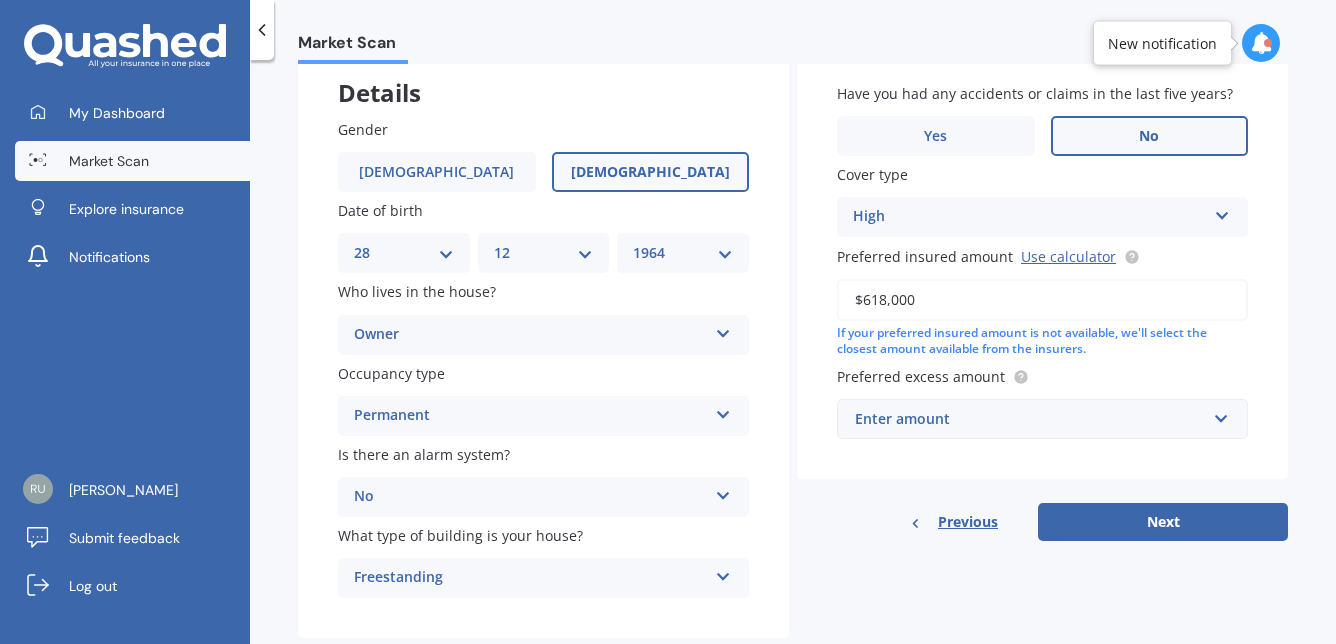 scroll, scrollTop: 146, scrollLeft: 0, axis: vertical 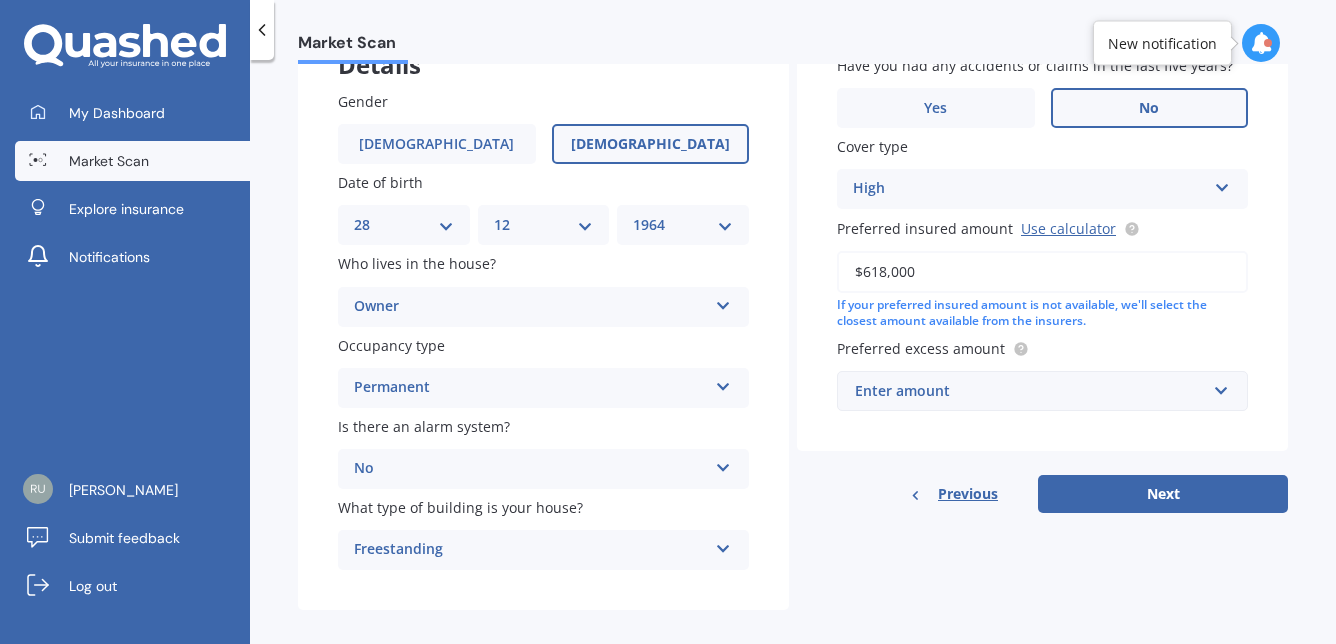 type on "$618,000" 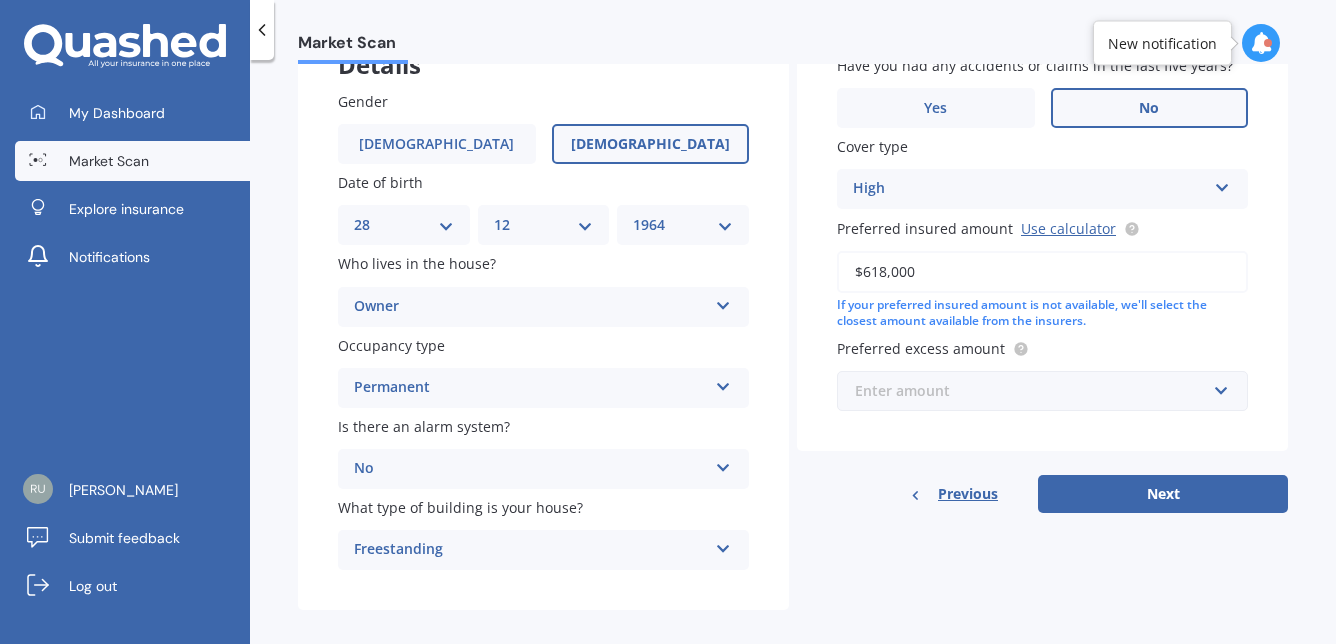 click at bounding box center [1035, 391] 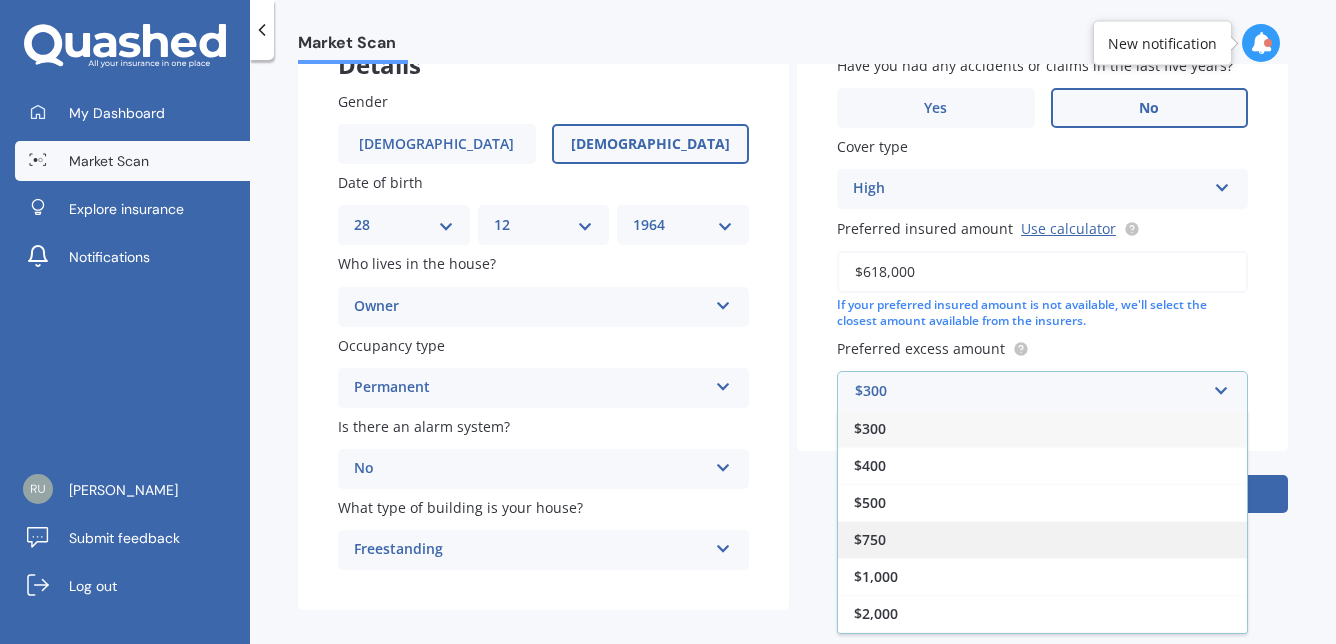 click on "$750" at bounding box center (1042, 539) 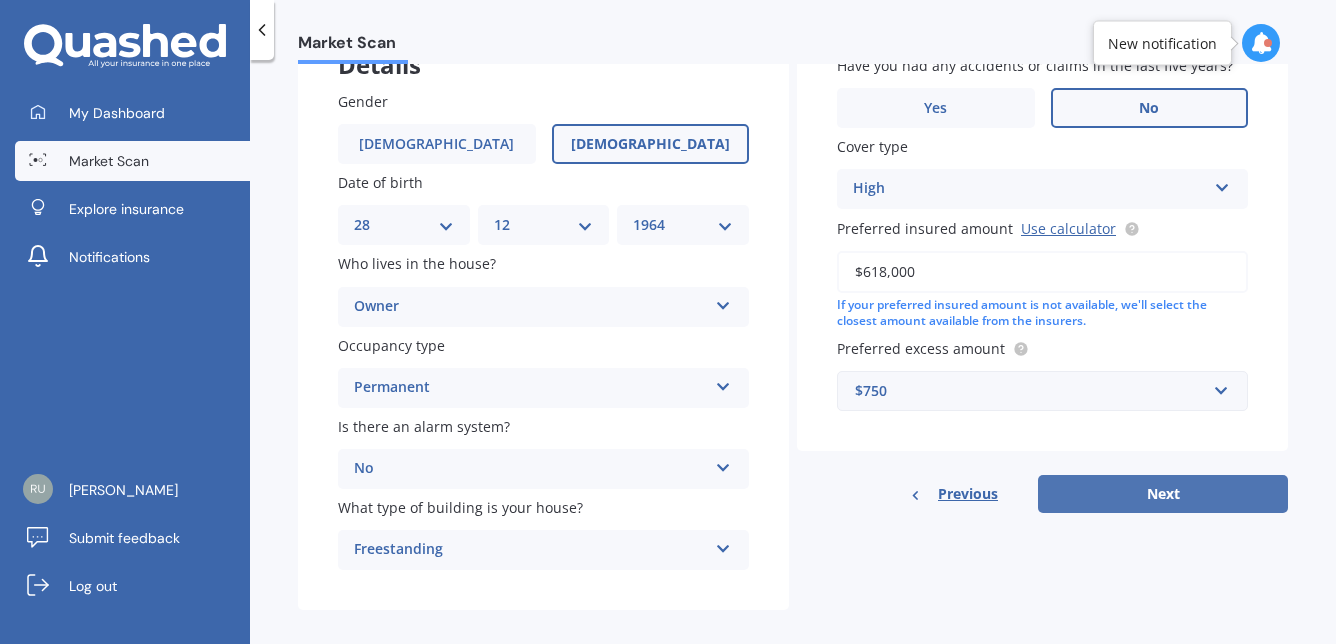 click on "Next" at bounding box center (1163, 494) 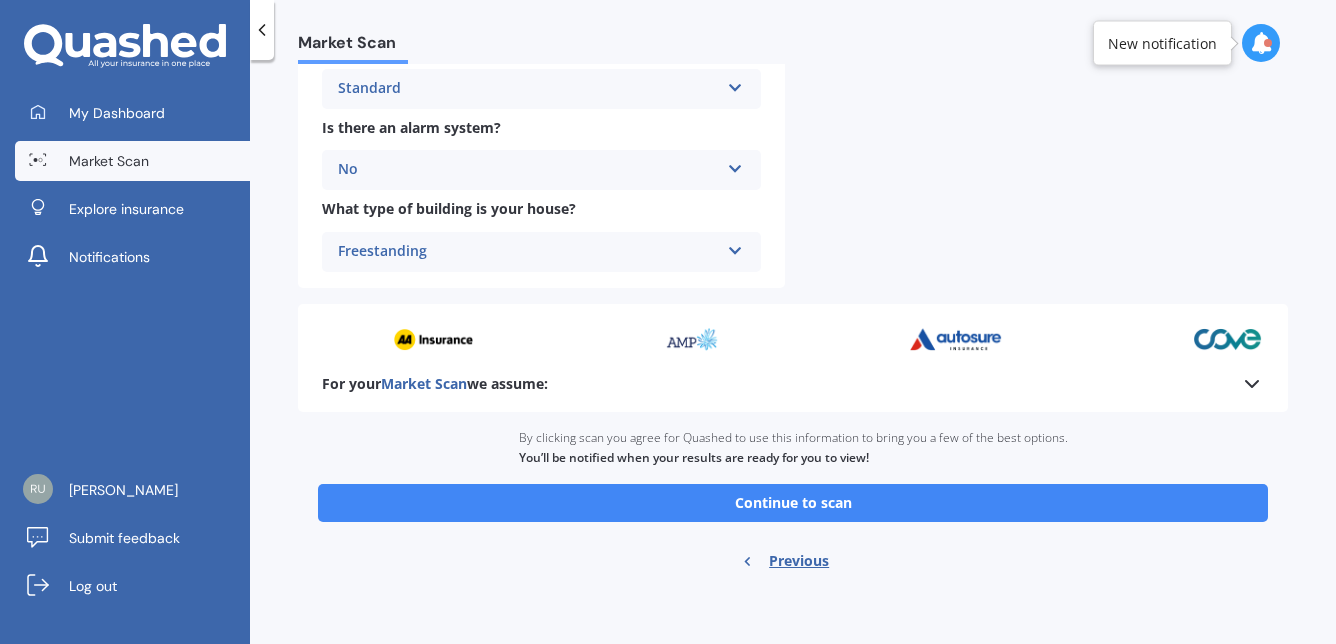 scroll, scrollTop: 801, scrollLeft: 0, axis: vertical 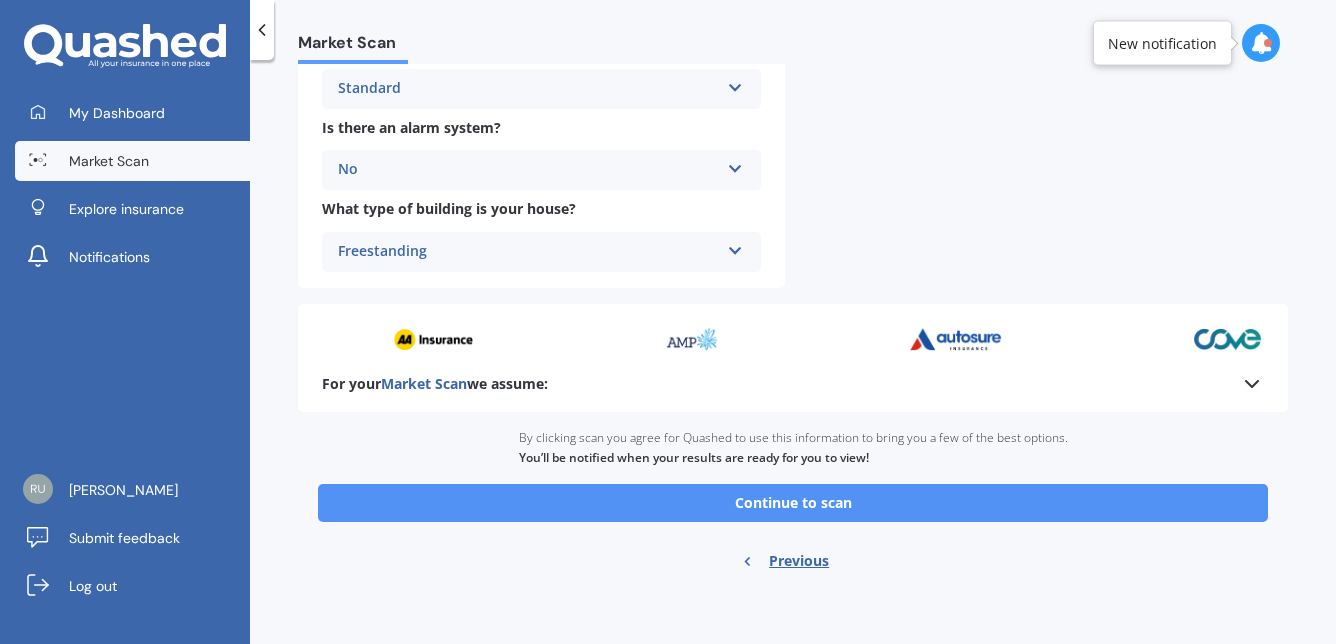 click on "Continue to scan" at bounding box center (793, 503) 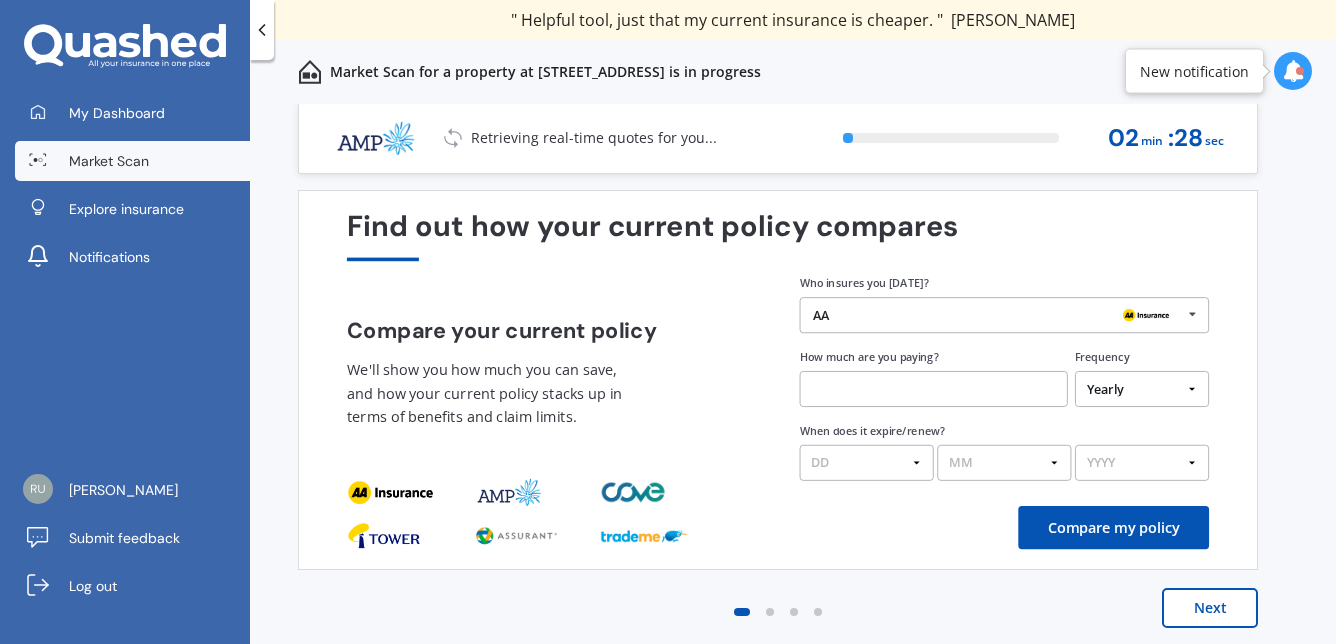 scroll, scrollTop: 6, scrollLeft: 0, axis: vertical 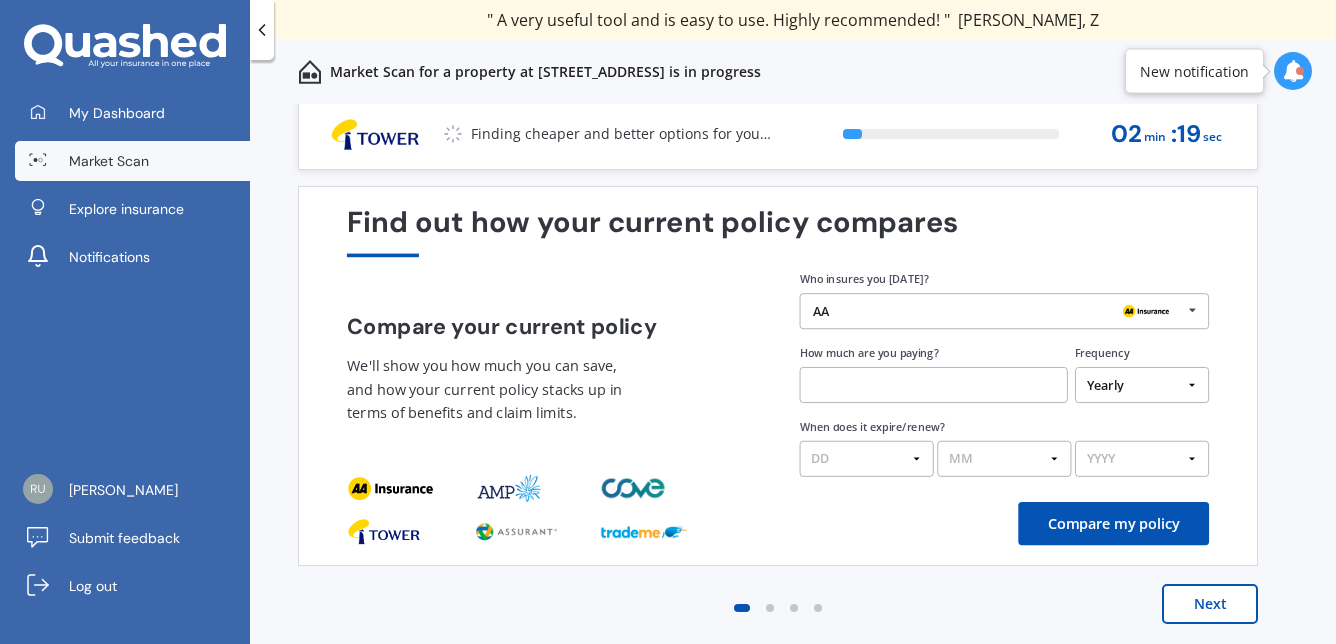 click at bounding box center (1192, 310) 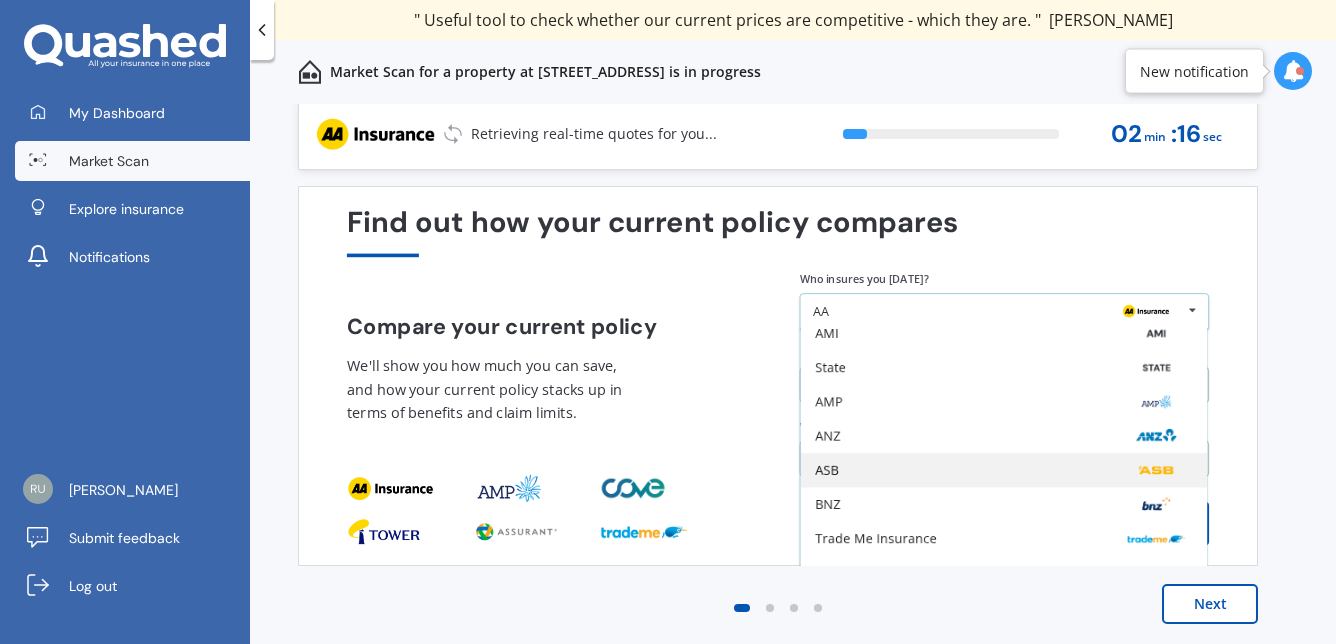 scroll, scrollTop: 0, scrollLeft: 0, axis: both 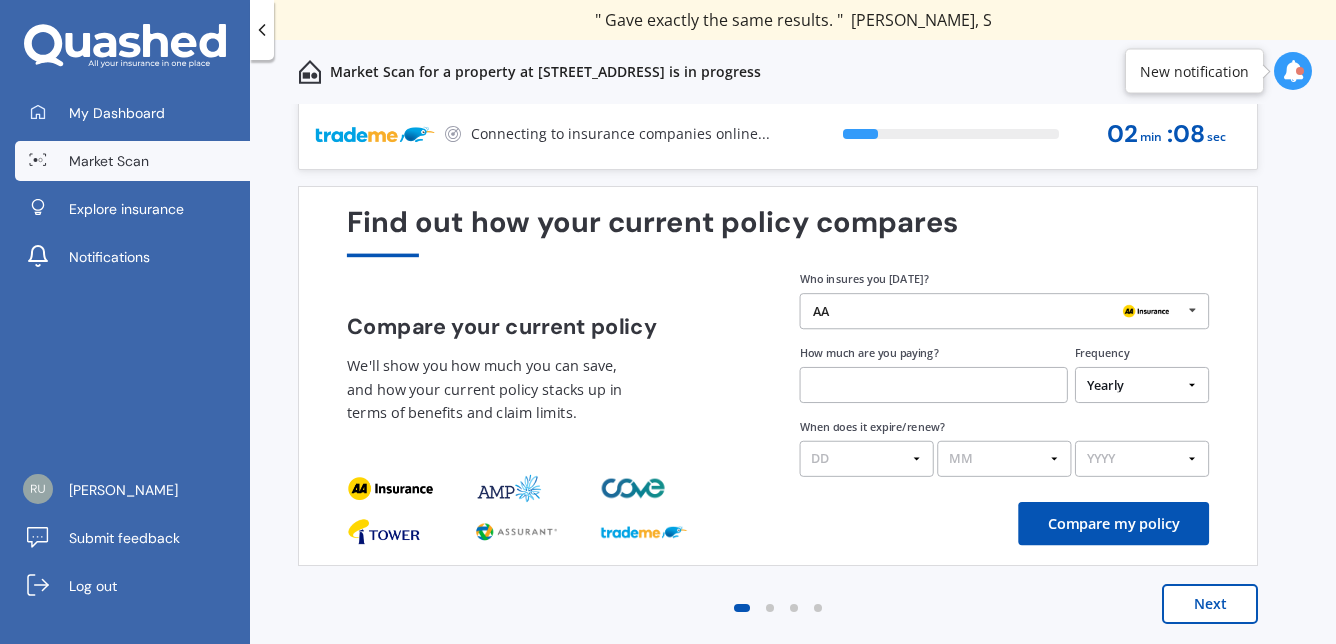 click on "Compare your current policy  We'll show you how much you can save, and how your current policy stacks up in terms of benefits and claim limits. Enter your policy information Who insures you [DATE]? AA AA Tower AMI State AMP ANZ ASB BNZ Trade Me Insurance Westpac Other How much are you paying? Frequency Yearly Six-Monthly Quarterly Monthly Fortnightly Weekly One-Off When does it expire/renew? DD 01 02 03 04 05 06 07 08 09 10 11 12 13 14 15 16 17 18 19 20 21 22 23 24 25 26 27 28 29 30 31 MM 01 02 03 04 05 06 07 08 09 10 11 12 YYYY 2026 2025 2024" at bounding box center (778, 373) 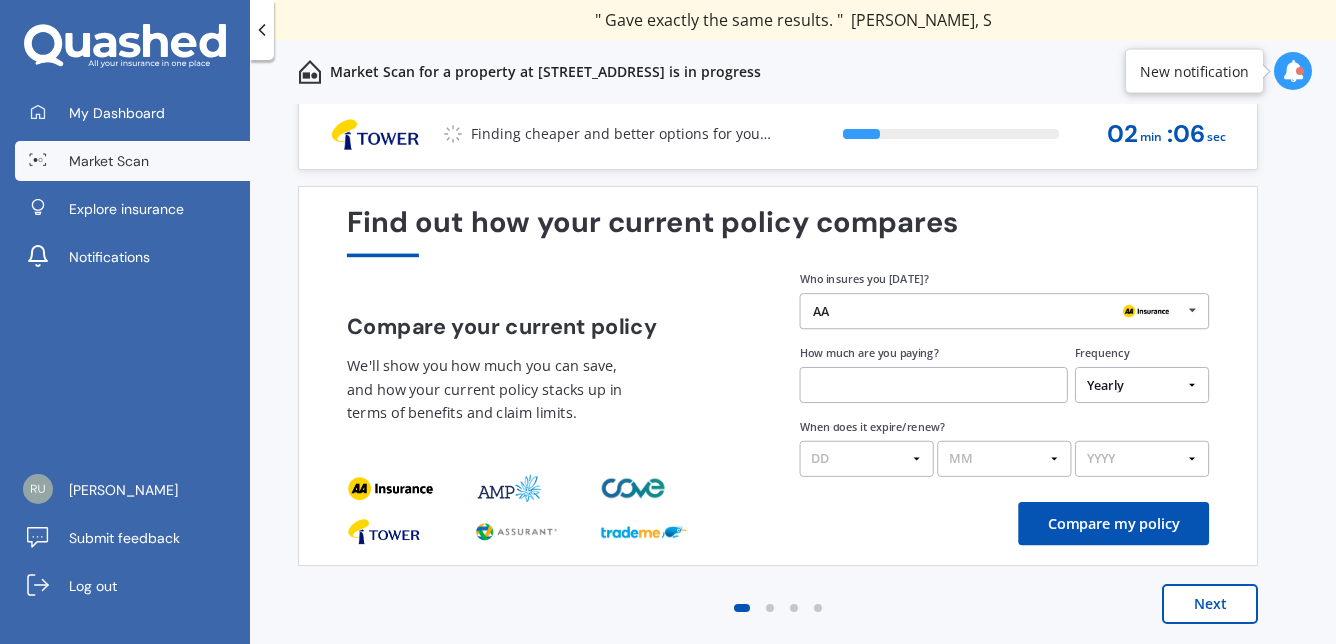 click on "Compare my policy" at bounding box center [1113, 523] 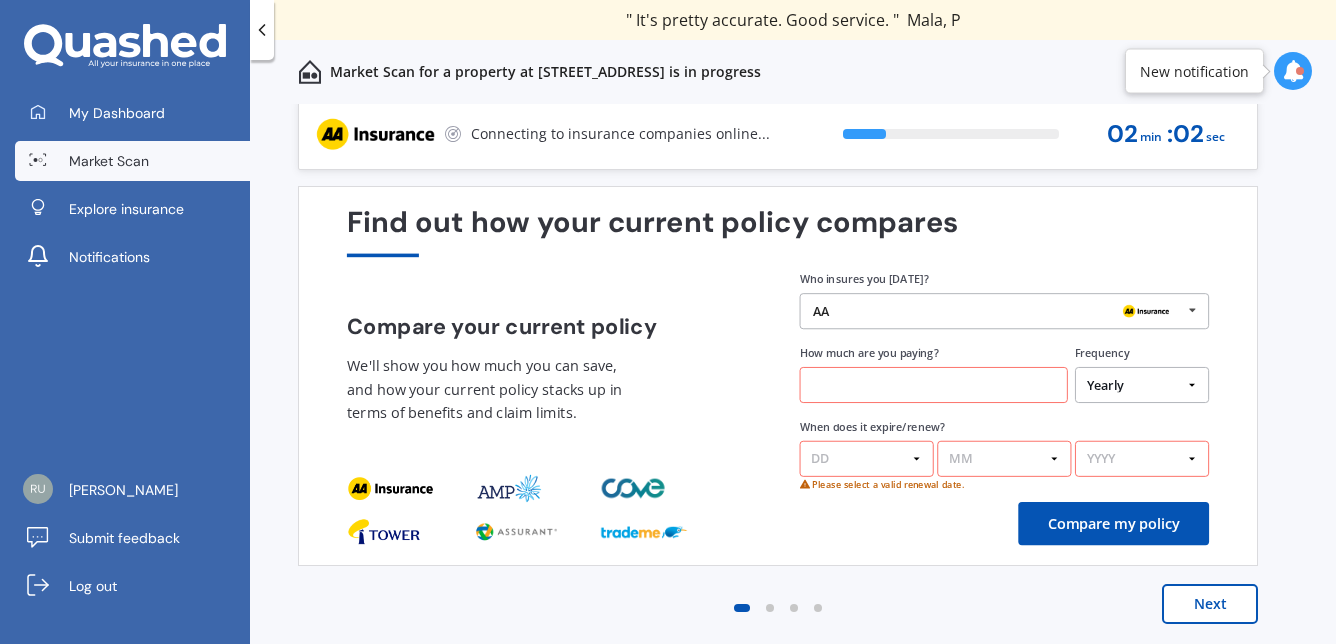 click at bounding box center [1192, 310] 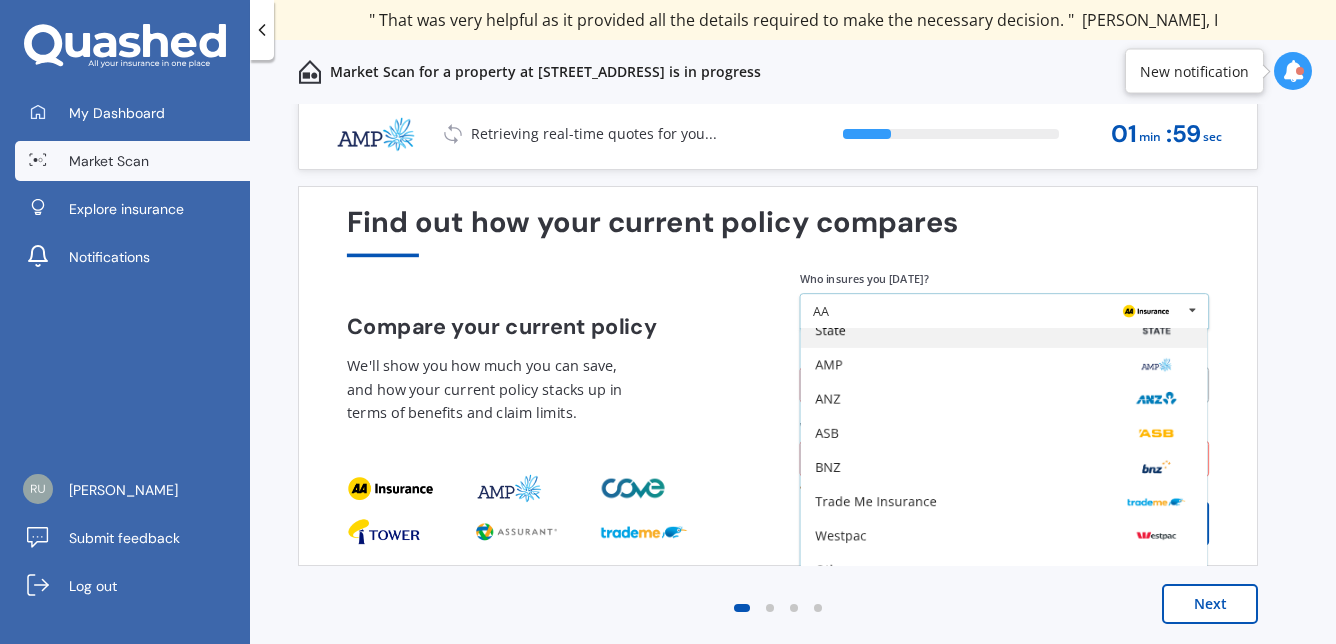 scroll, scrollTop: 131, scrollLeft: 0, axis: vertical 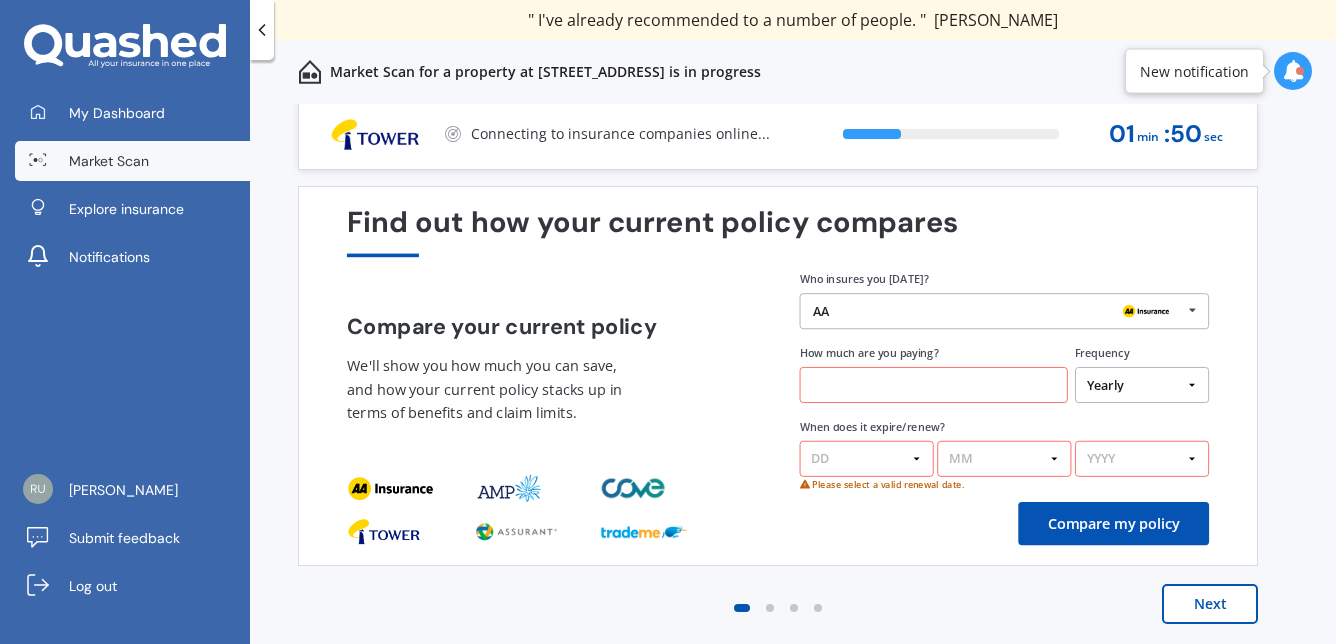 click on "Find out how your current policy compares Compare your current policy  We'll show you how much you can save, and how your current policy stacks up in terms of benefits and claim limits. Enter your policy information Who insures you [DATE]? AA AA Tower AMI State AMP ANZ ASB BNZ Trade Me Insurance Westpac Other How much are you paying? Frequency Yearly Six-Monthly Quarterly Monthly Fortnightly Weekly One-Off When does it expire/renew? DD 01 02 03 04 05 06 07 08 09 10 11 12 13 14 15 16 17 18 19 20 21 22 23 24 25 26 27 28 29 30 31 MM 01 02 03 04 05 06 07 08 09 10 11 12 YYYY 2026 2025 2024  Please select a valid renewal date. Compare my policy" at bounding box center [778, 376] 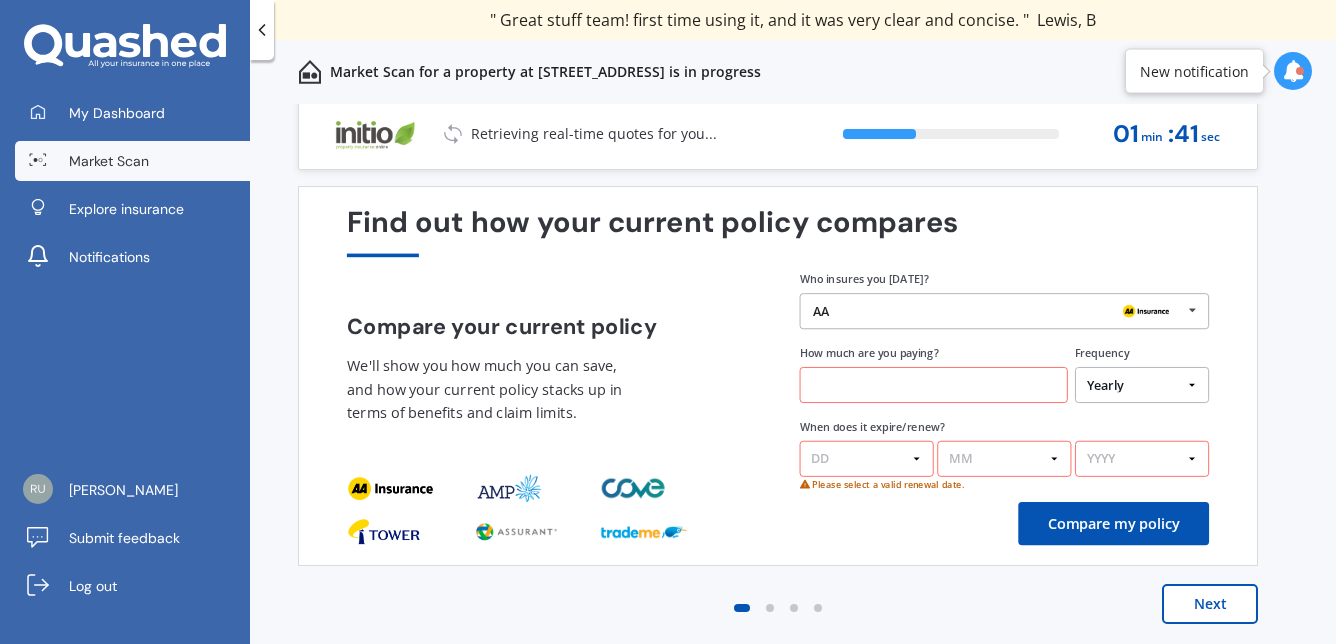 click at bounding box center [1192, 310] 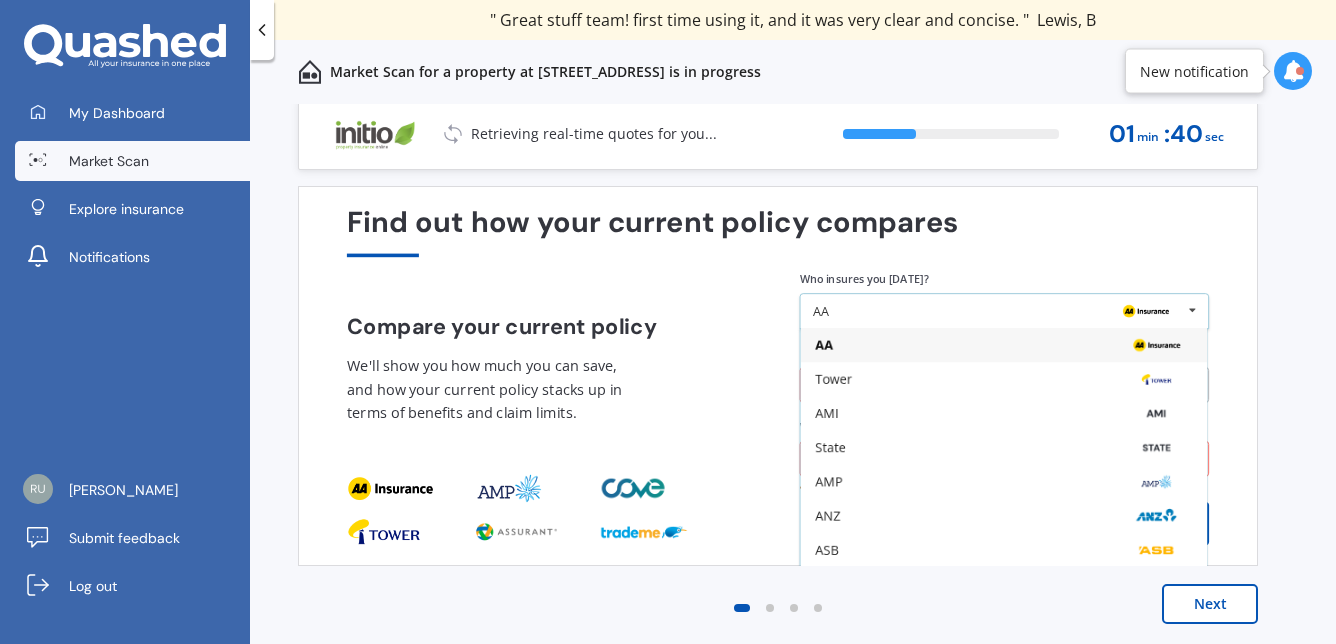 scroll, scrollTop: 0, scrollLeft: 0, axis: both 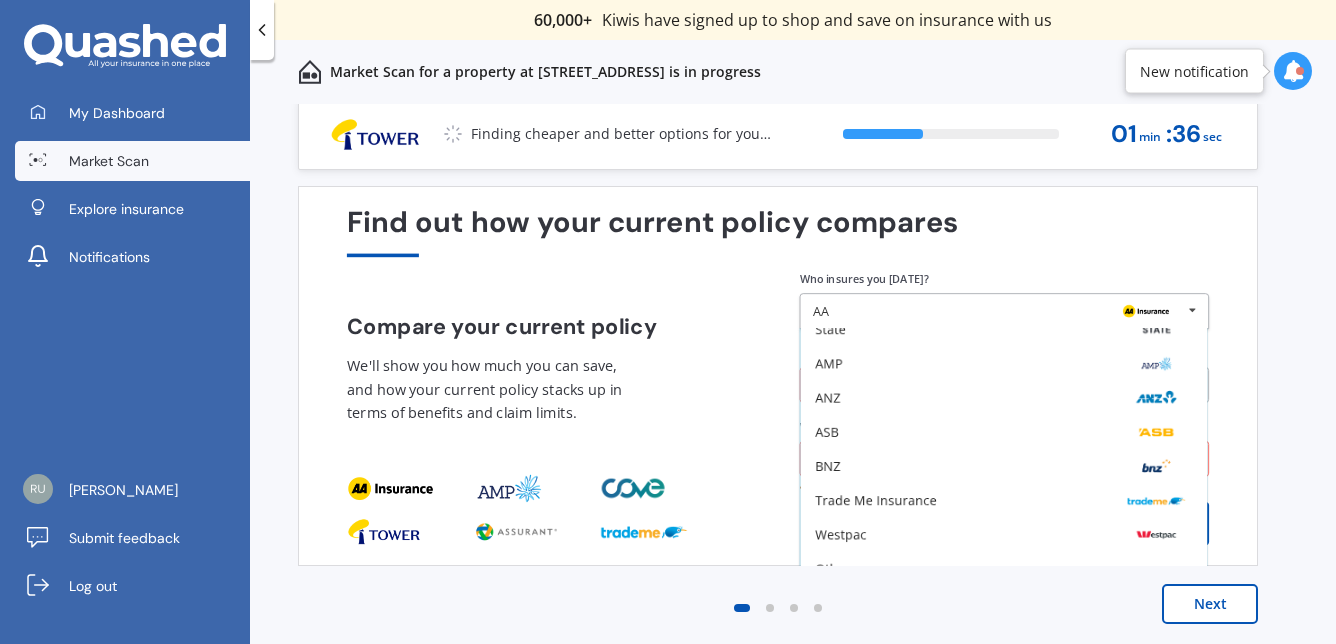 click on "Compare your current policy  We'll show you how much you can save, and how your current policy stacks up in terms of benefits and claim limits." at bounding box center (552, 377) 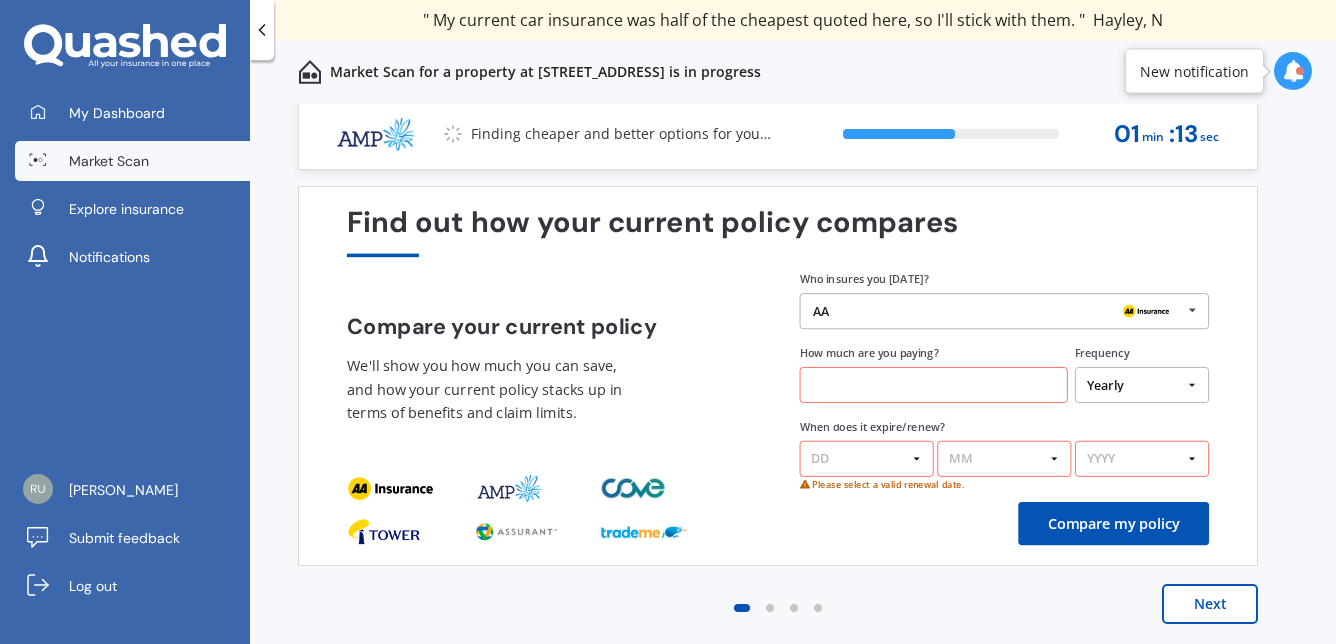 click on "Find out how your current policy compares" at bounding box center [778, 231] 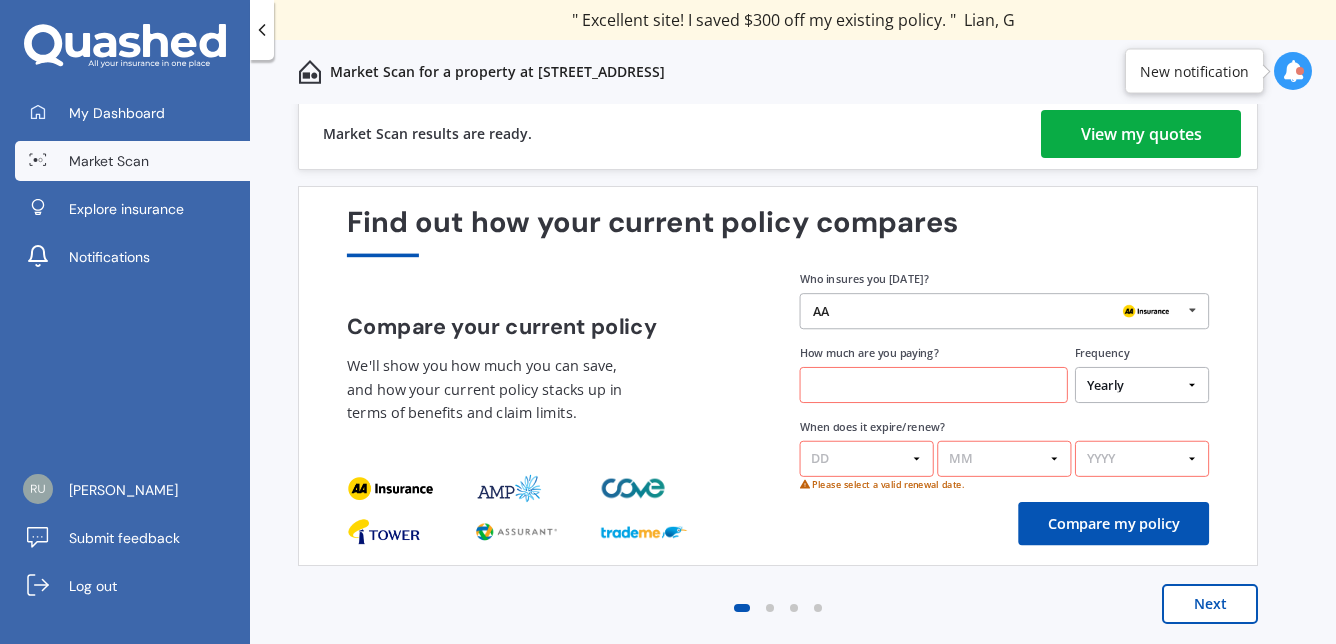 click on "View my quotes" at bounding box center [1141, 134] 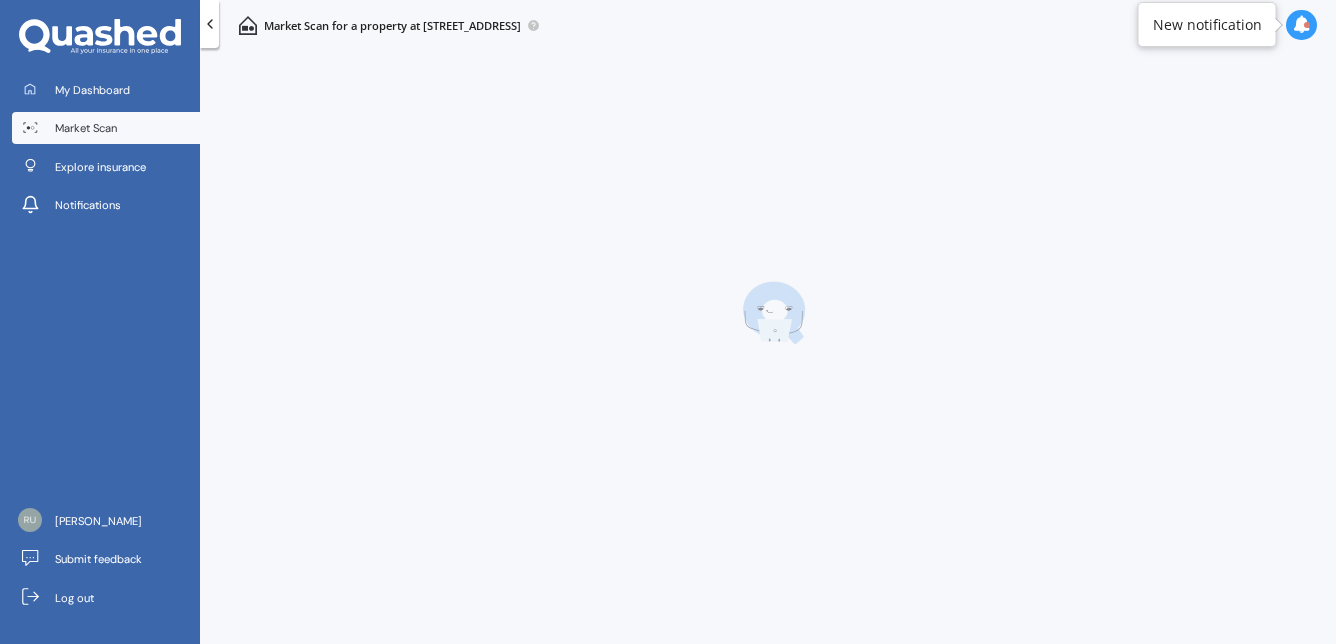 scroll, scrollTop: 0, scrollLeft: 0, axis: both 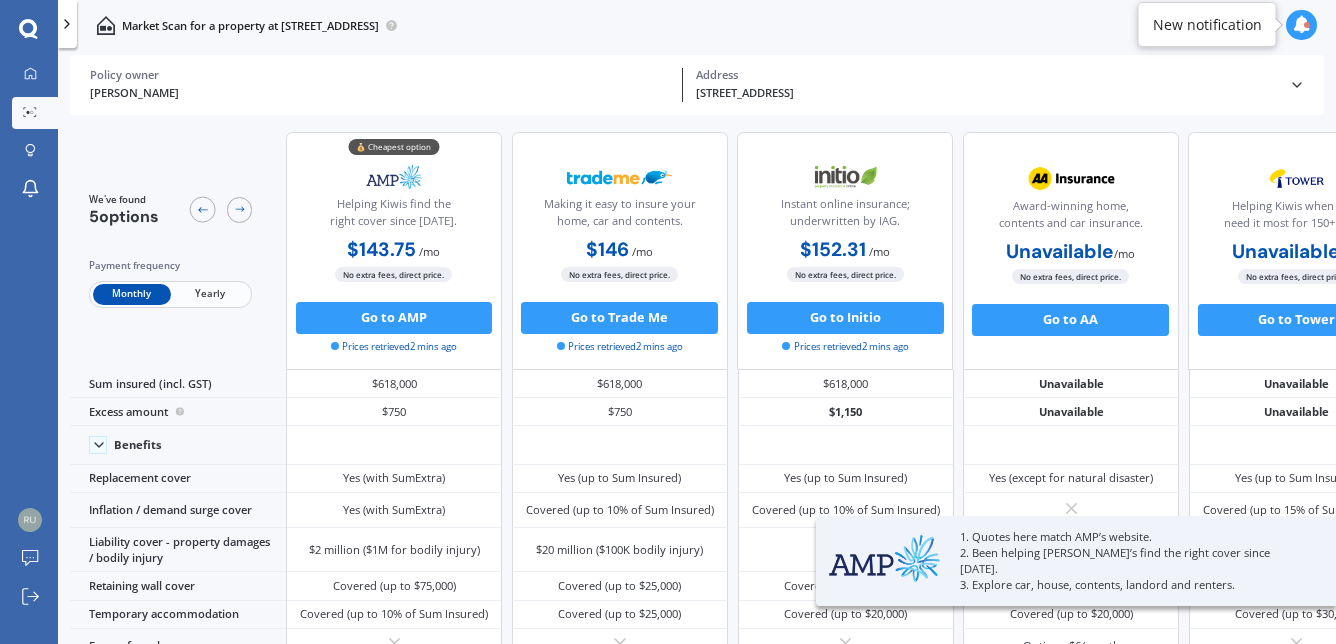 click on "Yearly" at bounding box center [210, 294] 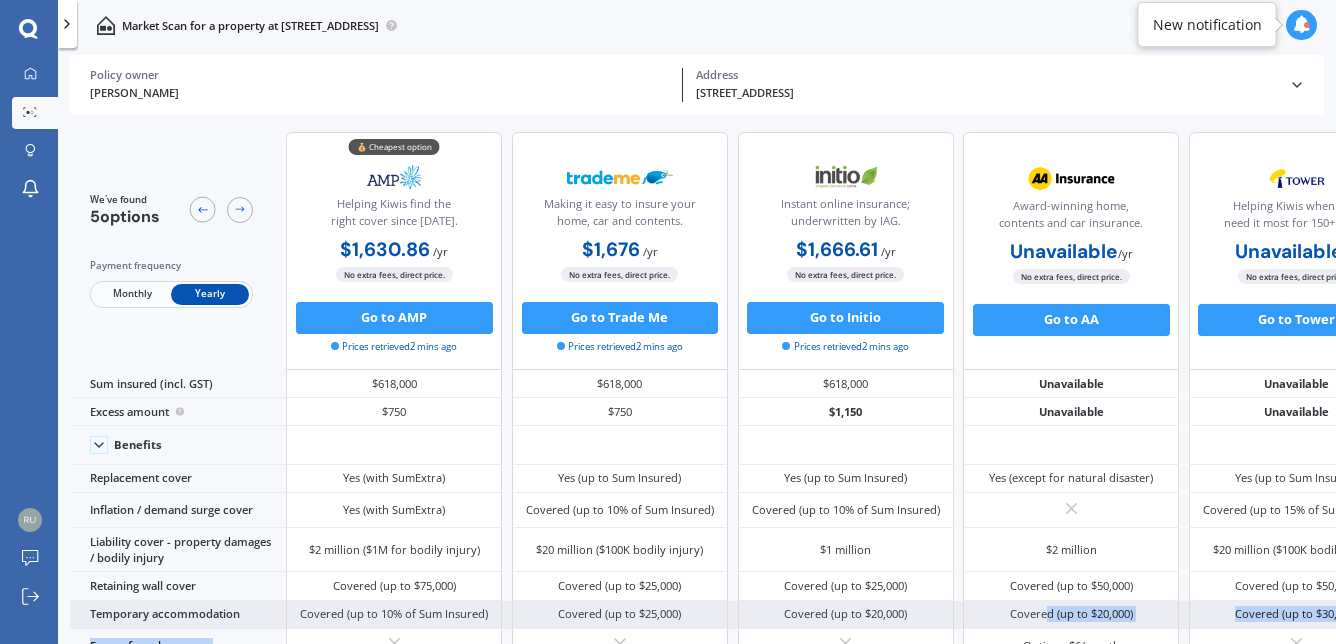 drag, startPoint x: 768, startPoint y: 626, endPoint x: 1044, endPoint y: 617, distance: 276.1467 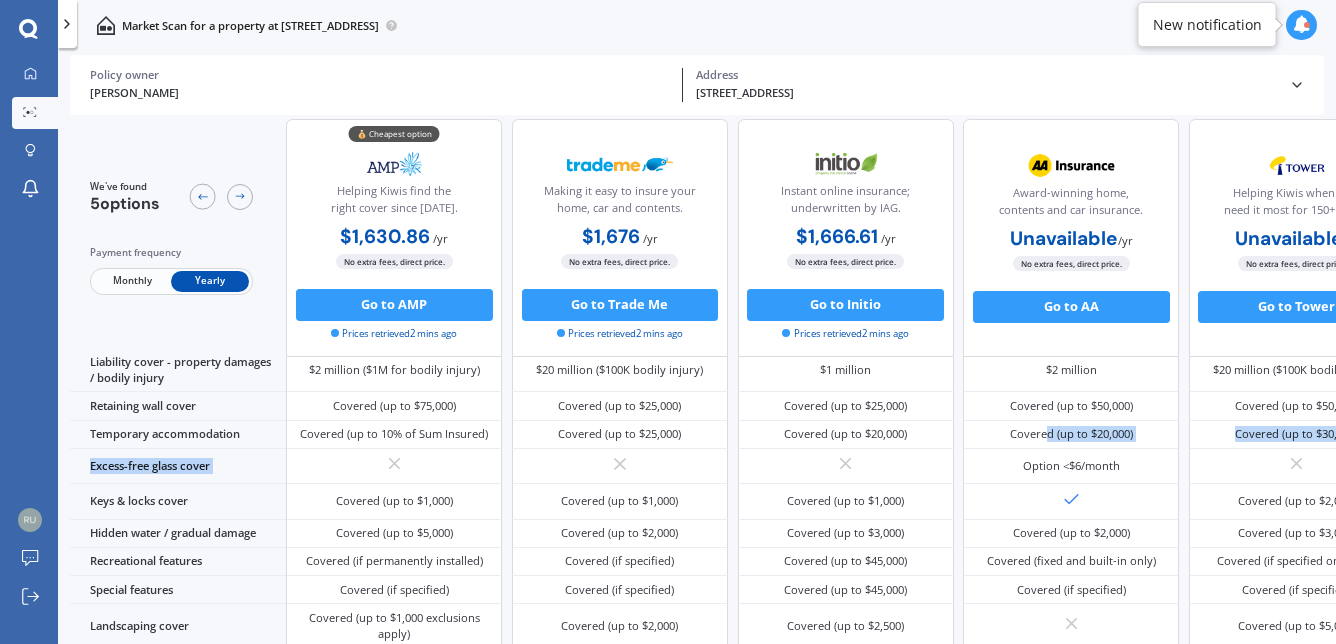 scroll, scrollTop: 0, scrollLeft: 0, axis: both 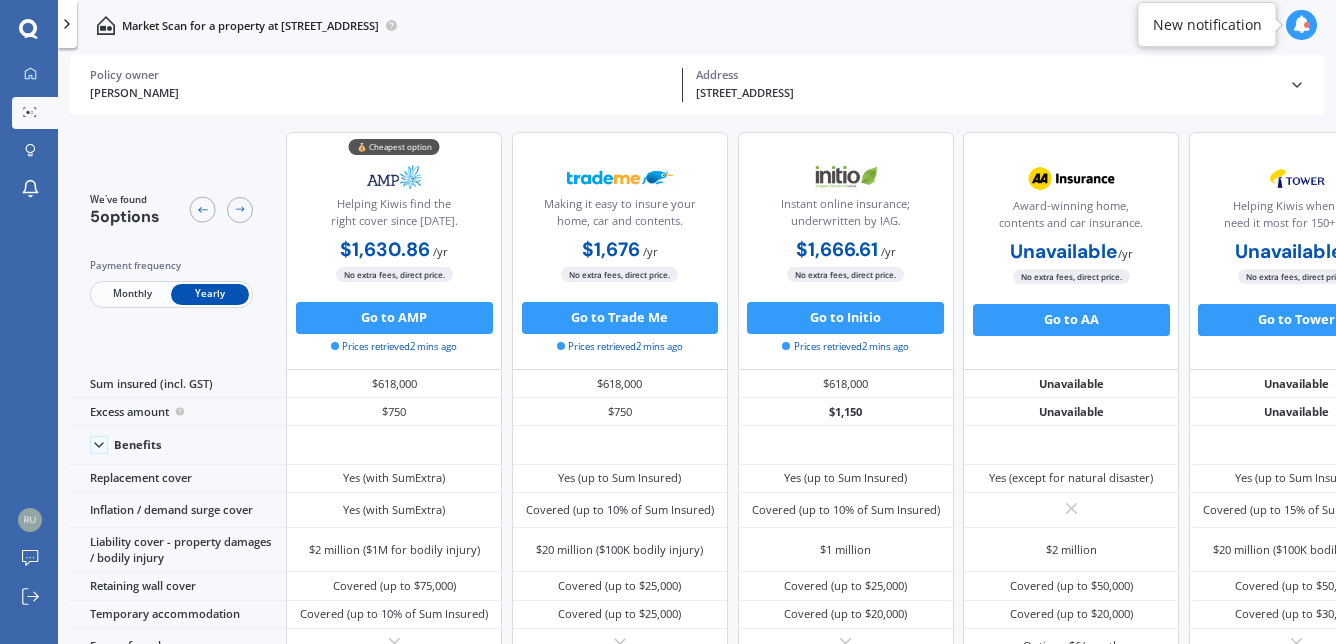 click on "Monthly" at bounding box center (132, 294) 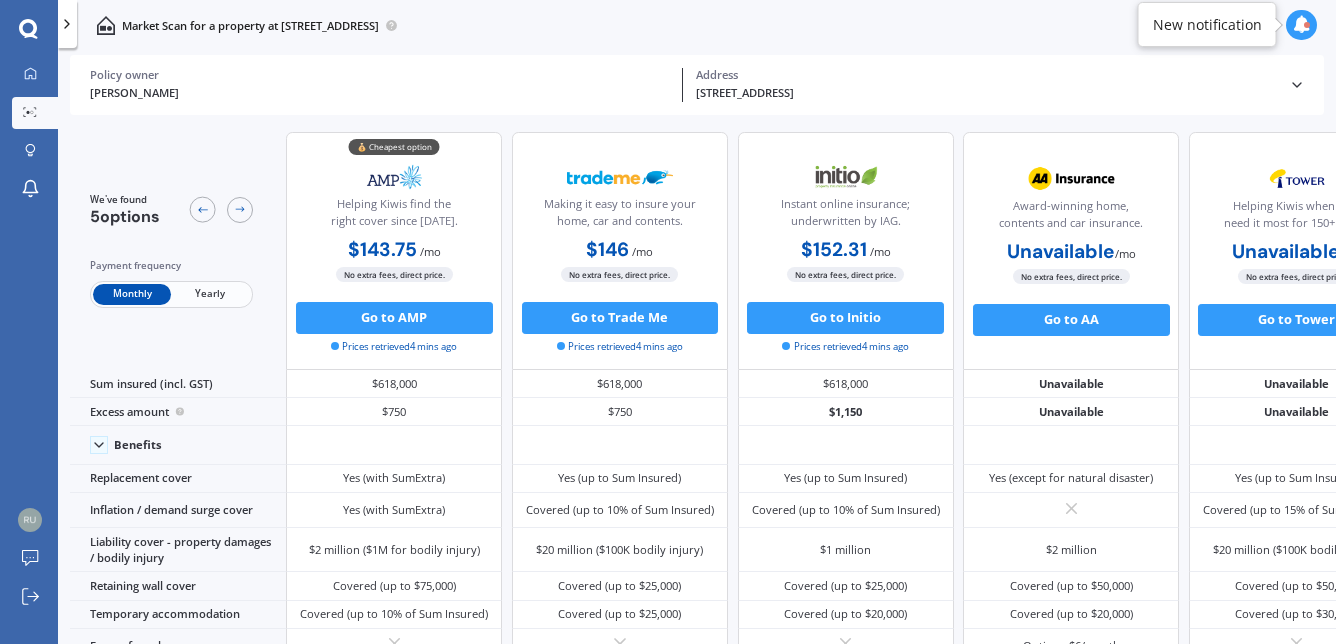 click on "Yearly" at bounding box center [210, 294] 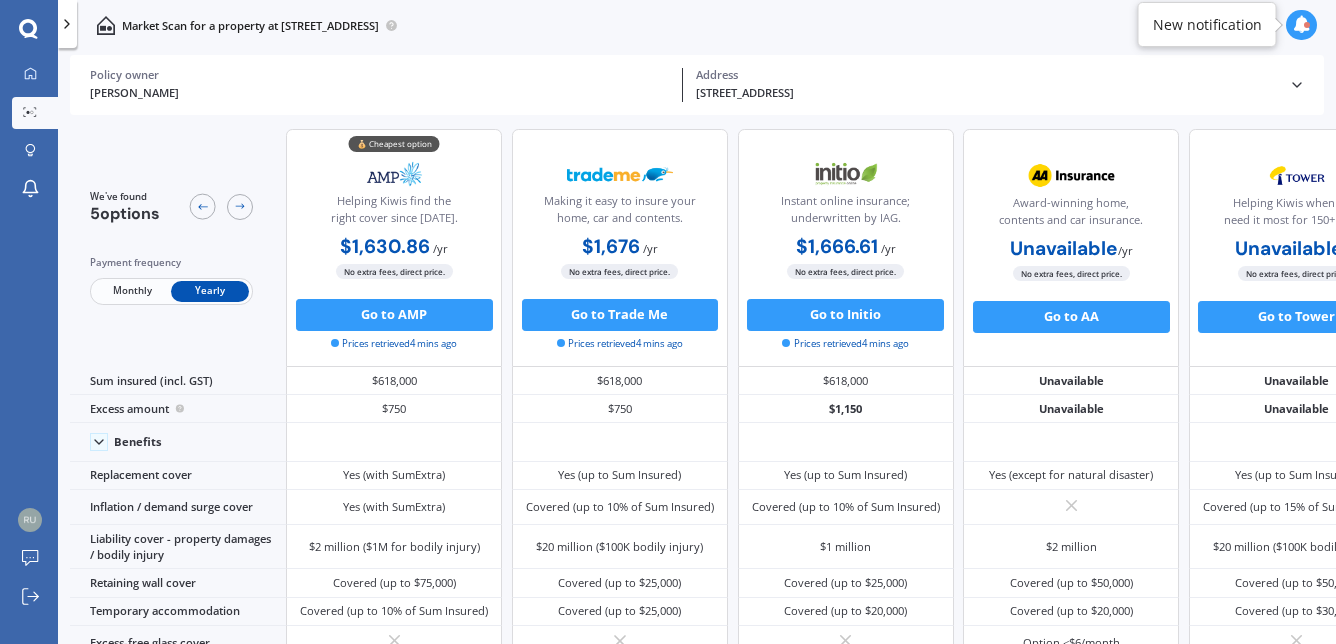 scroll, scrollTop: 0, scrollLeft: 0, axis: both 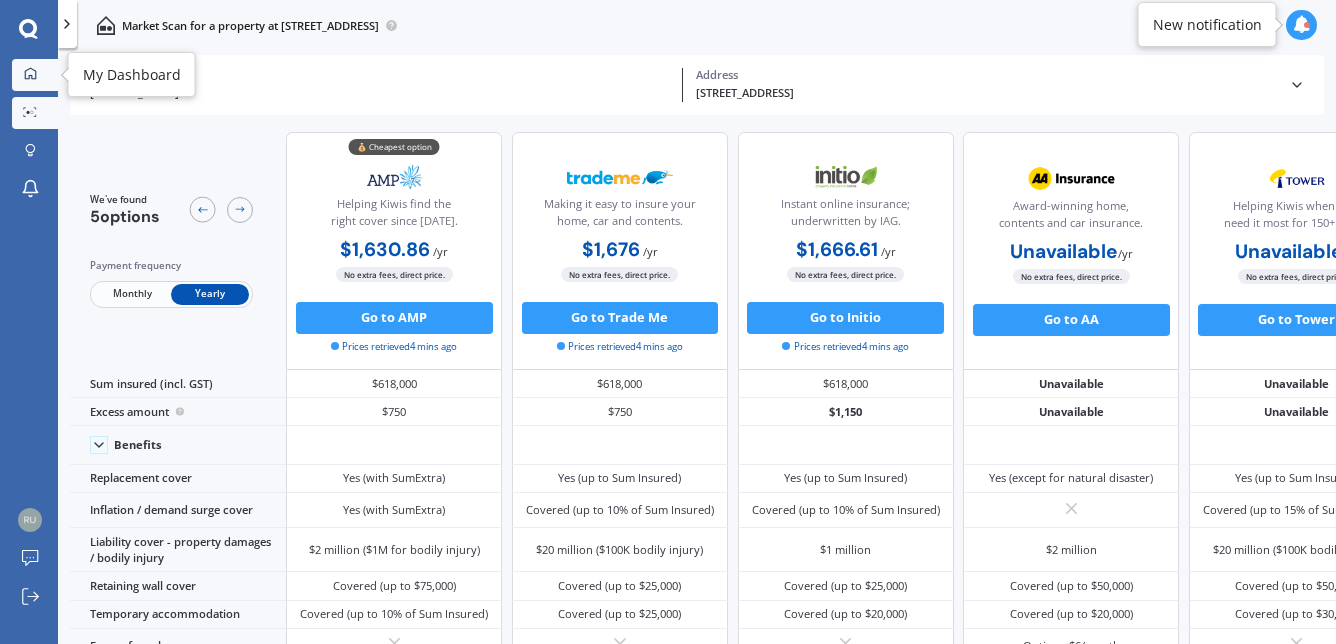 click 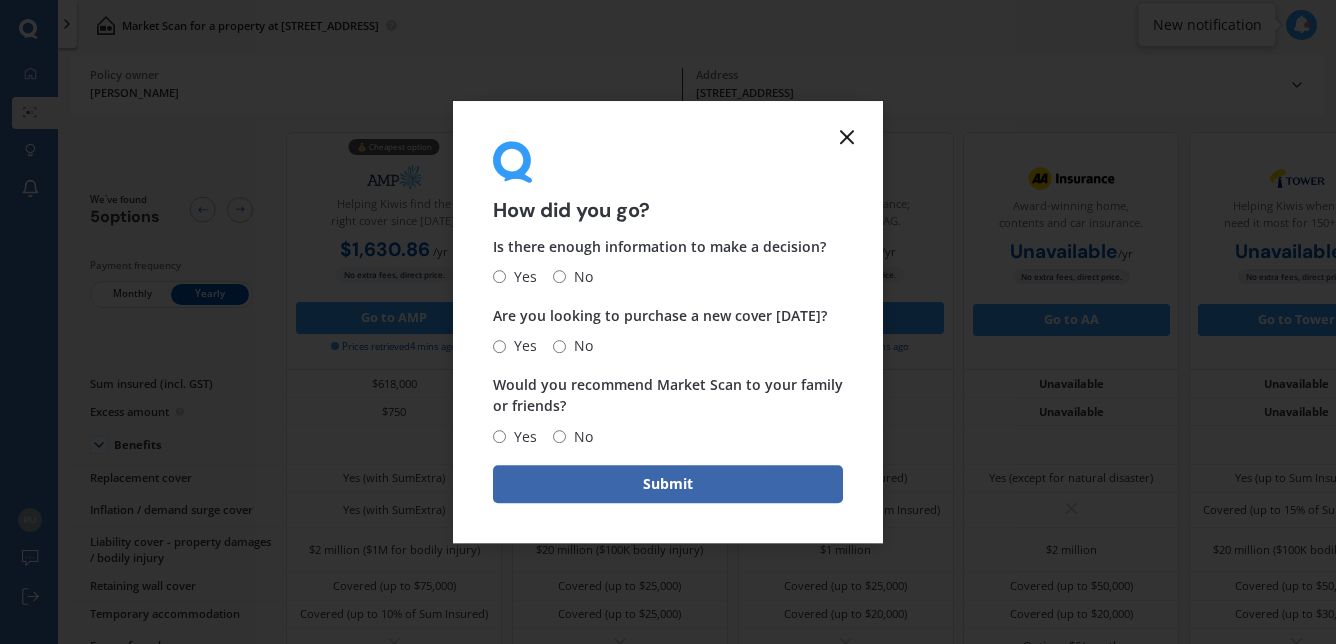 click on "No" at bounding box center (559, 277) 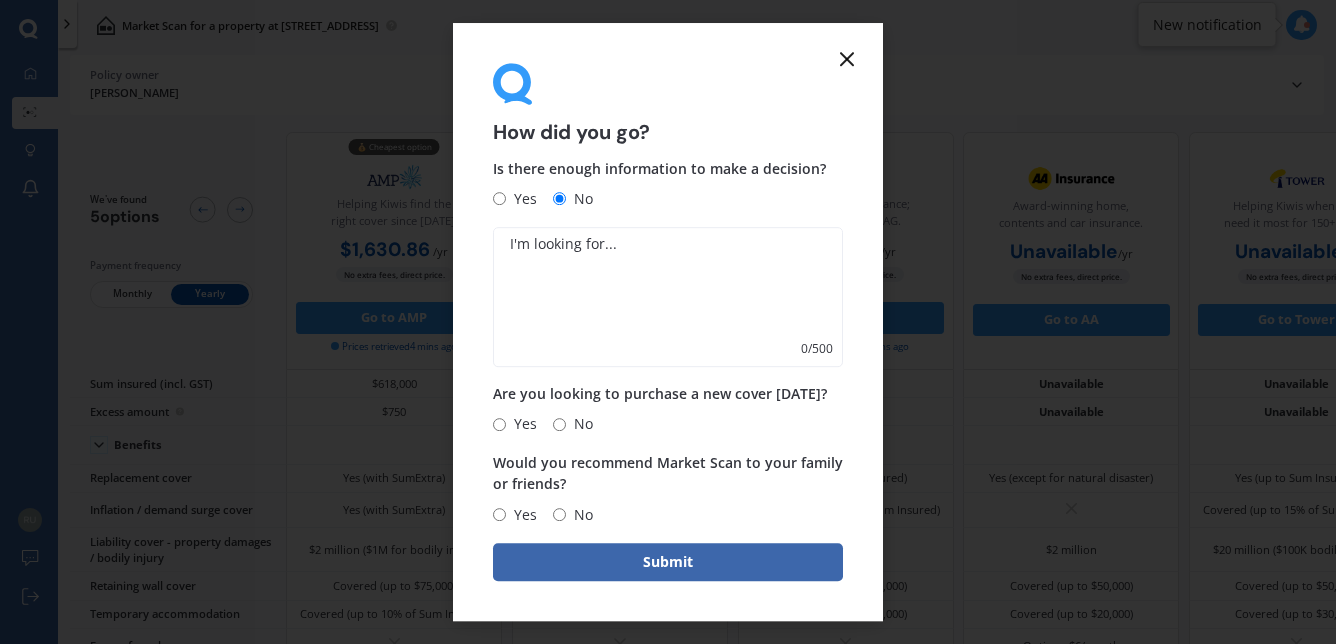 click at bounding box center (668, 297) 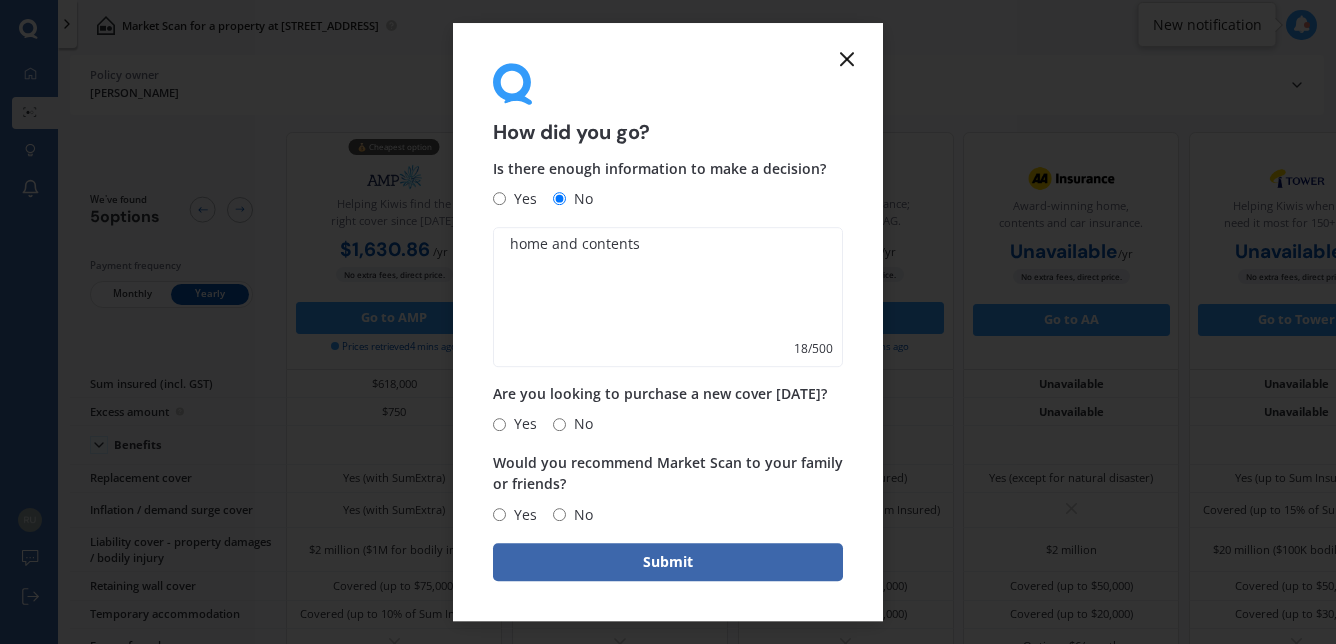 type on "home and contents" 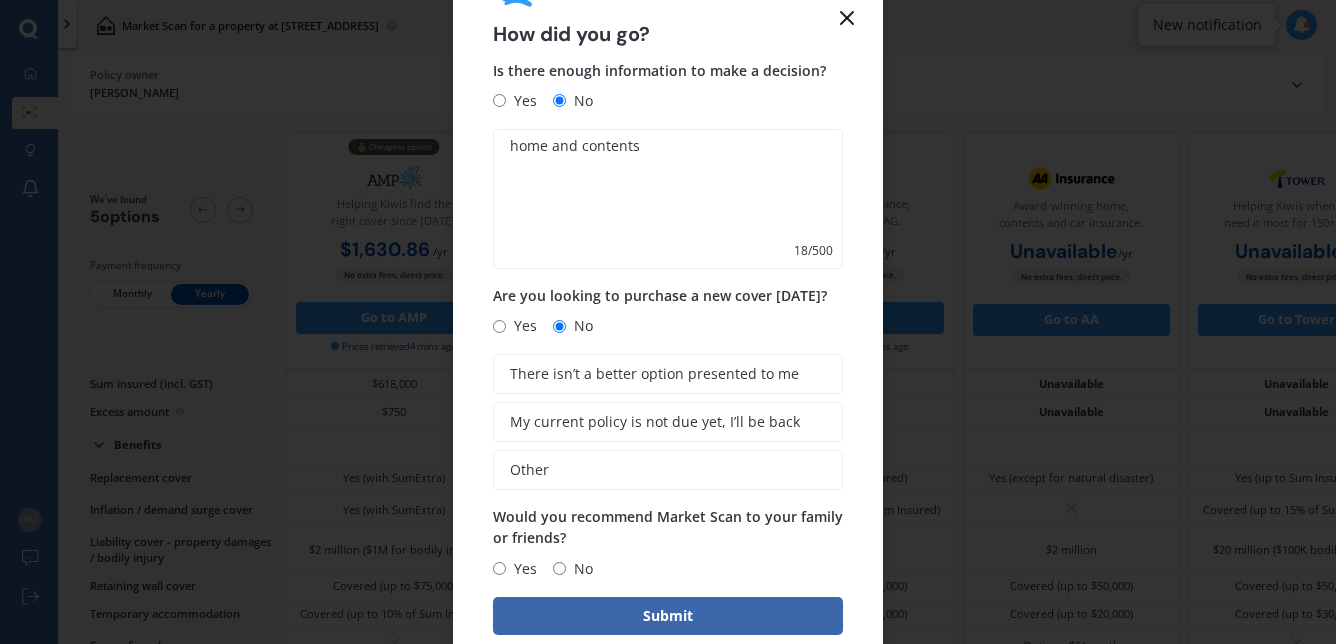 scroll, scrollTop: 71, scrollLeft: 0, axis: vertical 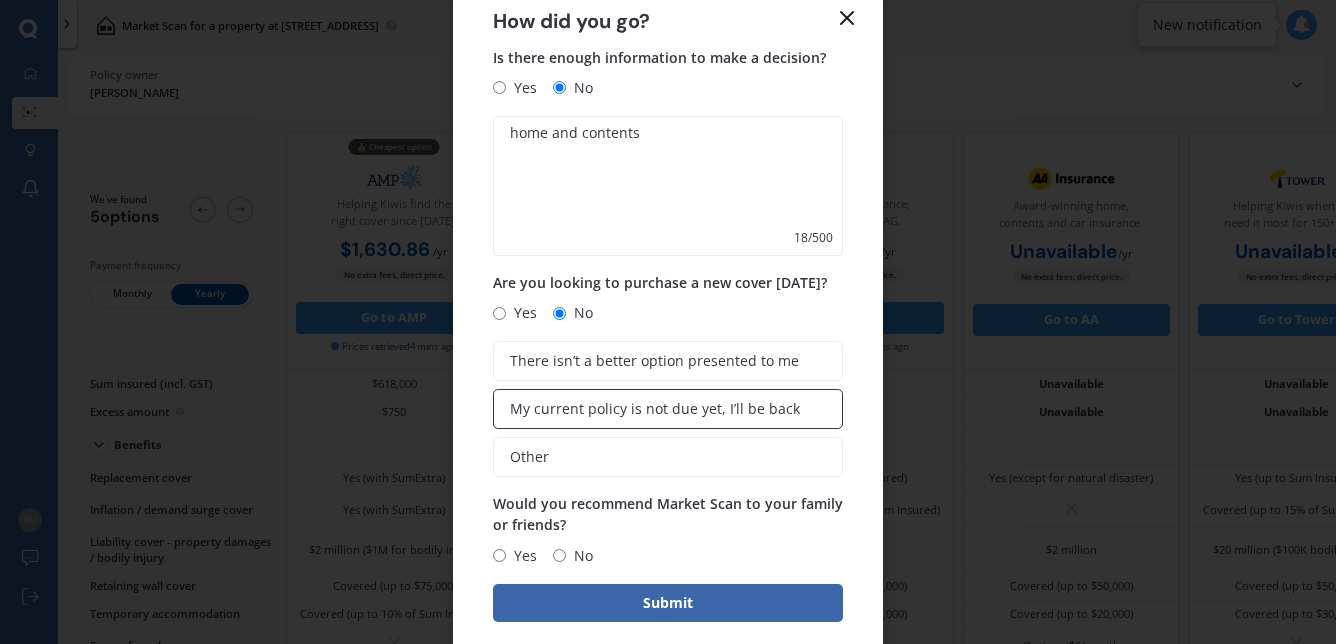 click on "My current policy is not due yet, I’ll be back" at bounding box center (655, 409) 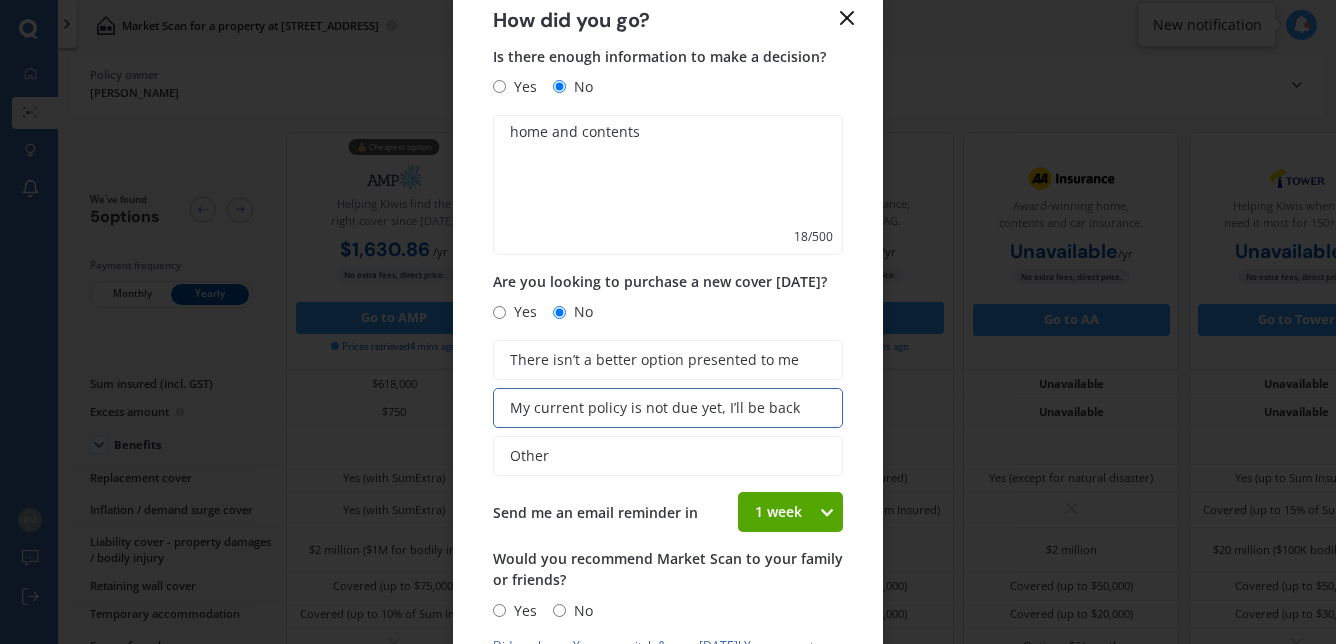 scroll, scrollTop: 186, scrollLeft: 0, axis: vertical 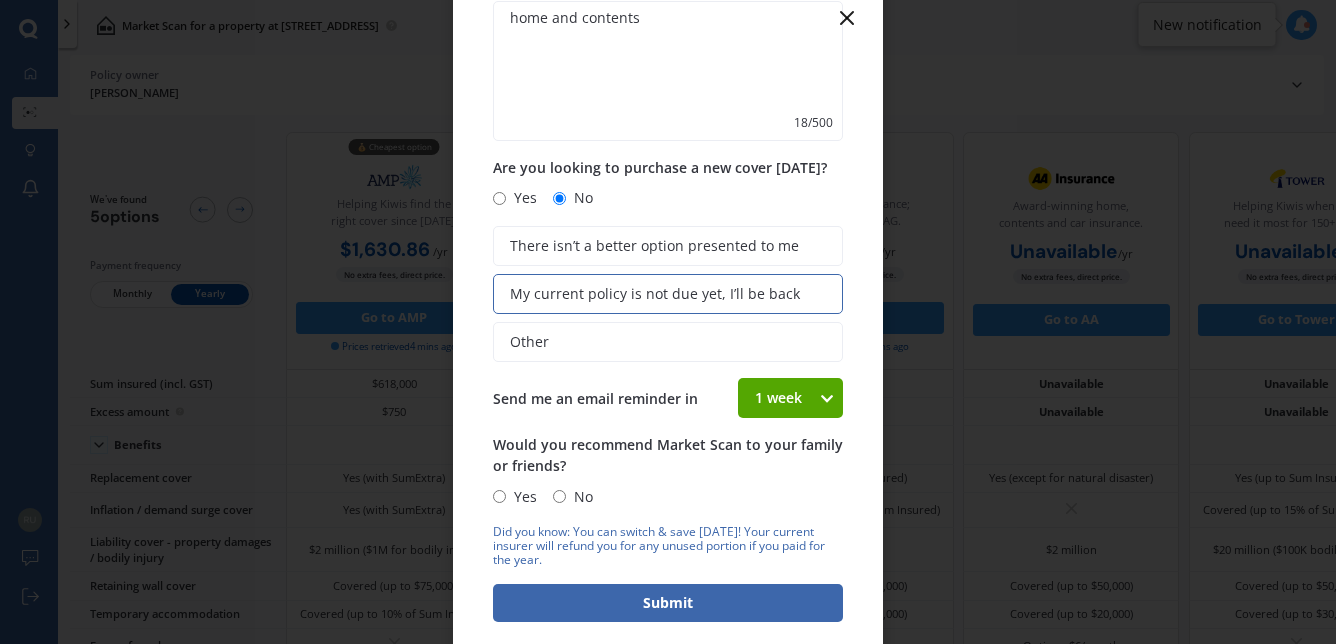 click on "Yes" at bounding box center (499, 496) 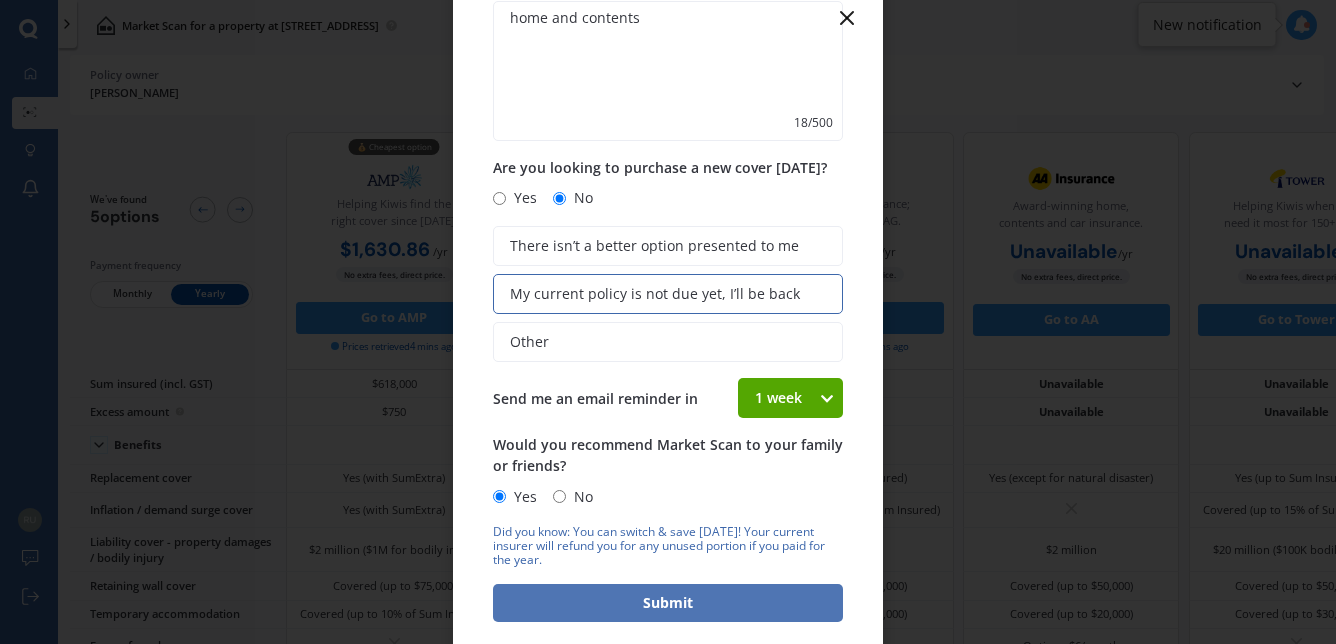 click on "Submit" at bounding box center [668, 603] 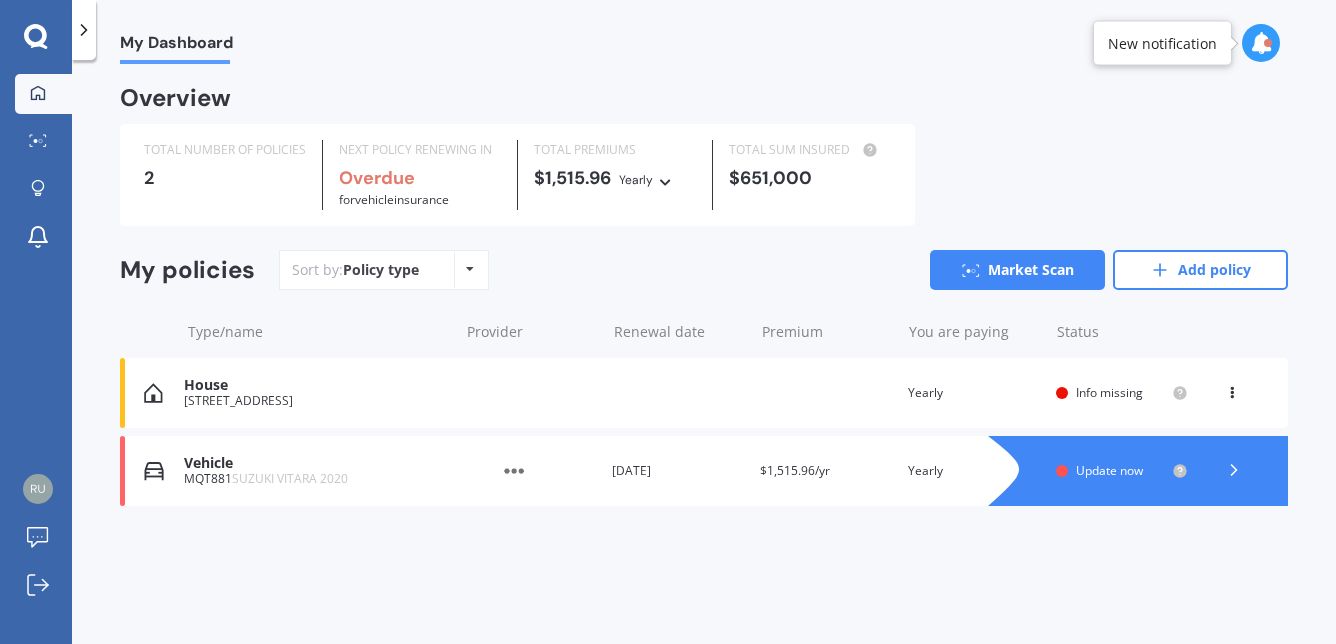 click on "Info missing" at bounding box center [1109, 392] 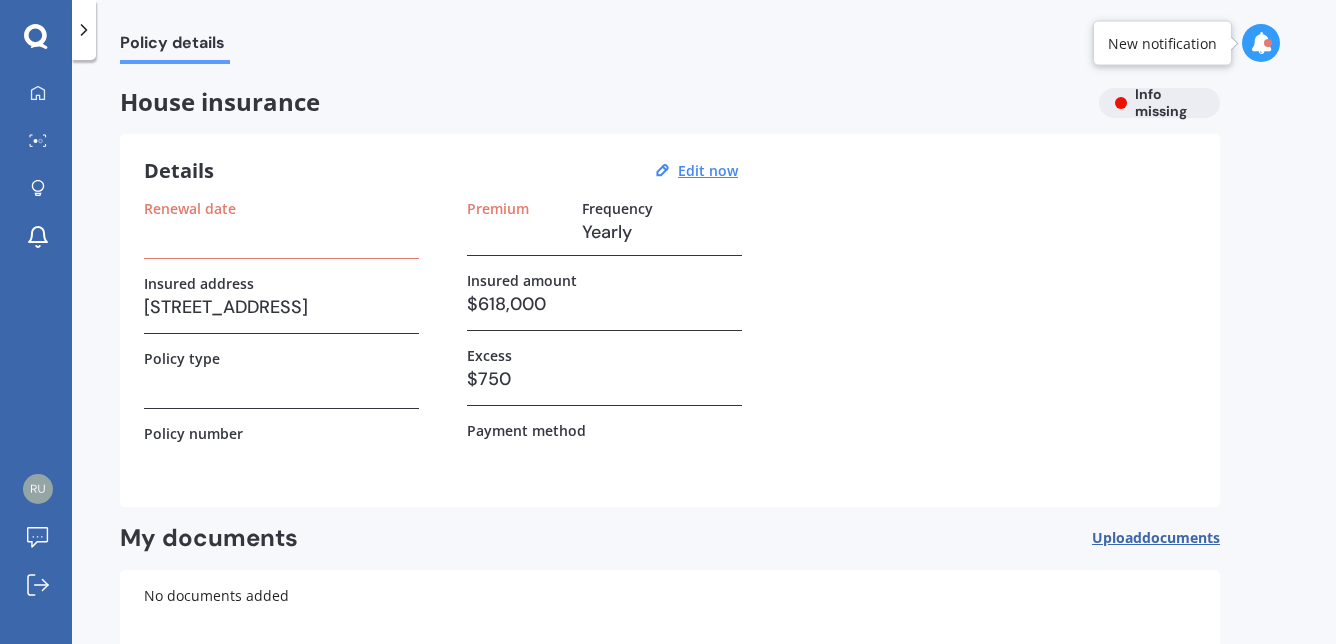click at bounding box center (281, 232) 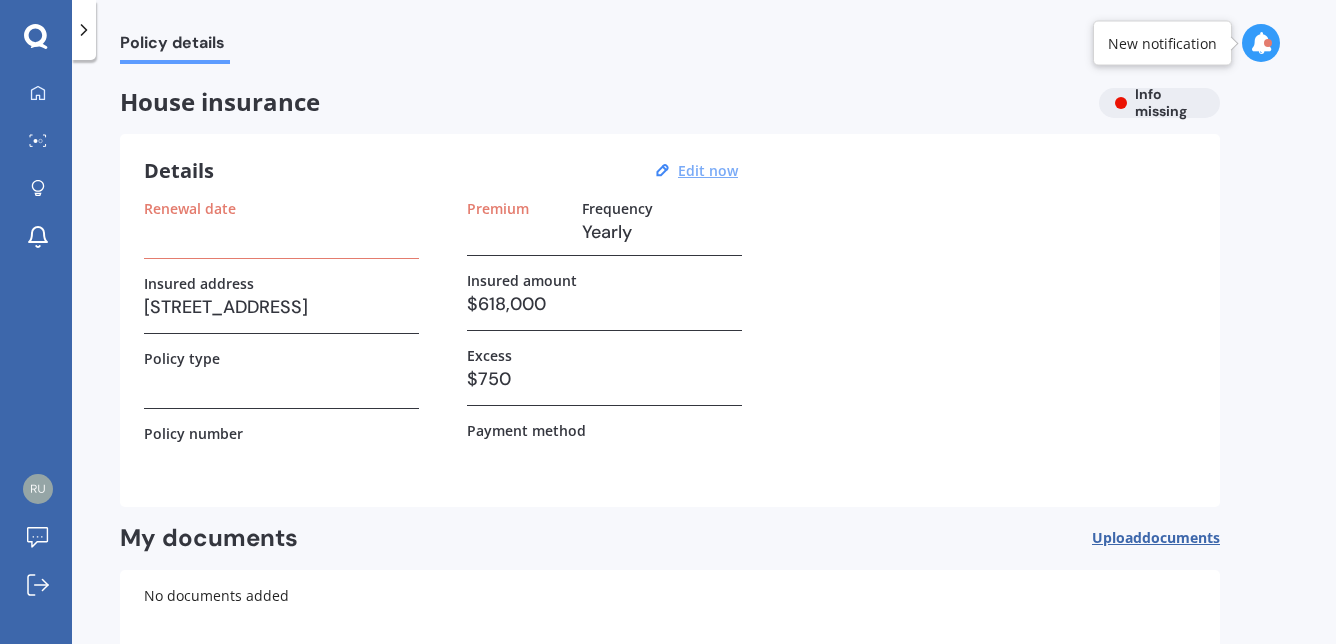 click on "Edit now" at bounding box center (708, 170) 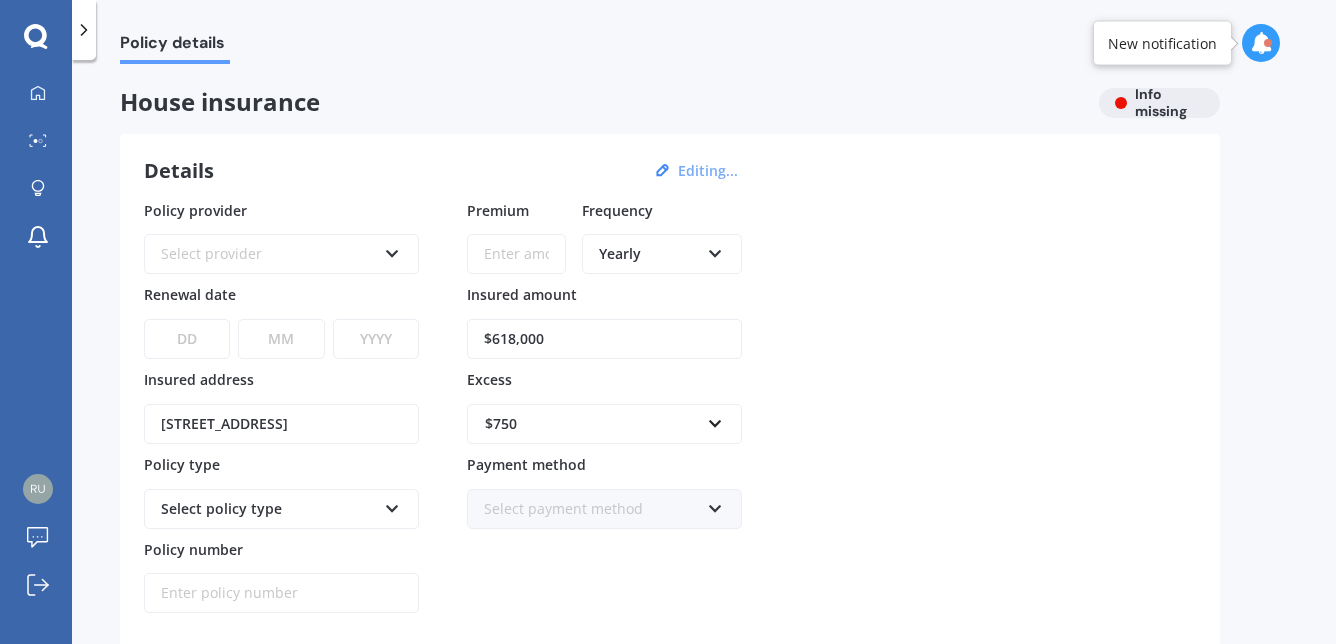 scroll, scrollTop: 334, scrollLeft: 0, axis: vertical 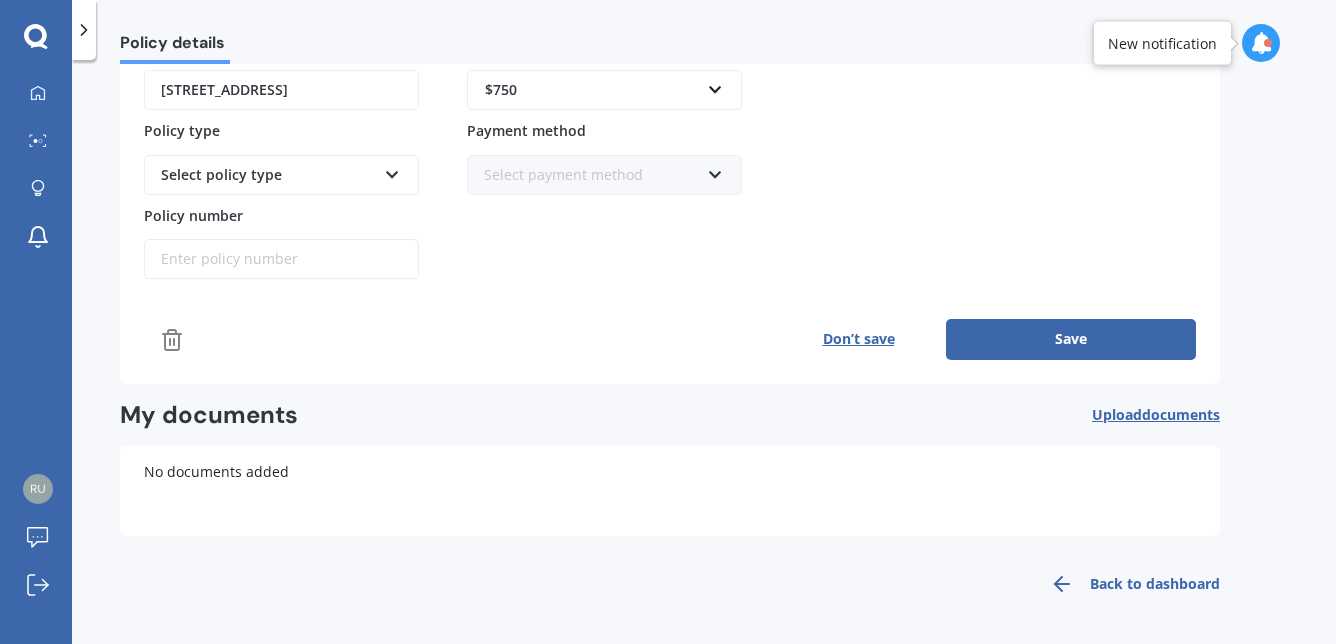 click on "Don’t save" at bounding box center (858, 339) 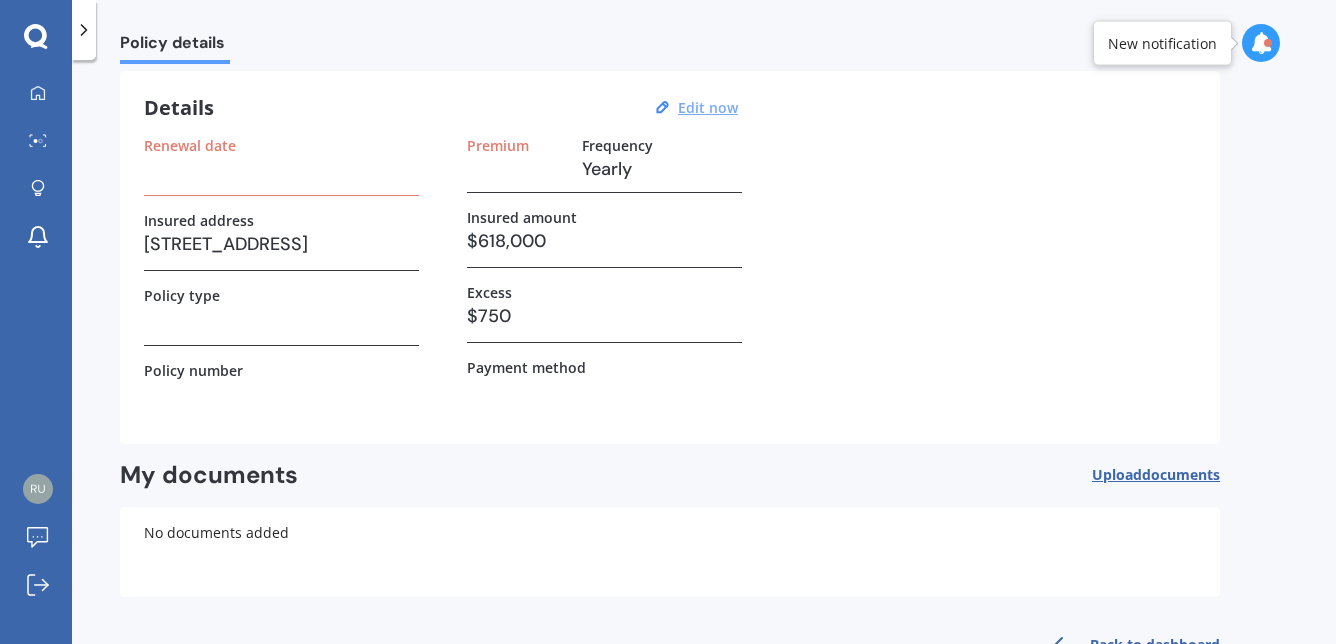 scroll, scrollTop: 0, scrollLeft: 0, axis: both 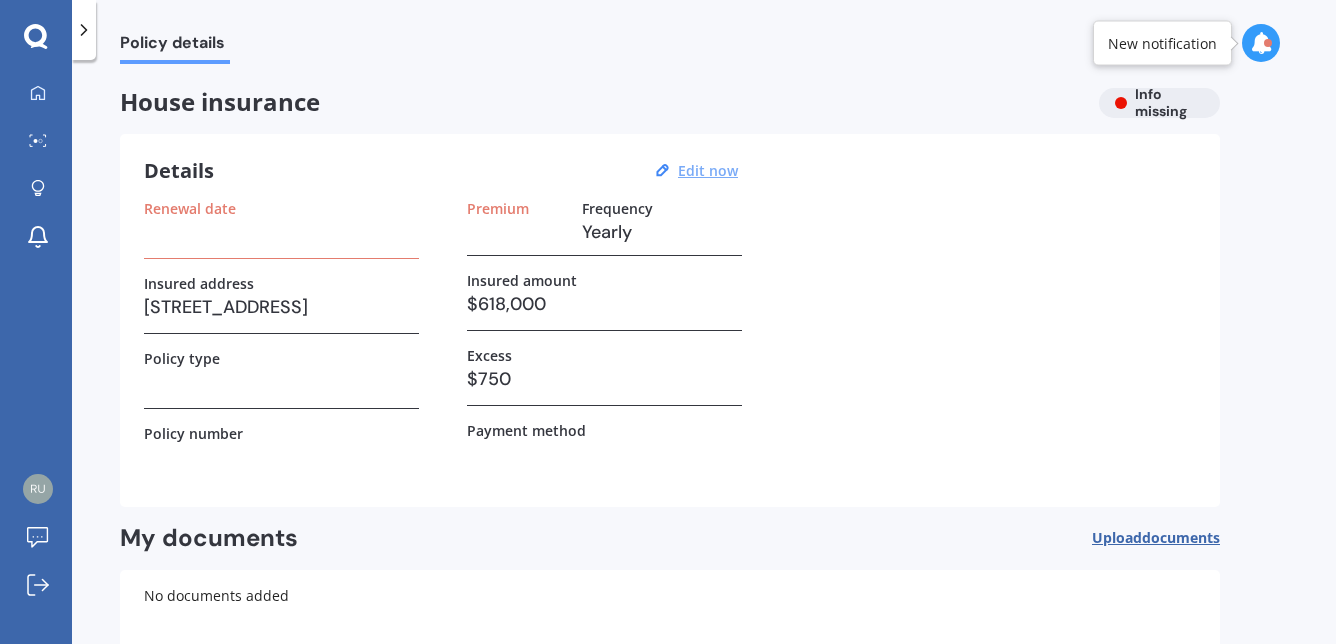 click on "documents" at bounding box center (1181, 537) 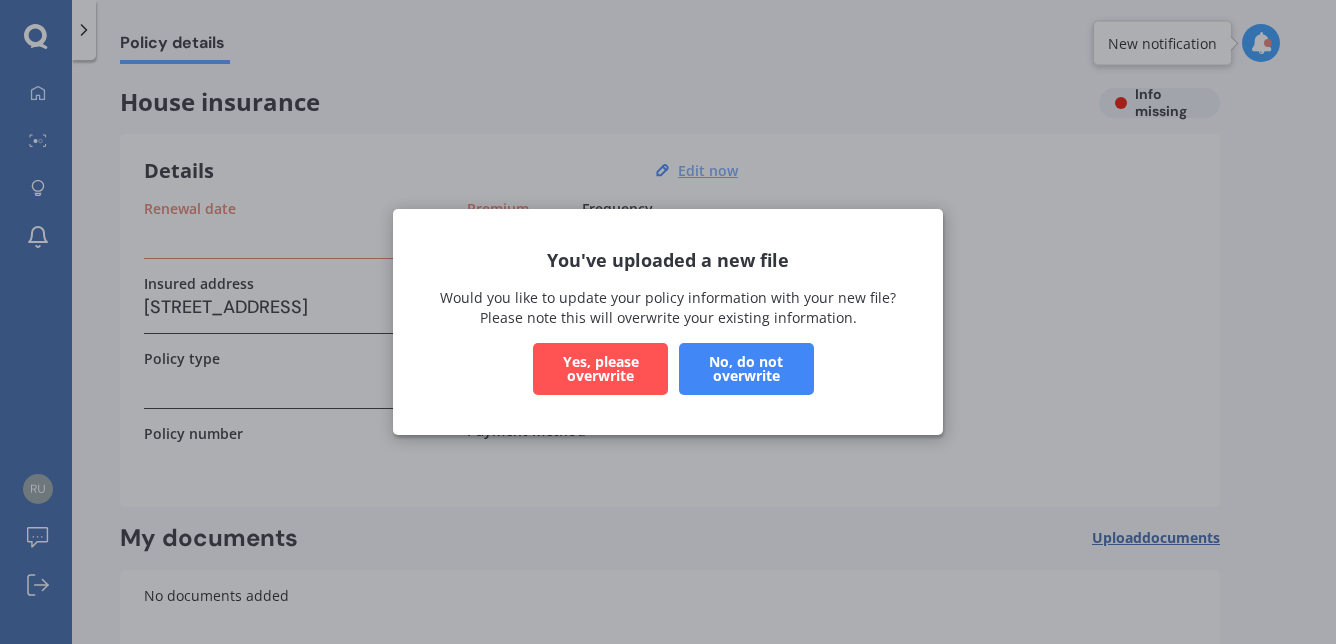 click on "Yes, please overwrite" at bounding box center [600, 369] 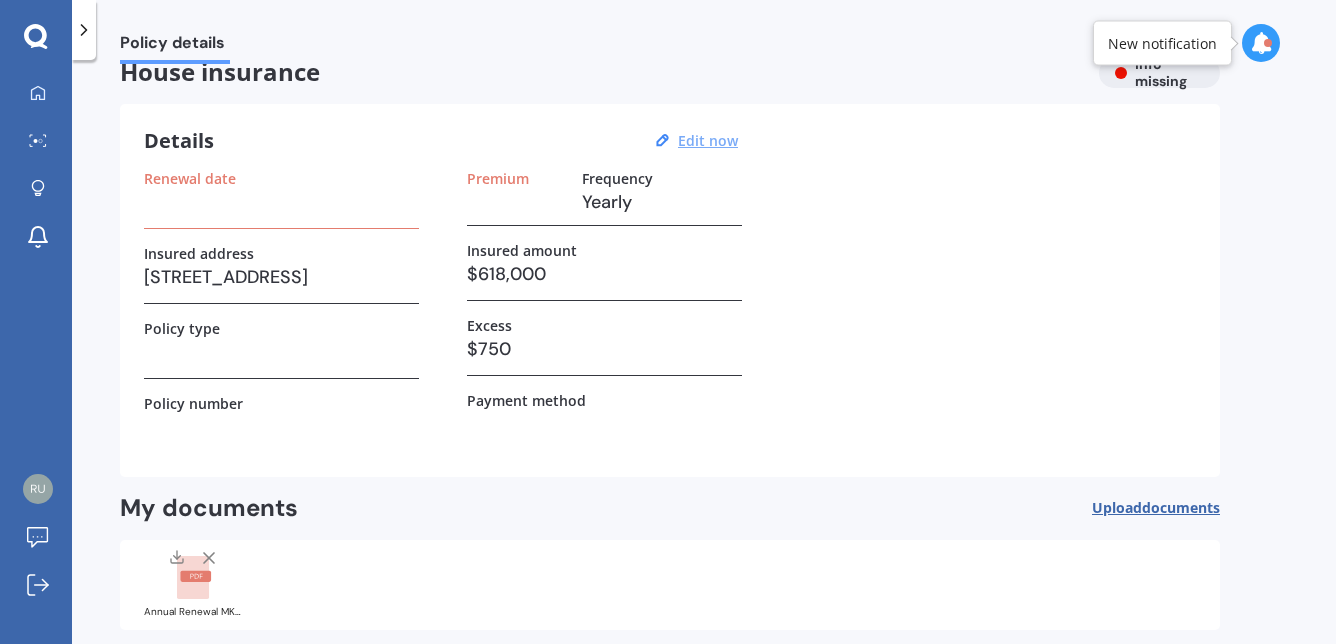 scroll, scrollTop: 123, scrollLeft: 0, axis: vertical 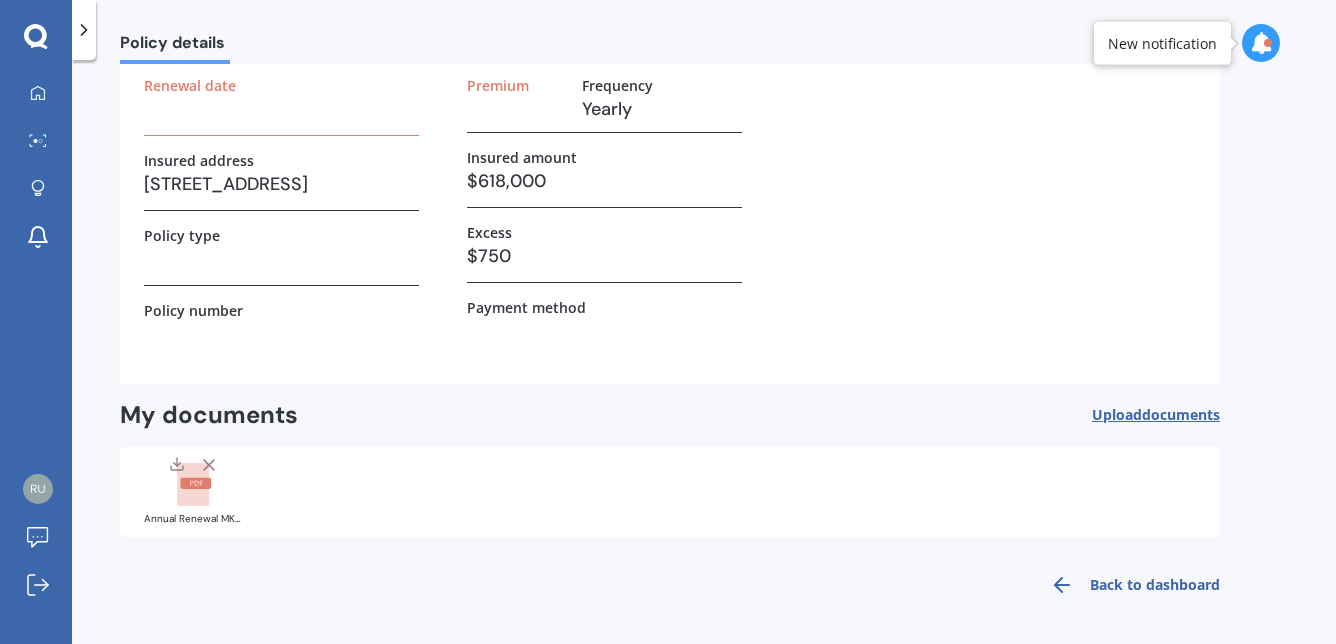 click on "Back to dashboard" at bounding box center (1129, 585) 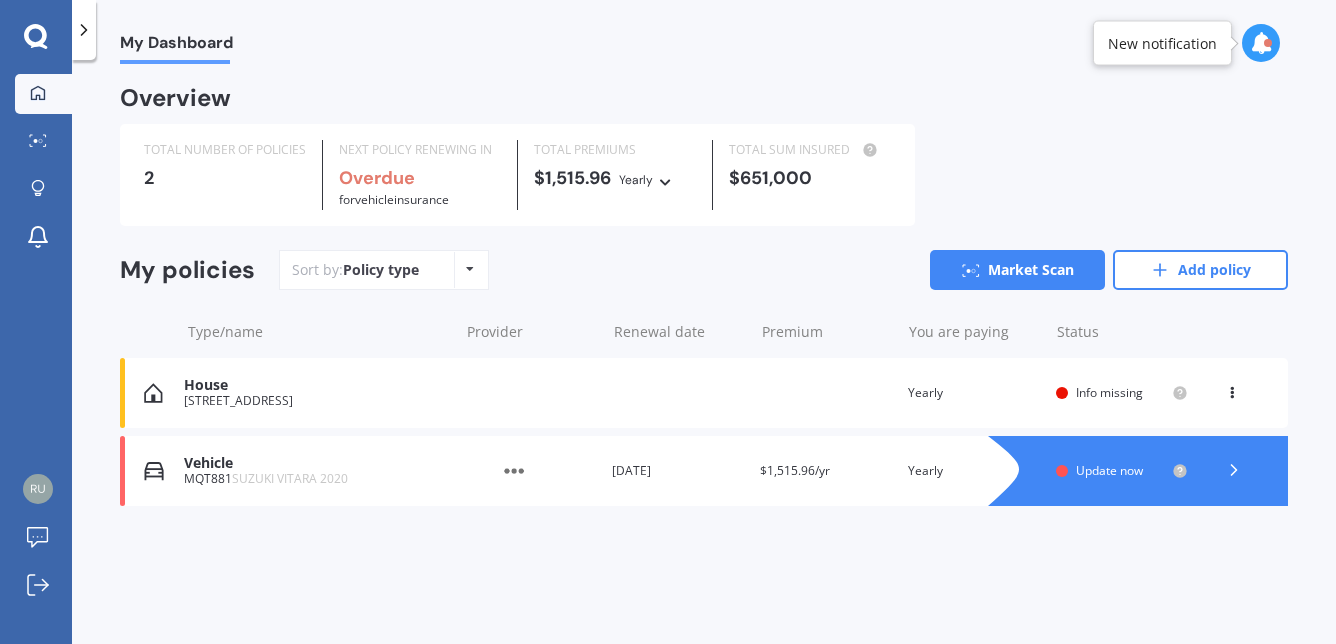 scroll, scrollTop: 0, scrollLeft: 0, axis: both 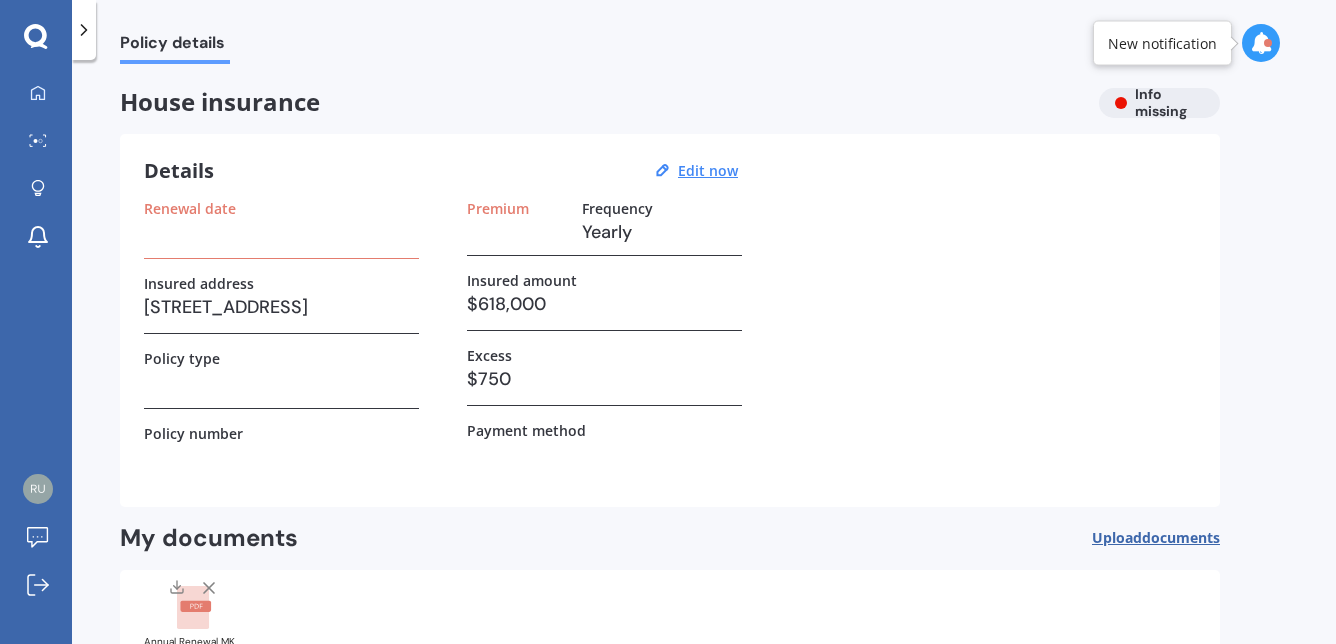 click 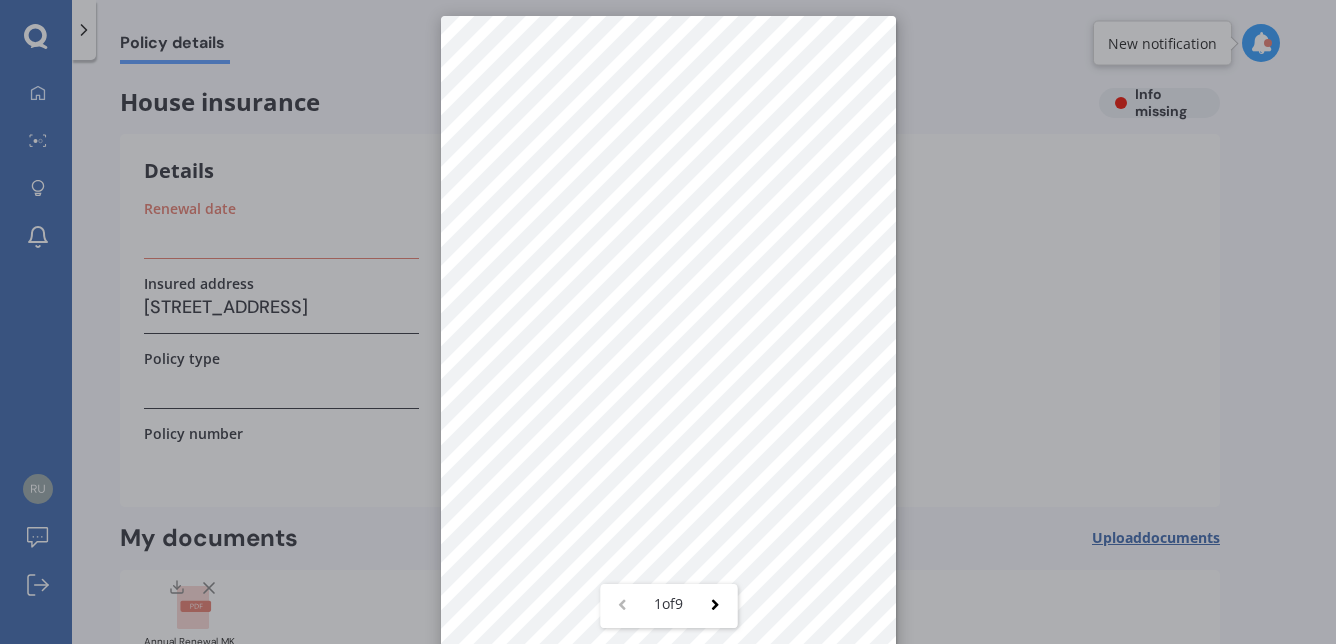 scroll, scrollTop: 28, scrollLeft: 0, axis: vertical 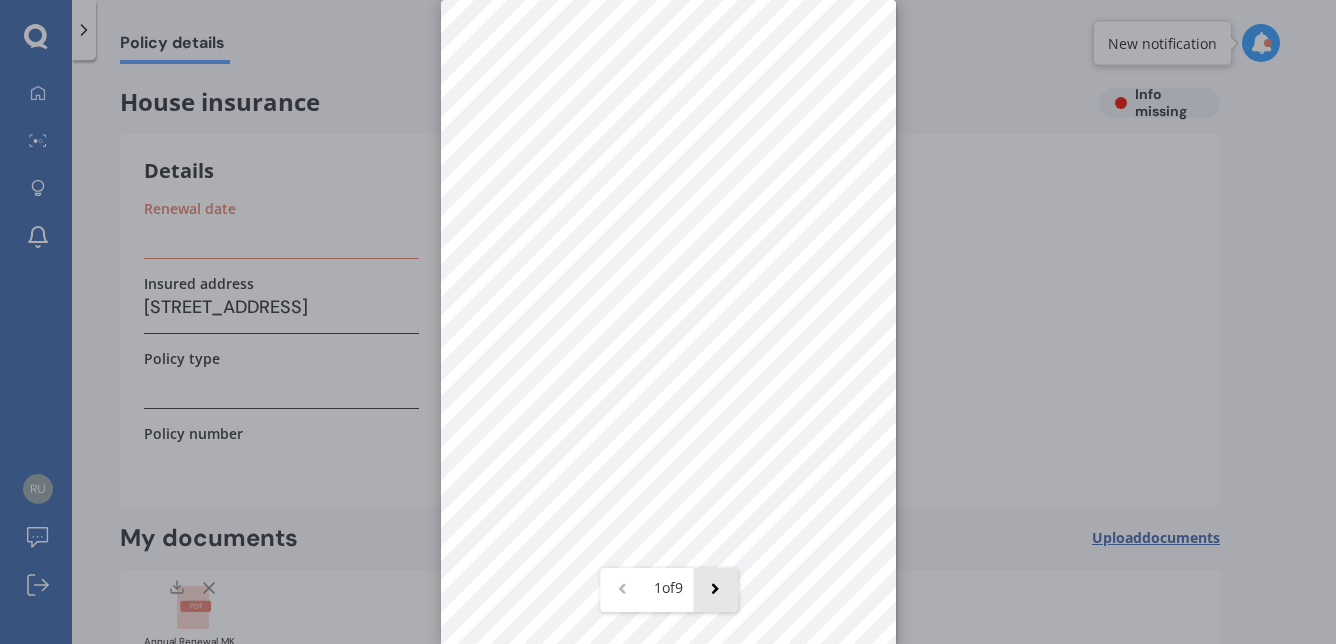 click at bounding box center (715, 589) 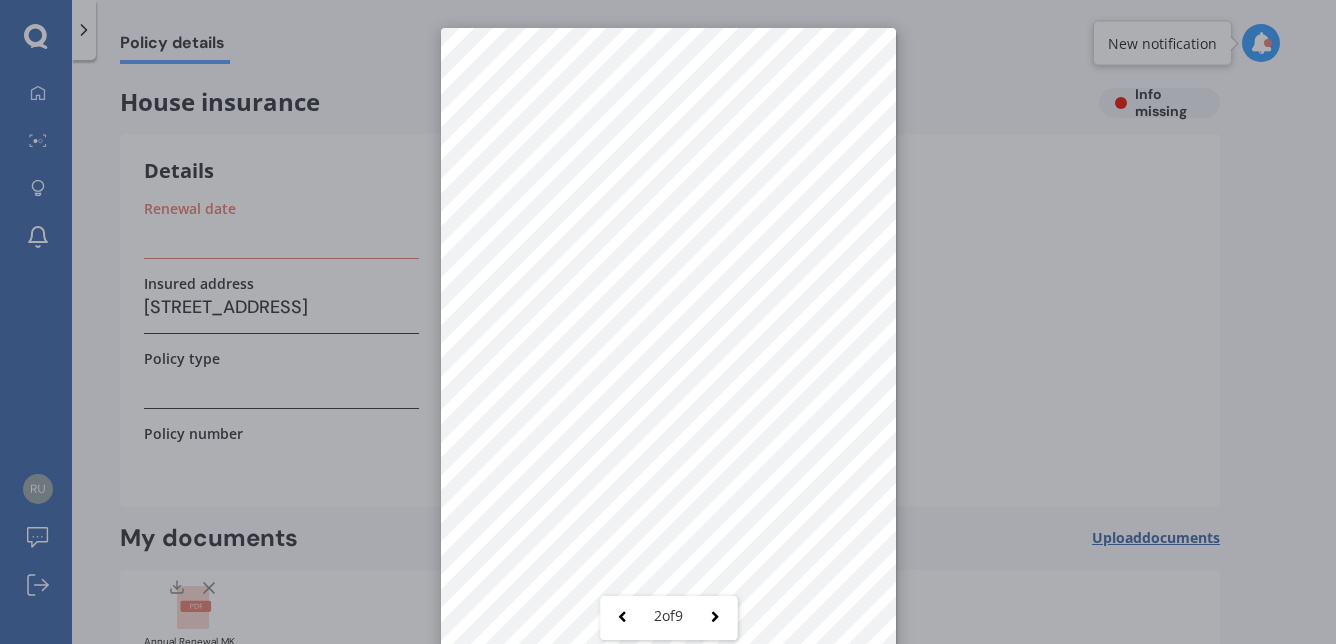 click on "2  of  9" at bounding box center [668, 322] 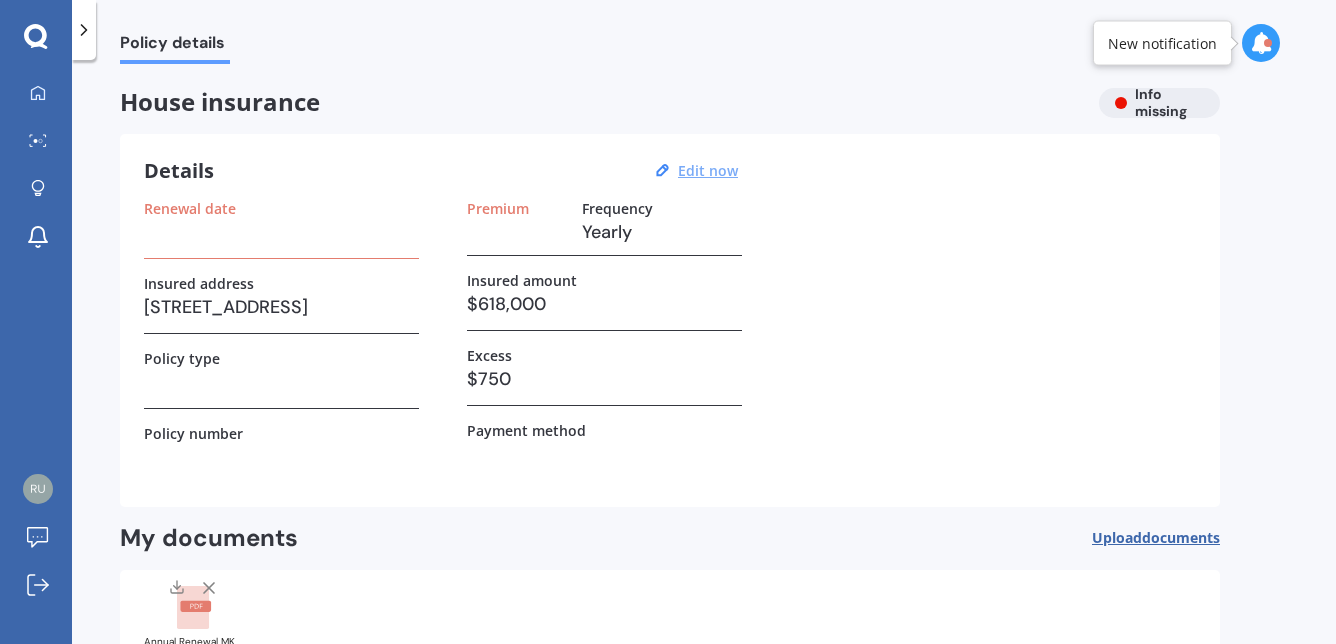 click on "Edit now" at bounding box center (708, 170) 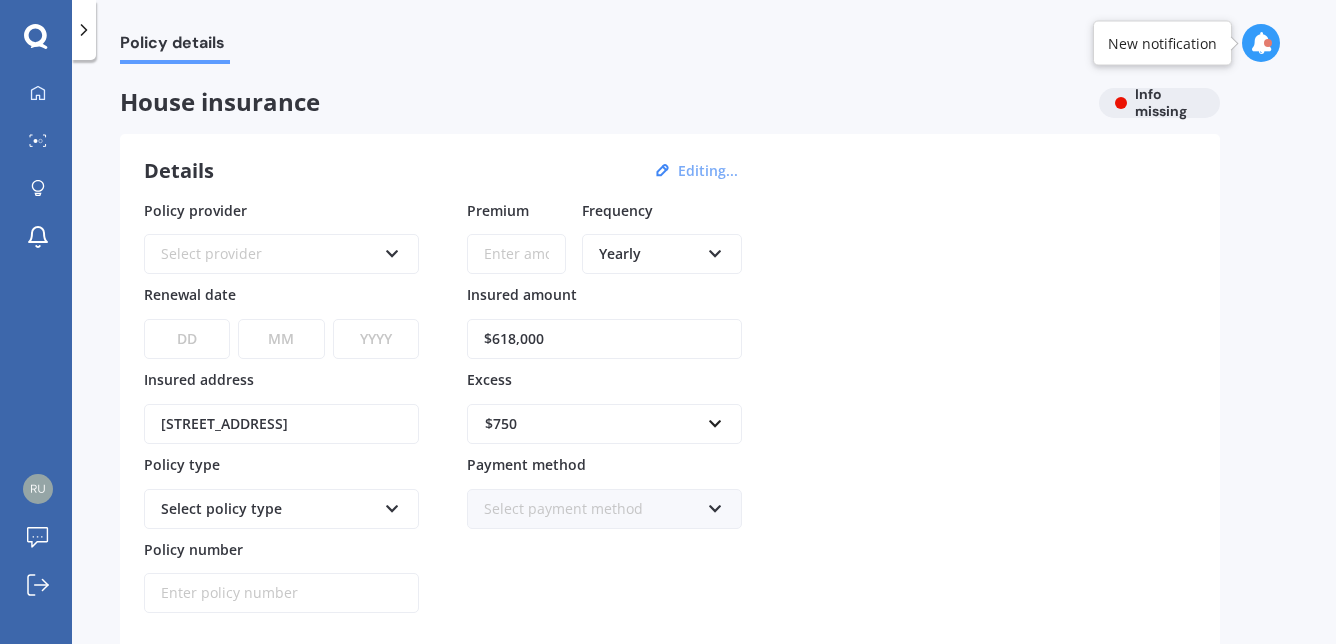 click on "Editing..." at bounding box center [708, 171] 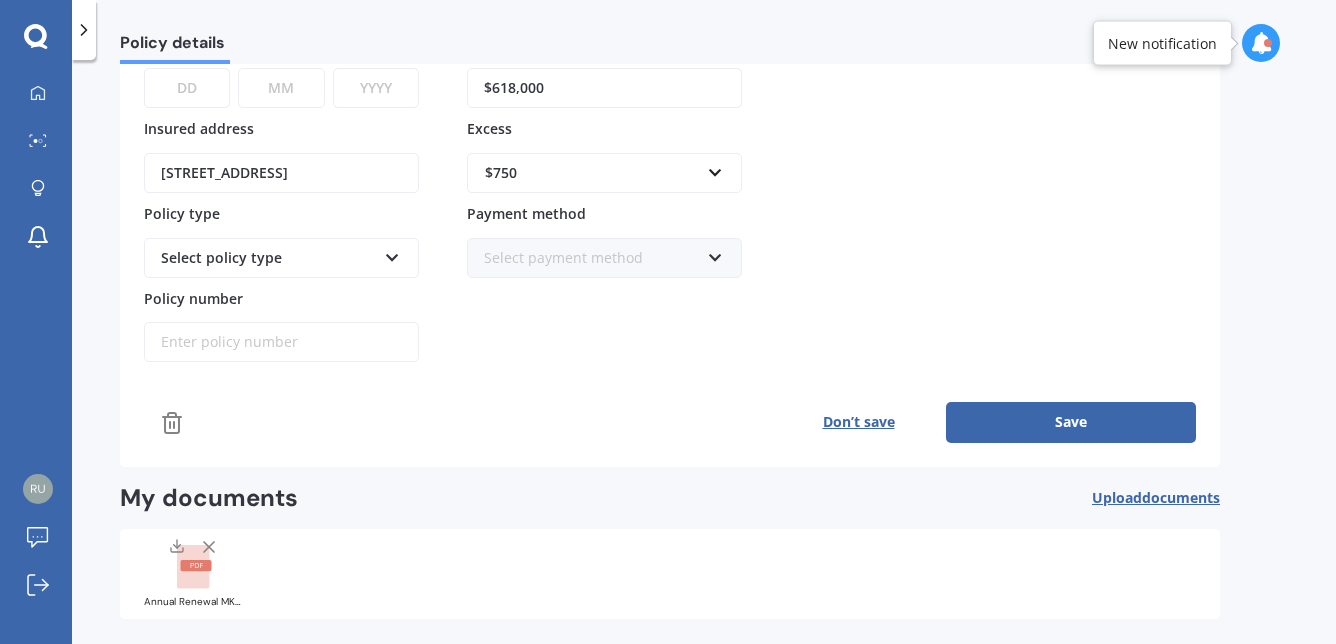 scroll, scrollTop: 334, scrollLeft: 0, axis: vertical 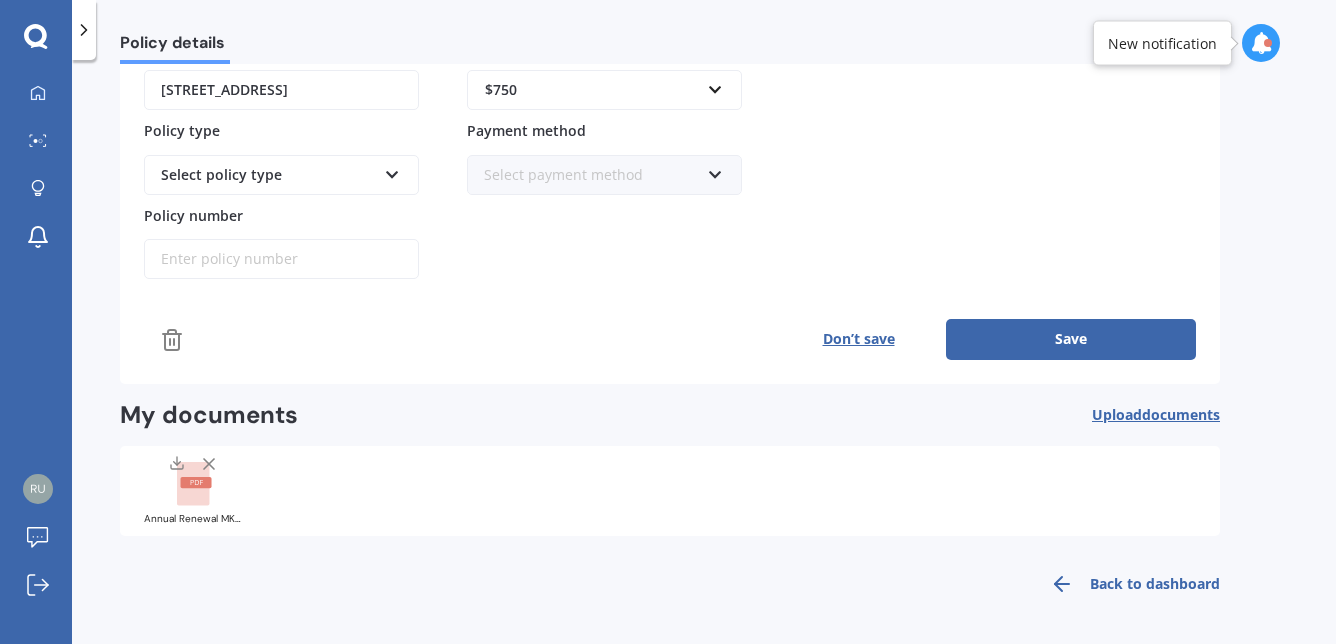click on "Save" at bounding box center [1071, 339] 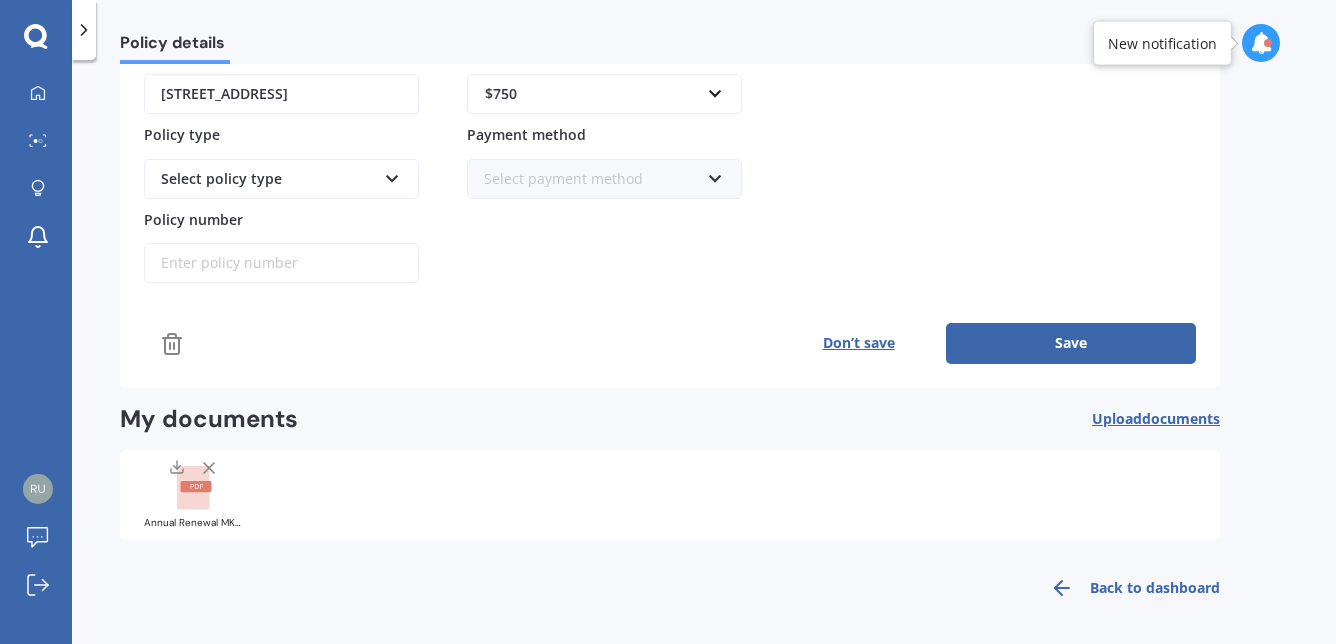 scroll, scrollTop: 334, scrollLeft: 0, axis: vertical 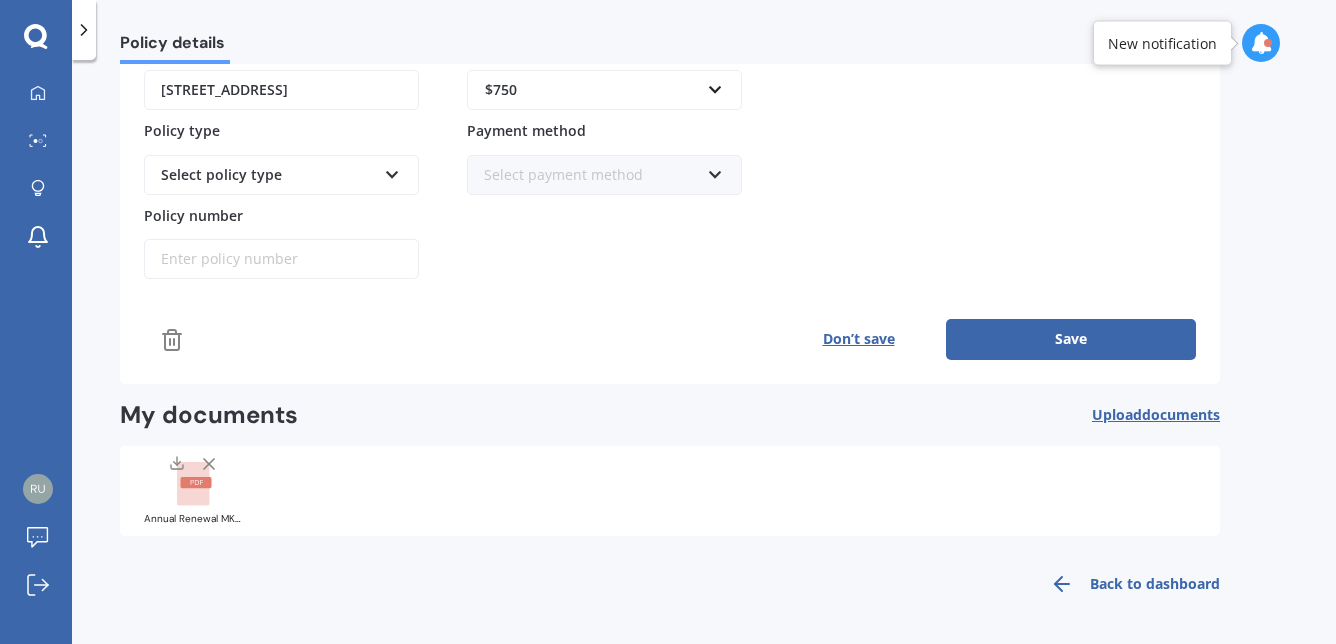 click on "Save" at bounding box center (1071, 339) 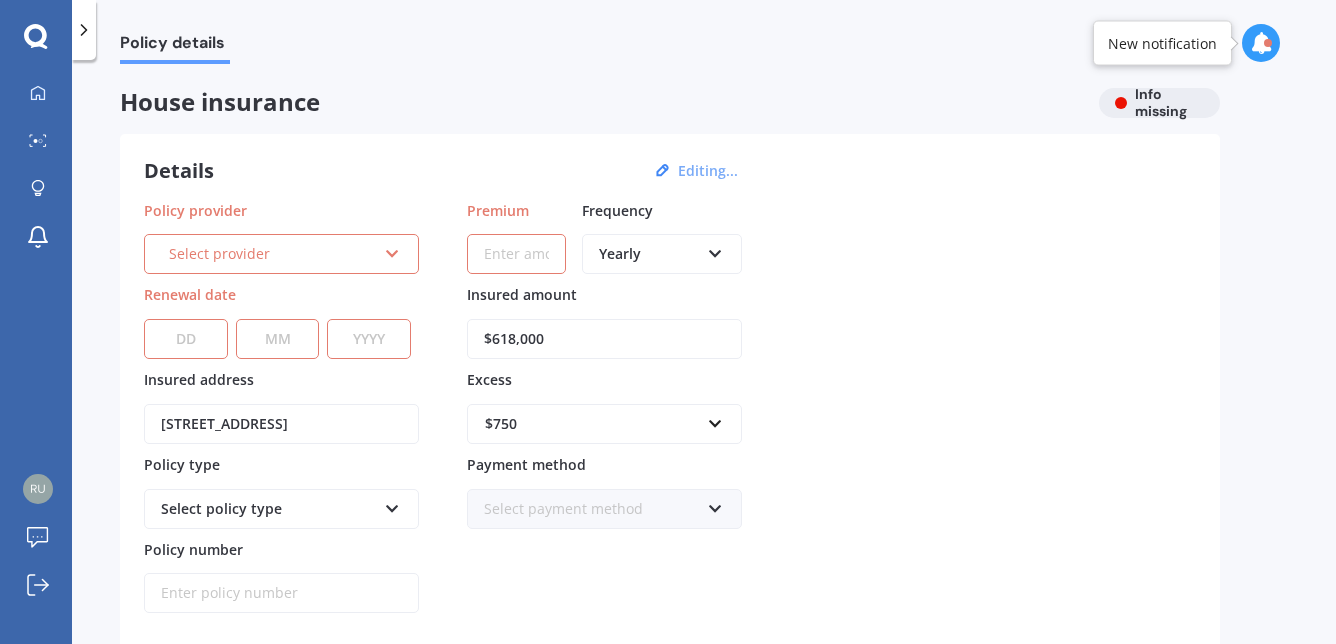 click at bounding box center [392, 250] 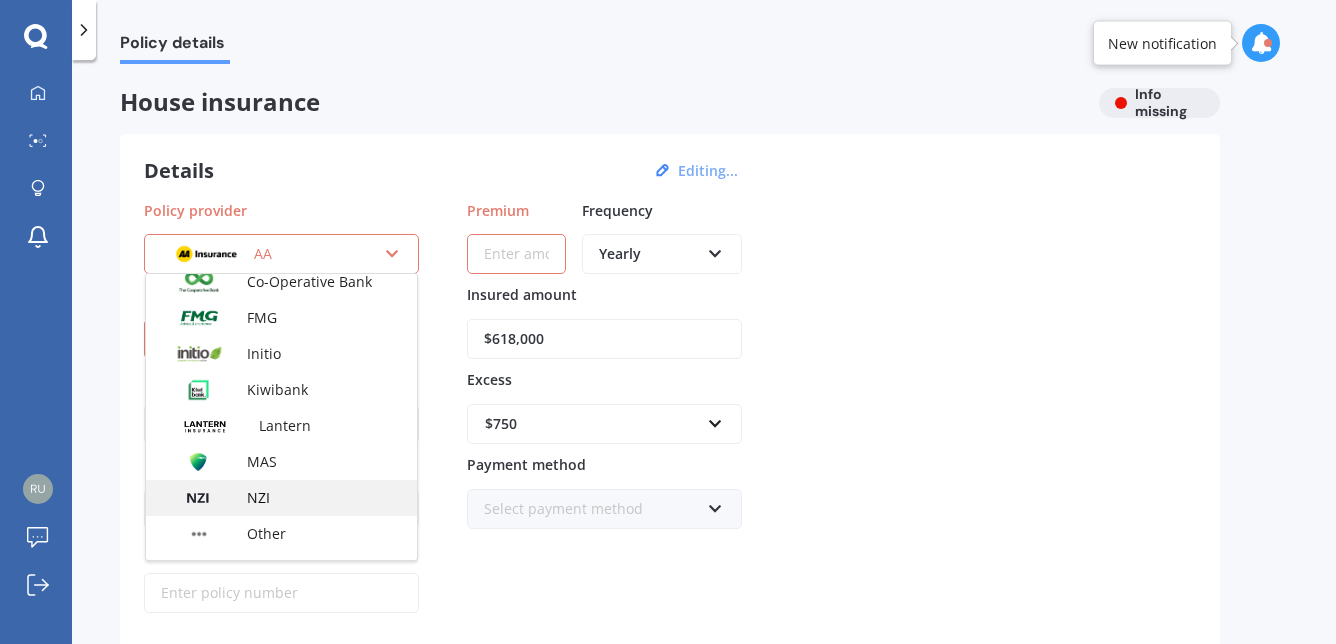 scroll, scrollTop: 542, scrollLeft: 0, axis: vertical 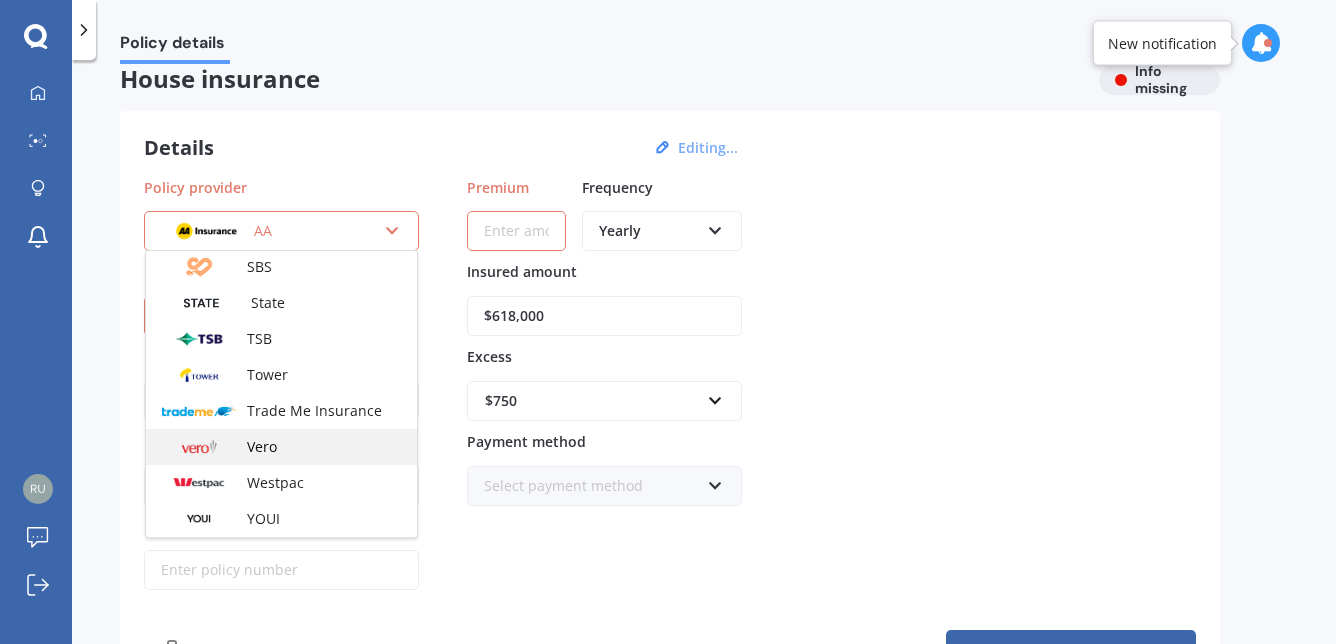 click on "Vero" at bounding box center [262, 446] 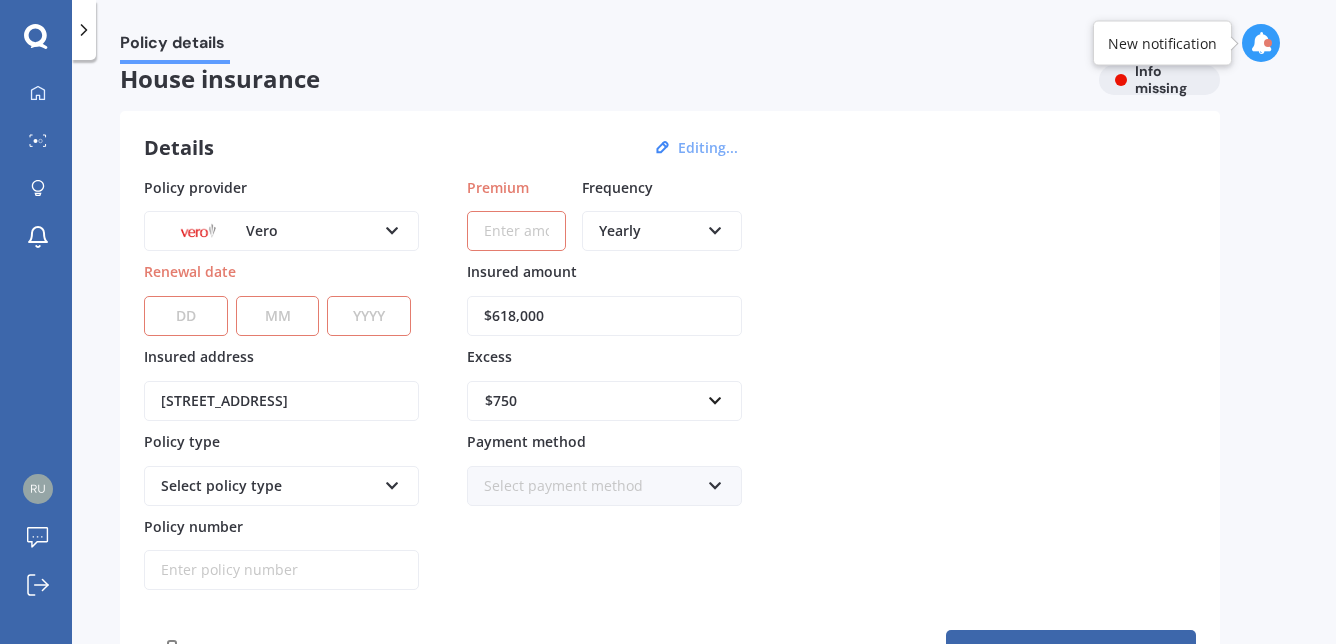click at bounding box center (392, 482) 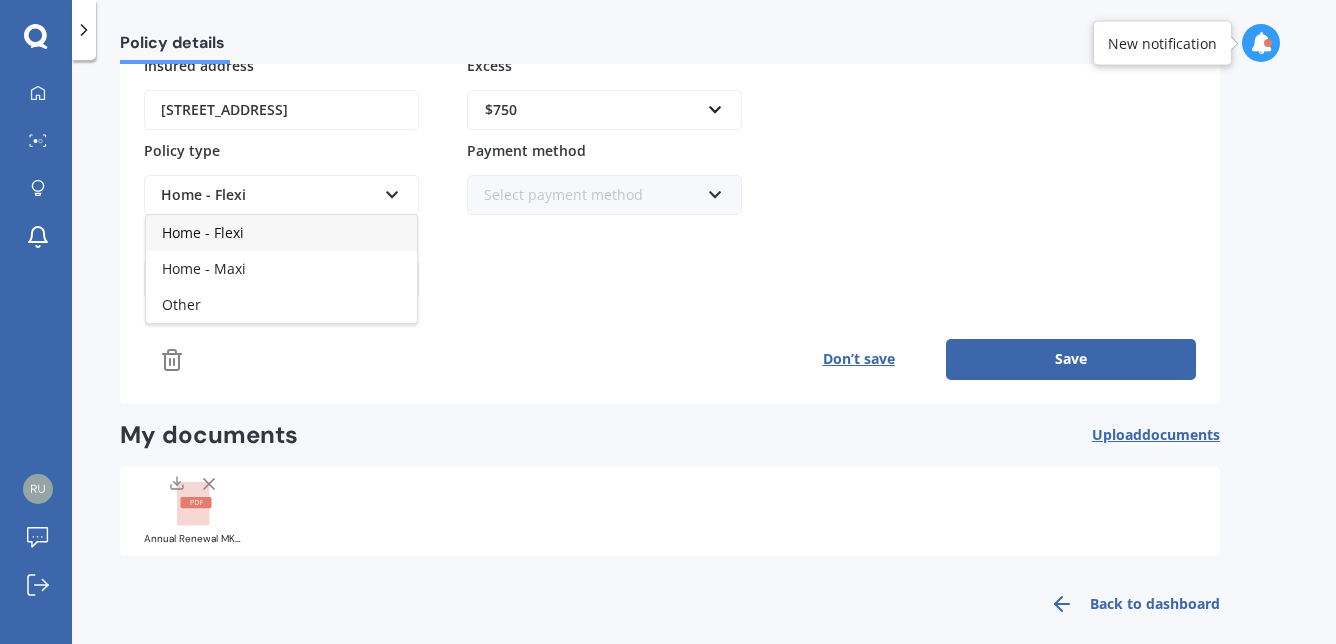 scroll, scrollTop: 324, scrollLeft: 0, axis: vertical 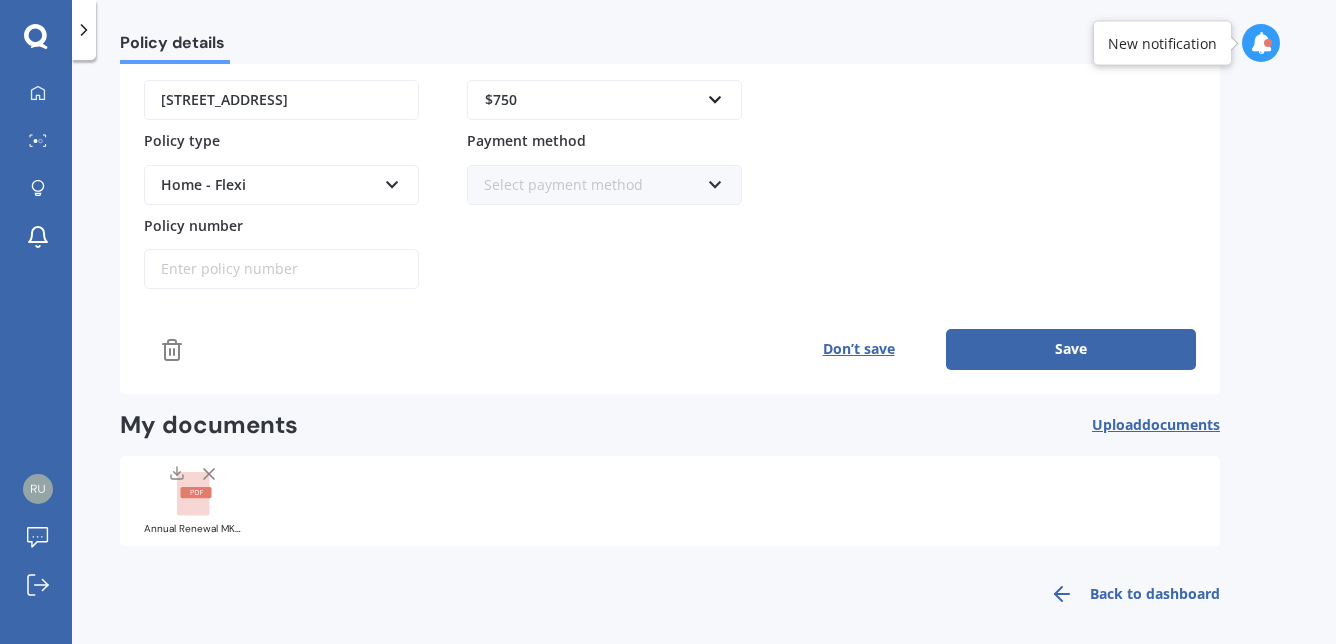 click on "Don’t save Save" at bounding box center [670, 349] 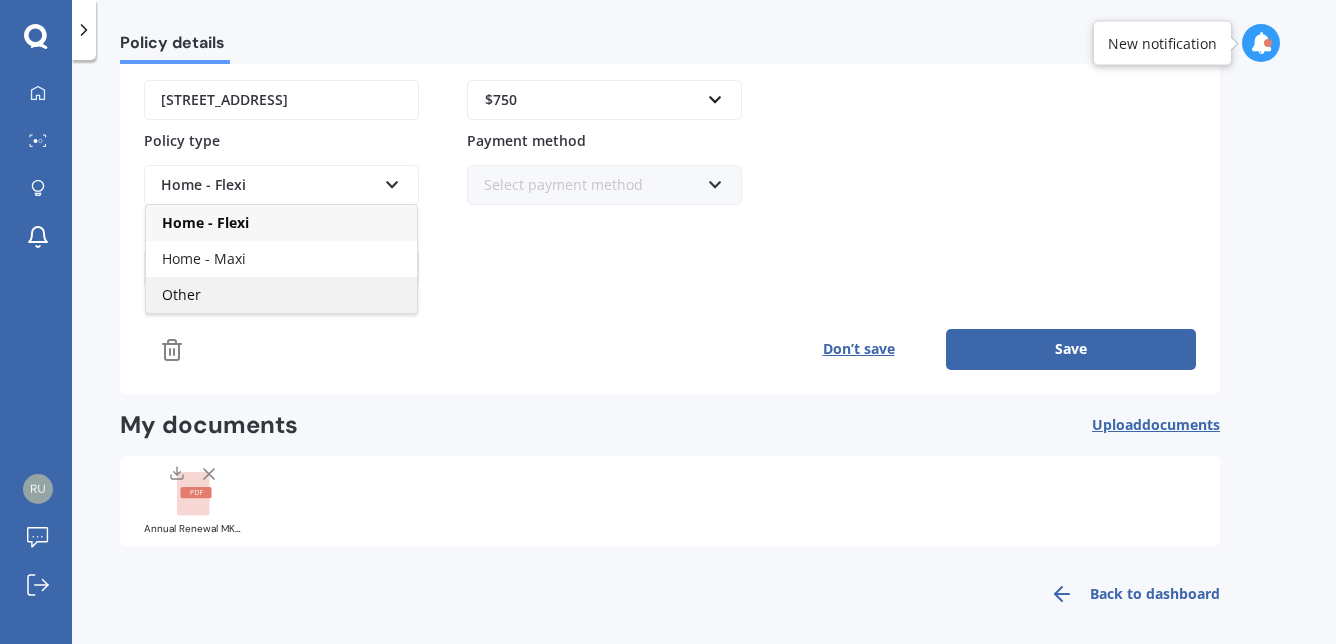 click on "Other" at bounding box center [181, 294] 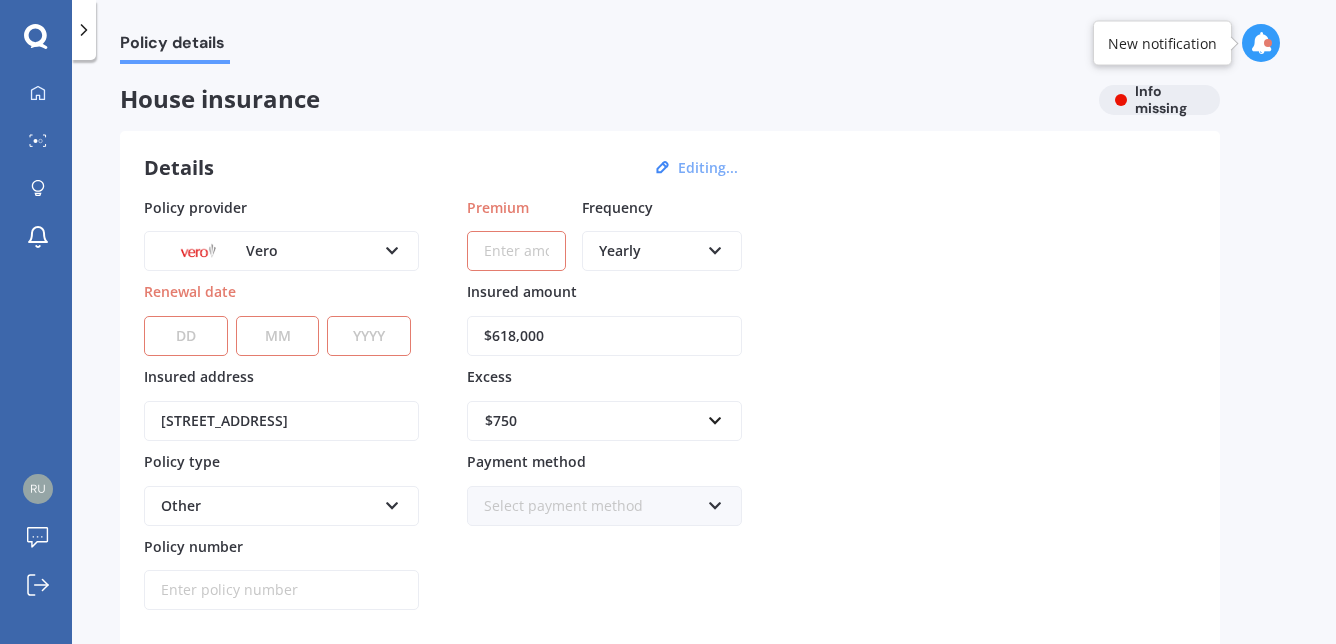 scroll, scrollTop: 0, scrollLeft: 0, axis: both 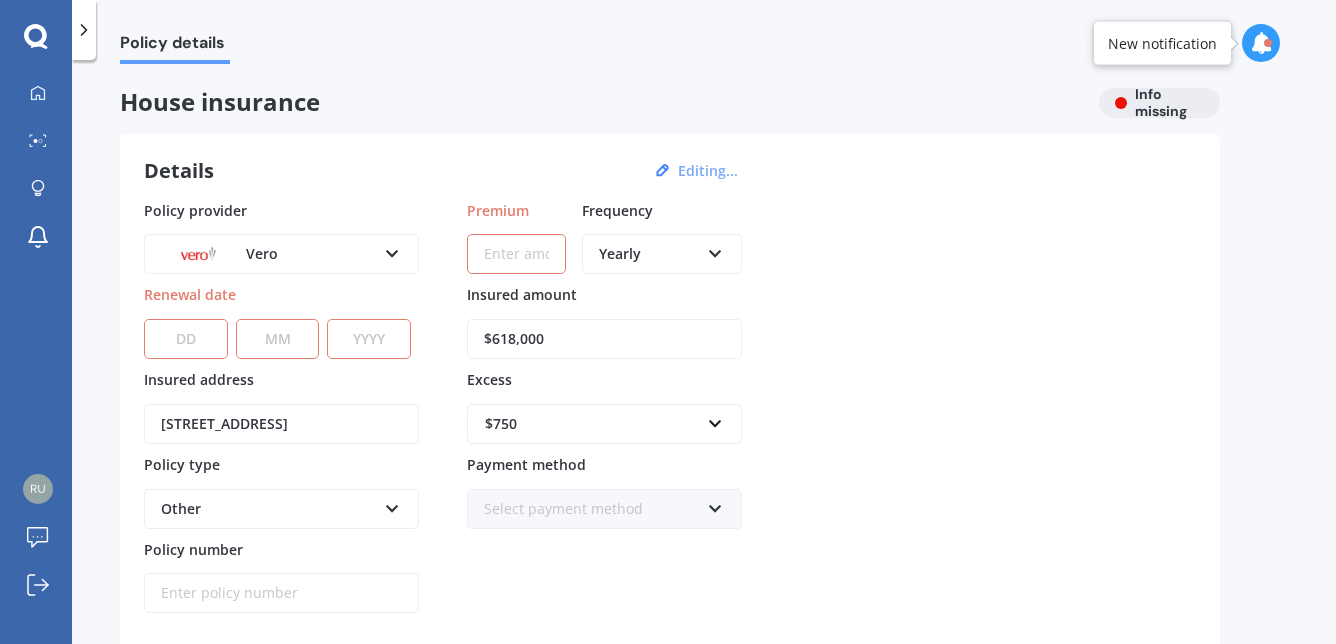 click on "Premium" at bounding box center (516, 254) 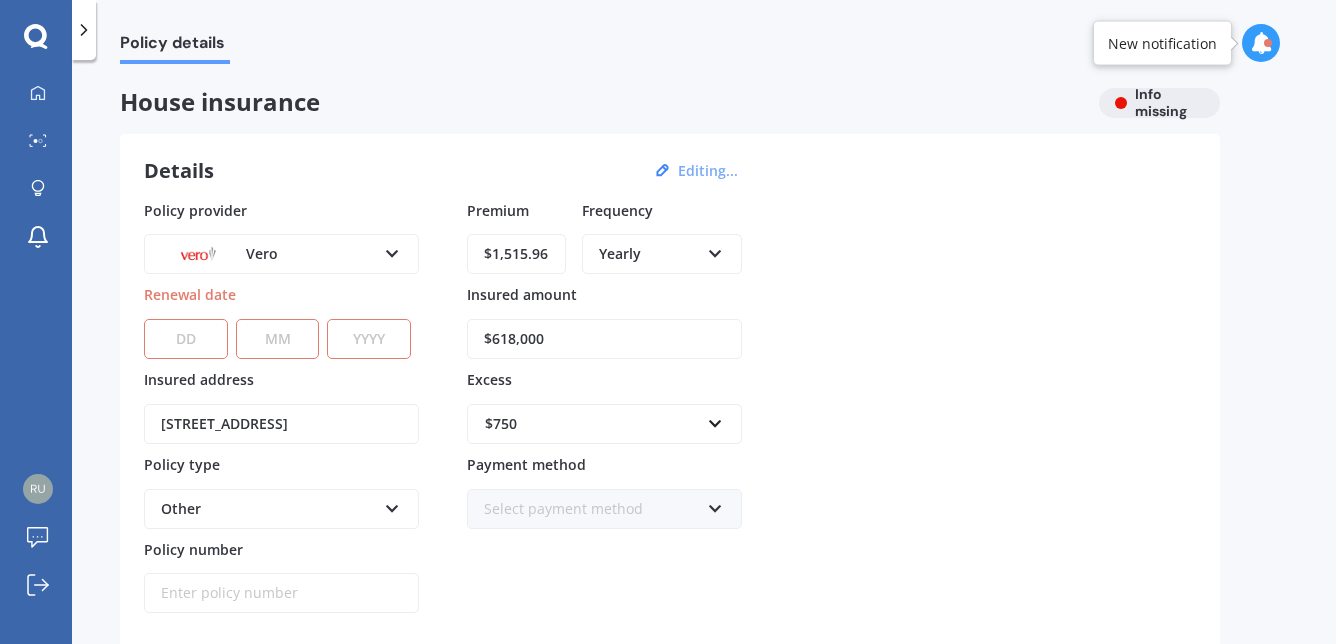 click on "$1,515.96" at bounding box center [516, 254] 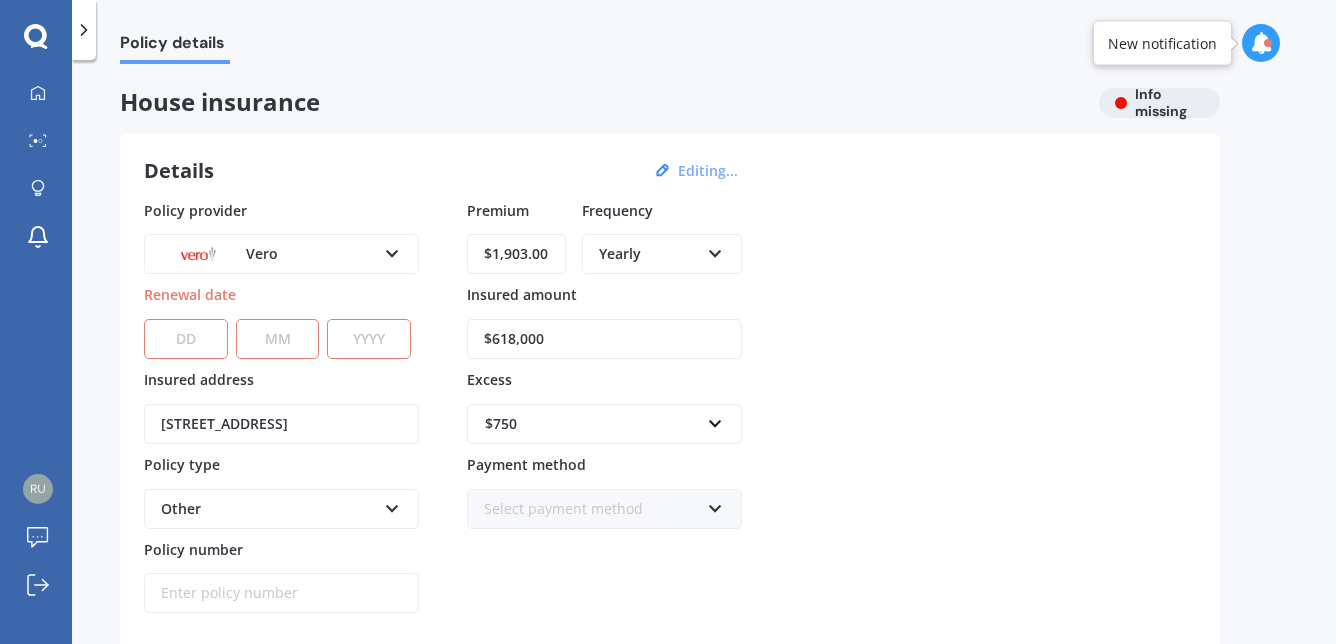 type on "$1,903.00" 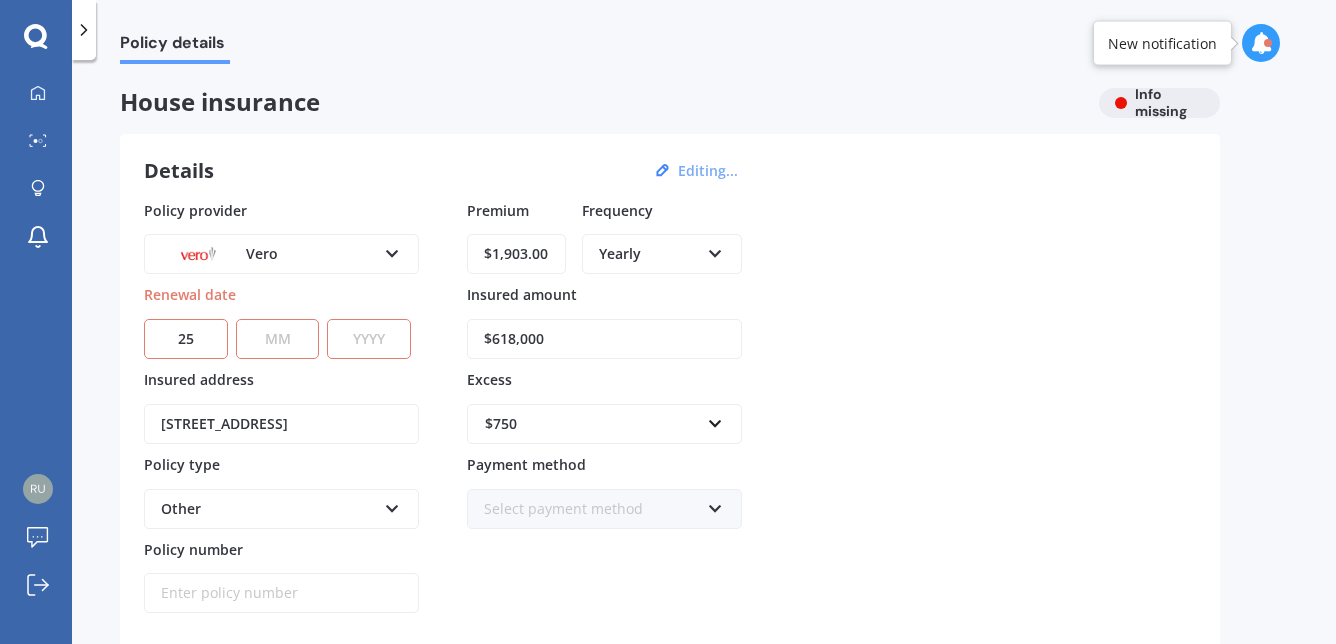 click on "MM 01 02 03 04 05 06 07 08 09 10 11 12" at bounding box center (278, 339) 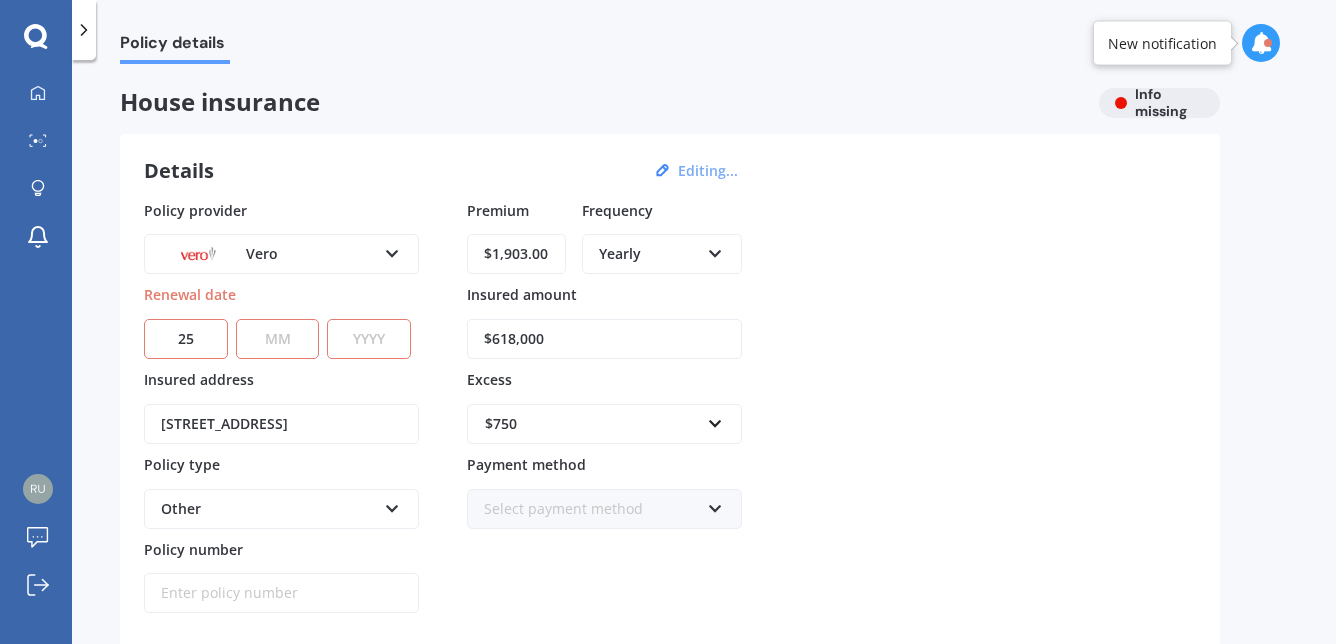 select on "08" 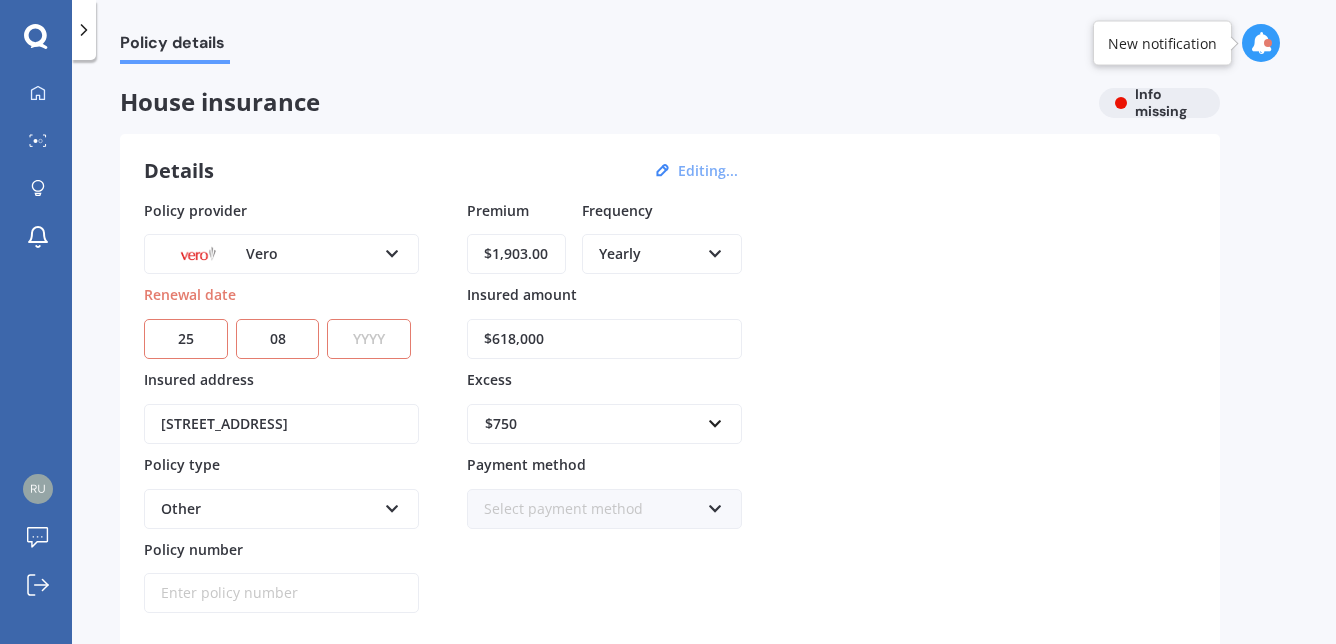 click on "YYYY 2027 2026 2025 2024 2023 2022 2021 2020 2019 2018 2017 2016 2015 2014 2013 2012 2011 2010 2009 2008 2007 2006 2005 2004 2003 2002 2001 2000 1999 1998 1997 1996 1995 1994 1993 1992 1991 1990 1989 1988 1987 1986 1985 1984 1983 1982 1981 1980 1979 1978 1977 1976 1975 1974 1973 1972 1971 1970 1969 1968 1967 1966 1965 1964 1963 1962 1961 1960 1959 1958 1957 1956 1955 1954 1953 1952 1951 1950 1949 1948 1947 1946 1945 1944 1943 1942 1941 1940 1939 1938 1937 1936 1935 1934 1933 1932 1931 1930 1929 1928" at bounding box center [369, 339] 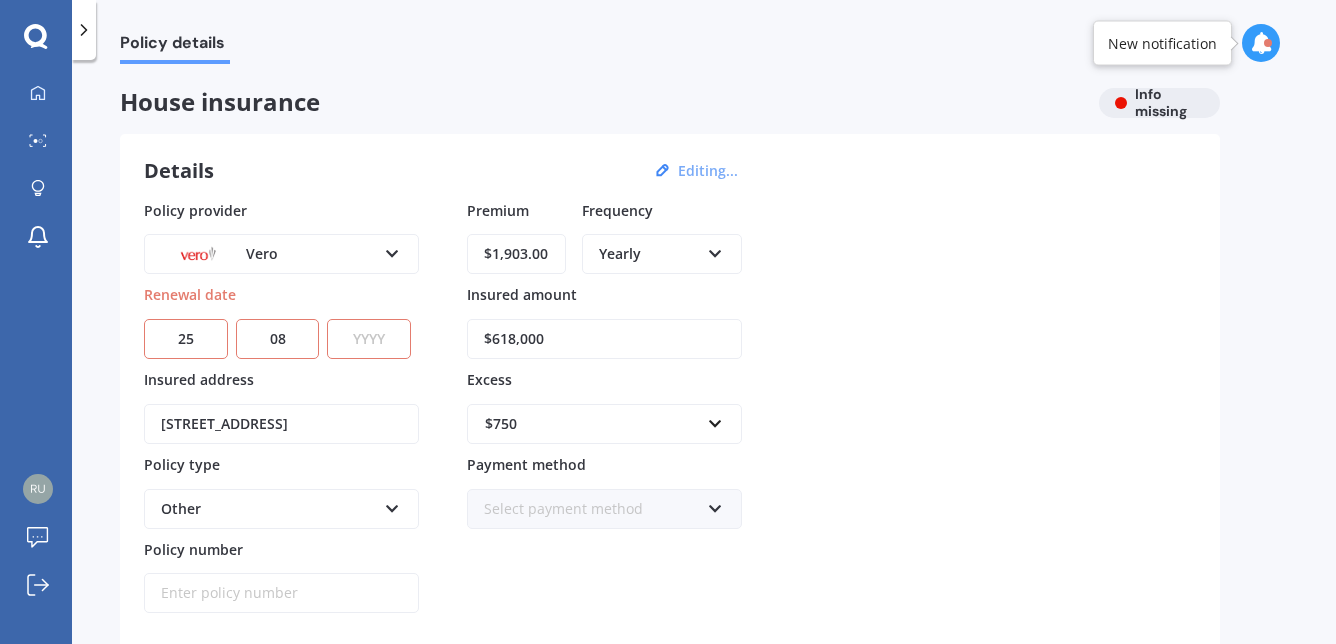 select on "2025" 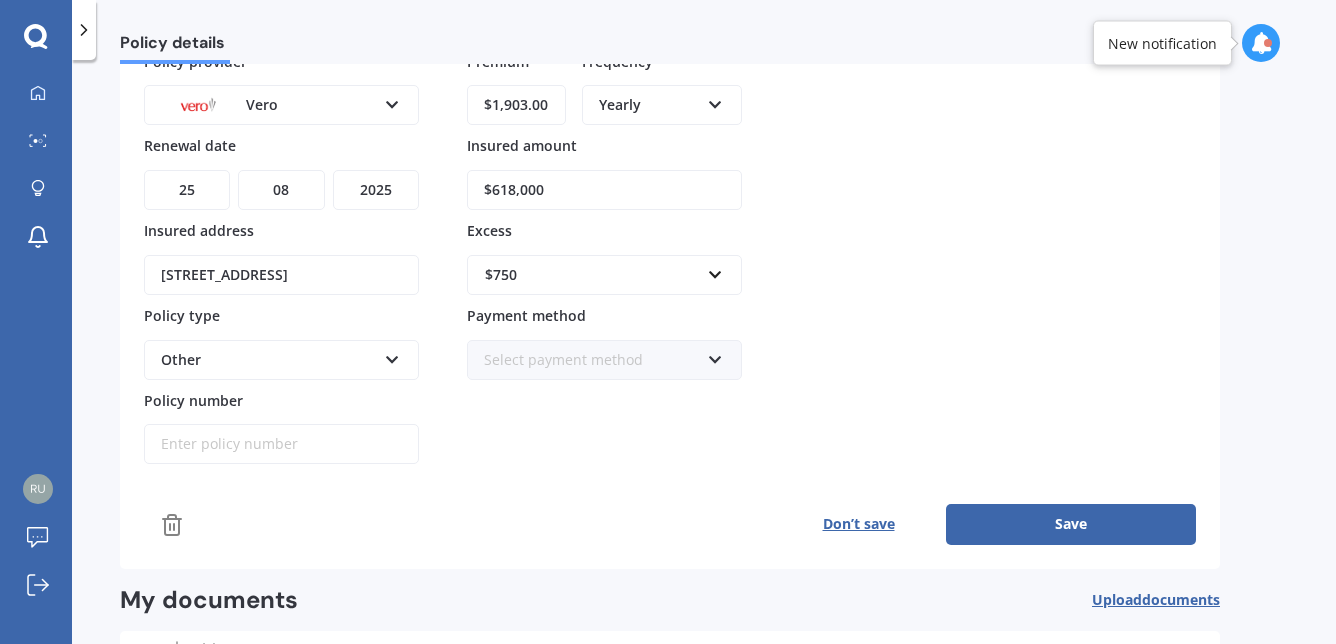scroll, scrollTop: 150, scrollLeft: 0, axis: vertical 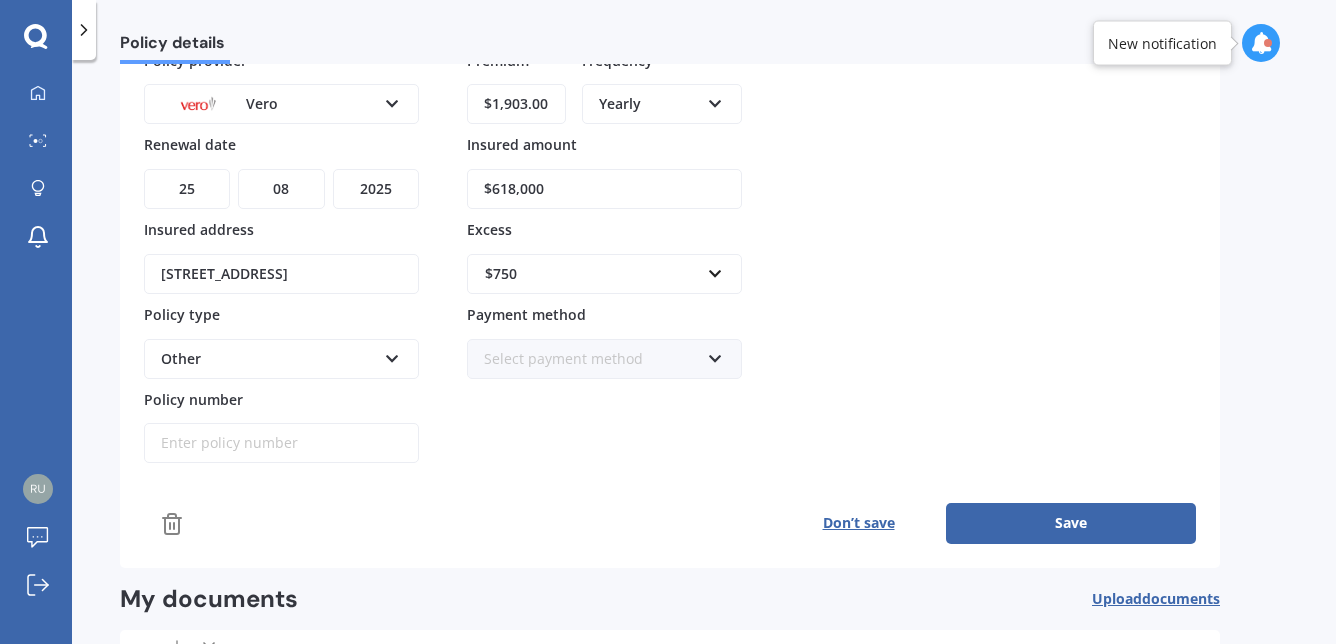 click on "Policy number" at bounding box center [281, 443] 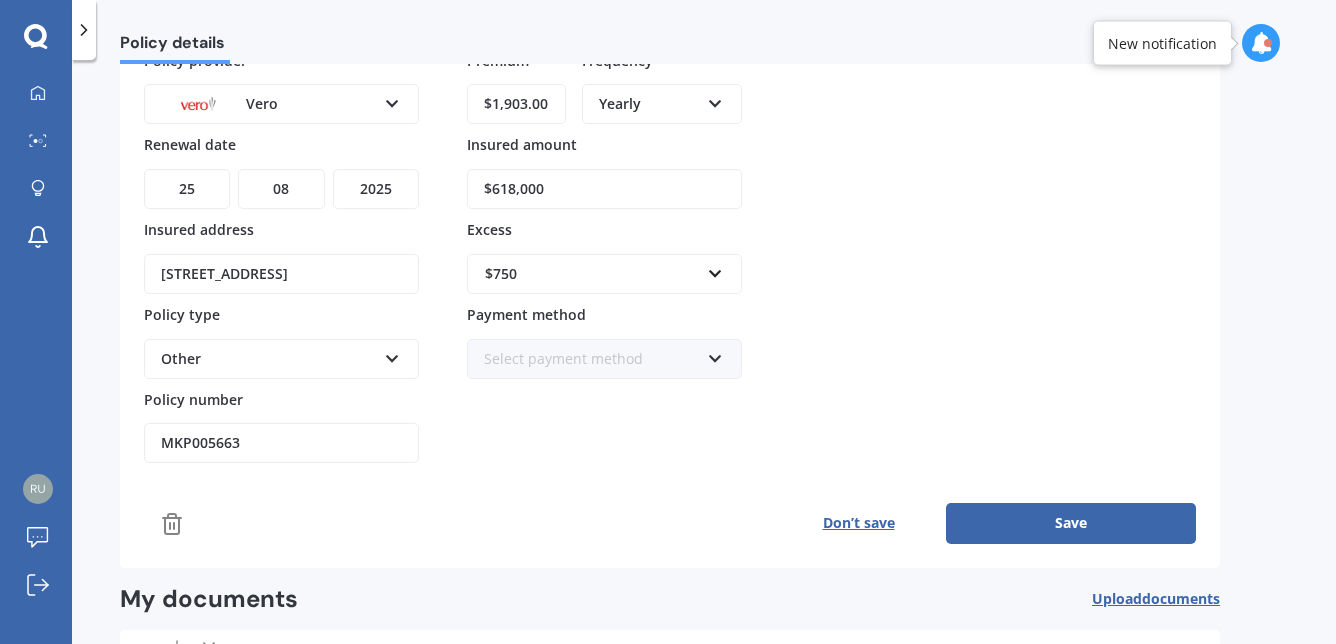 scroll, scrollTop: 334, scrollLeft: 0, axis: vertical 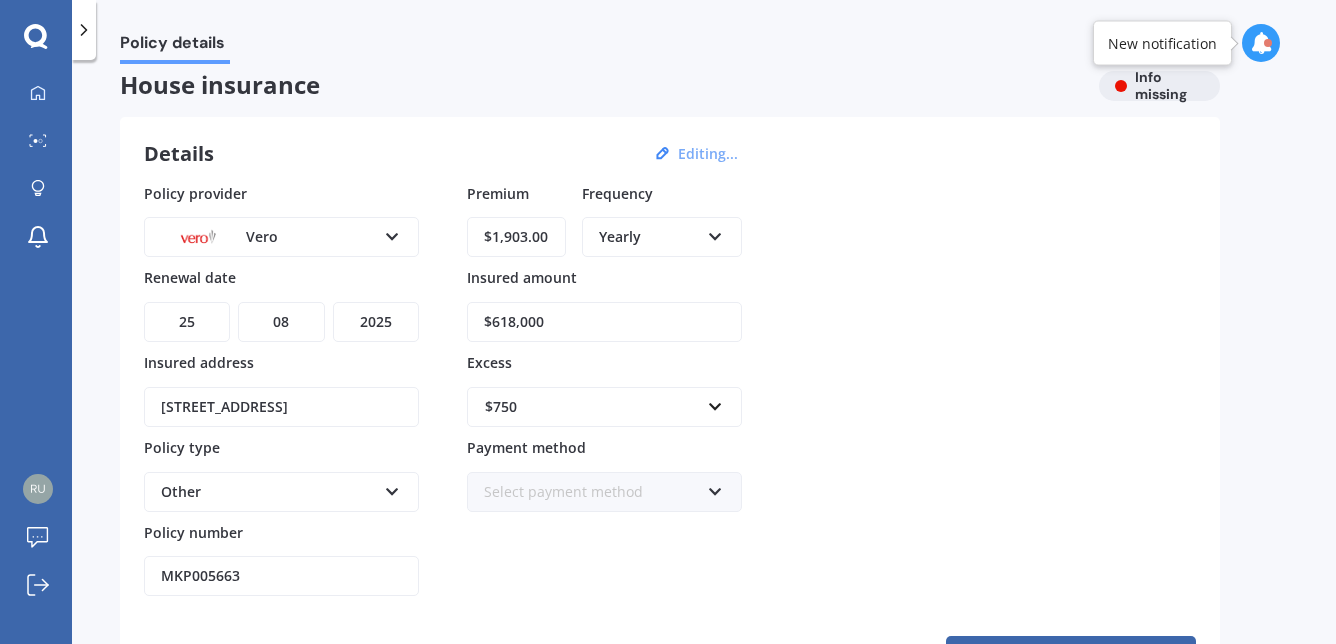 click on "$618,000" at bounding box center (604, 322) 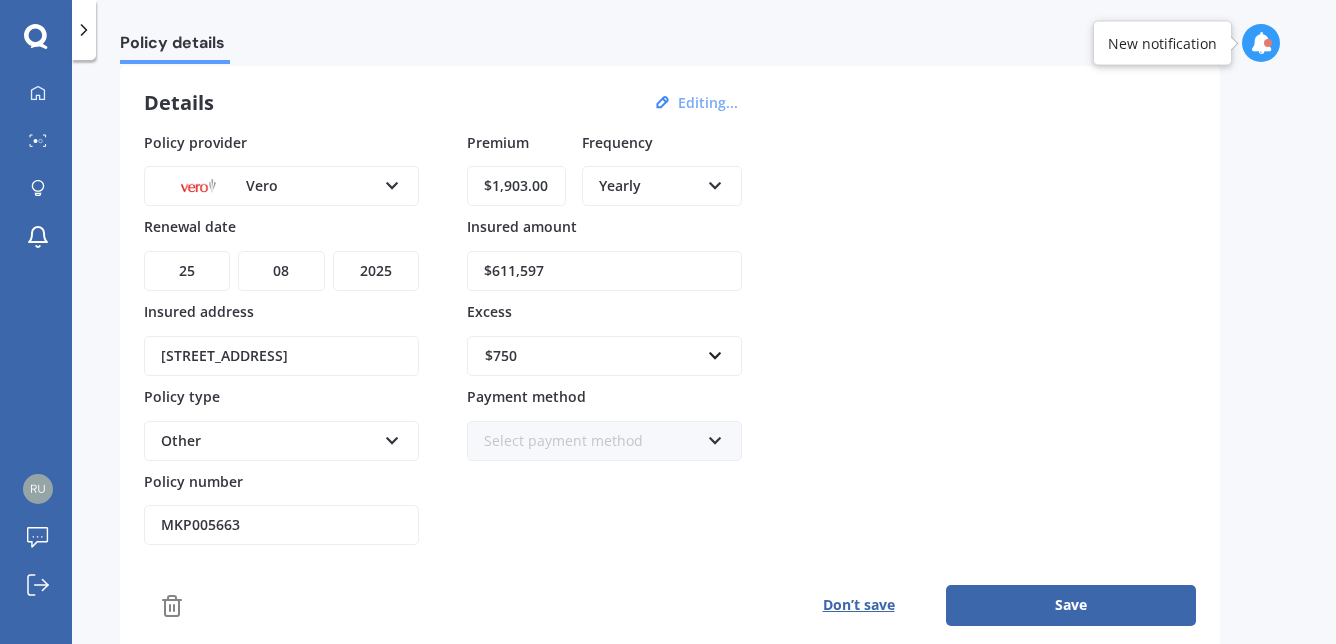 scroll, scrollTop: 176, scrollLeft: 0, axis: vertical 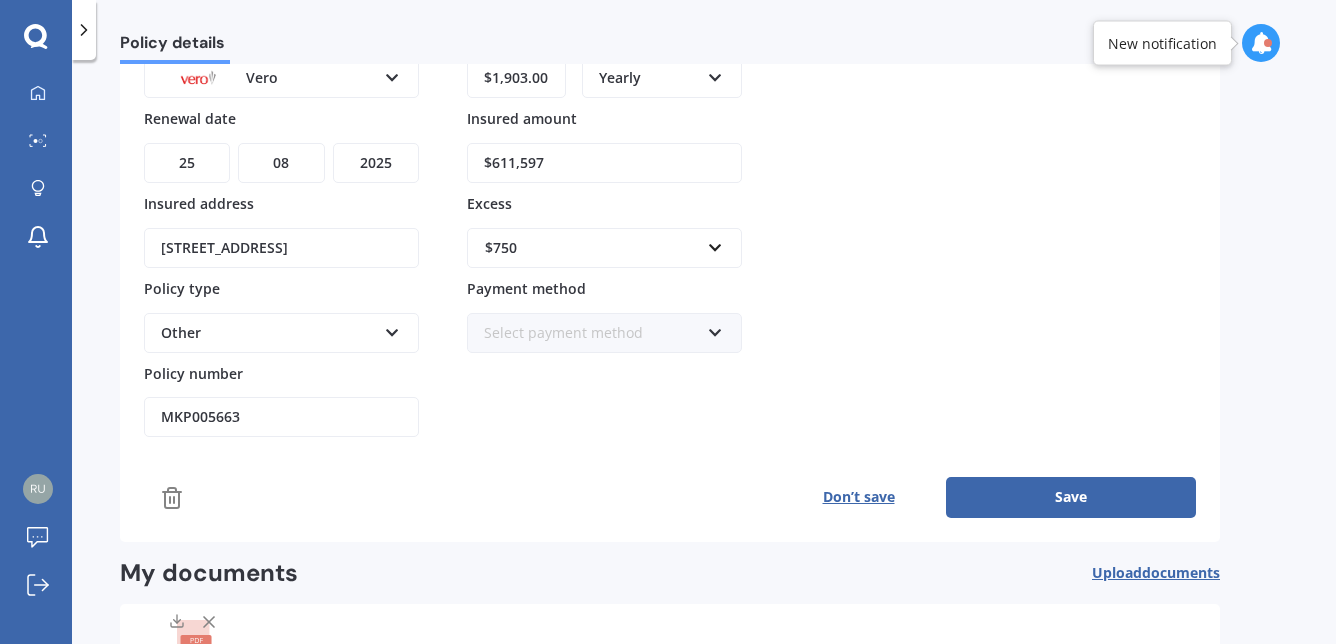 type on "$611,597" 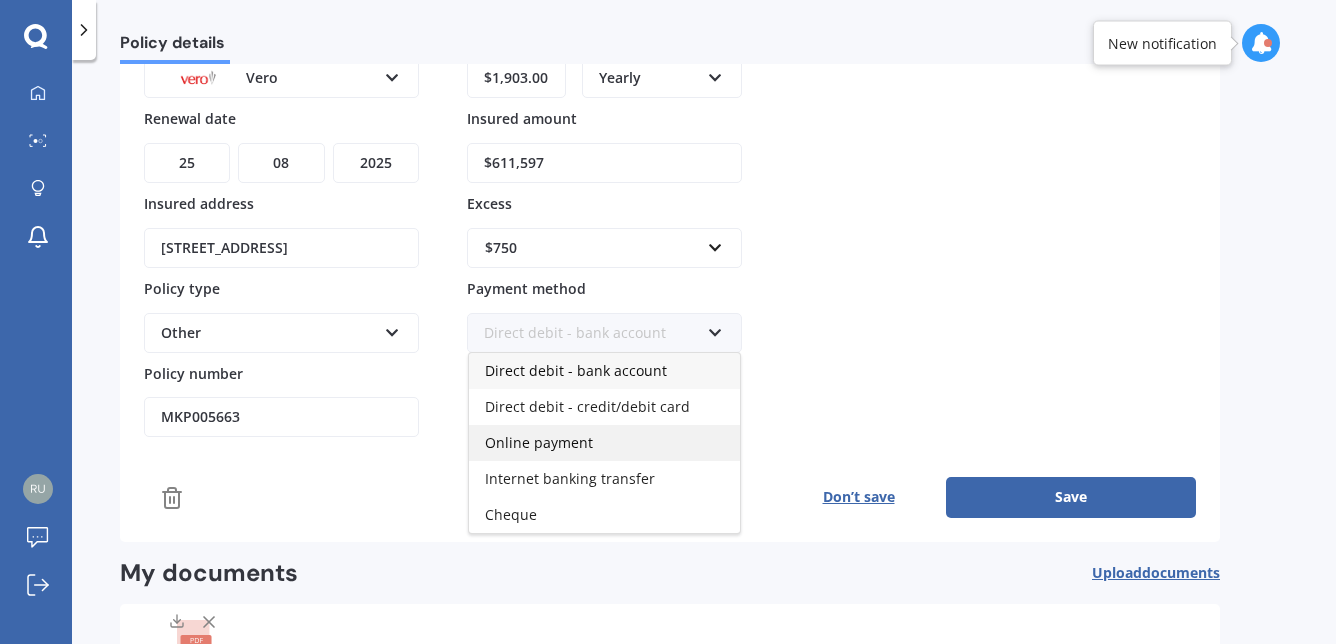 click on "Online payment" at bounding box center (604, 443) 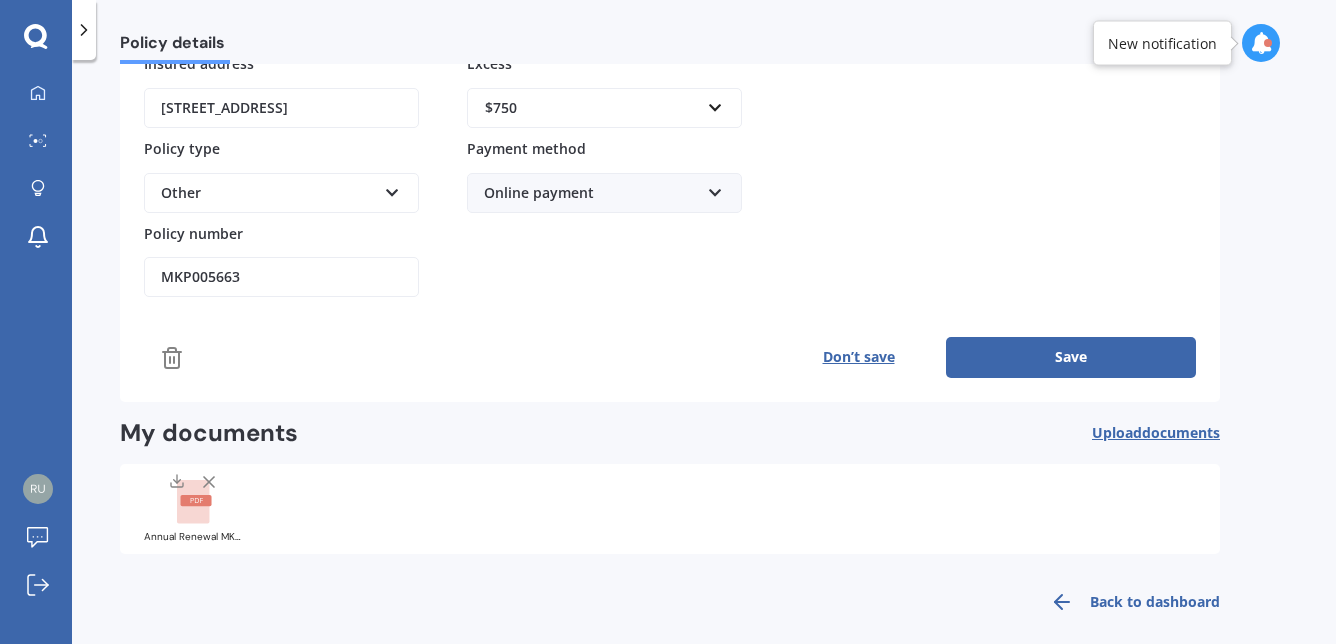 scroll, scrollTop: 334, scrollLeft: 0, axis: vertical 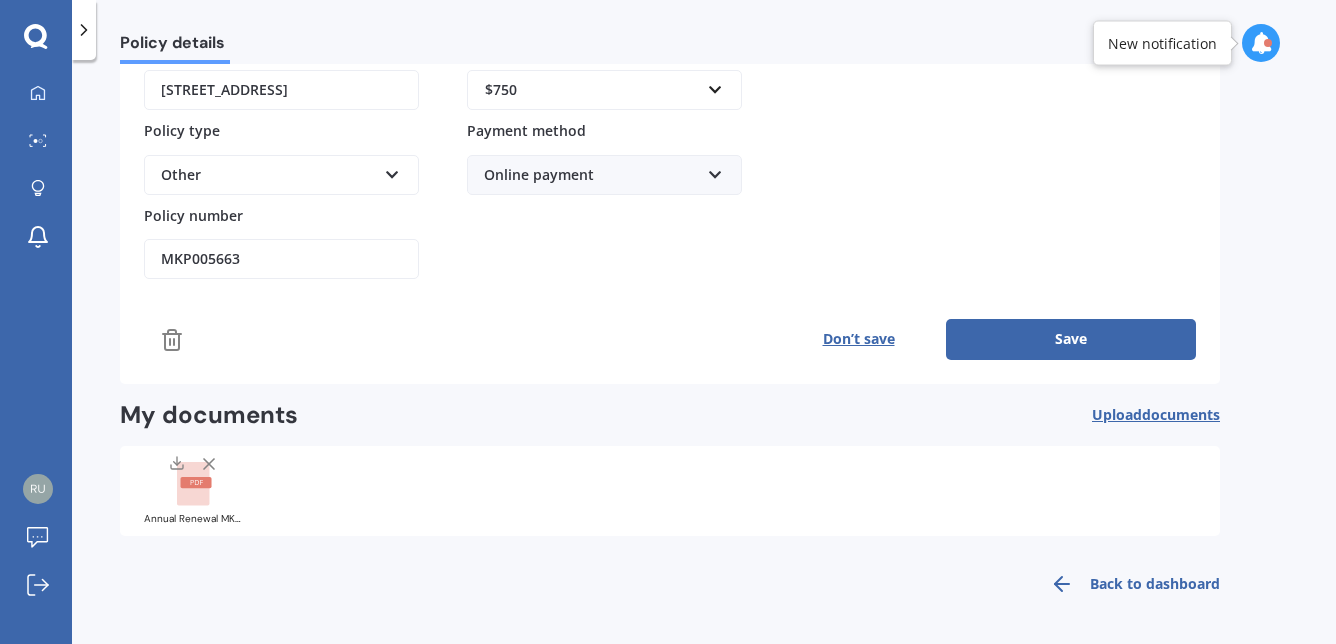 click on "Save" at bounding box center (1071, 339) 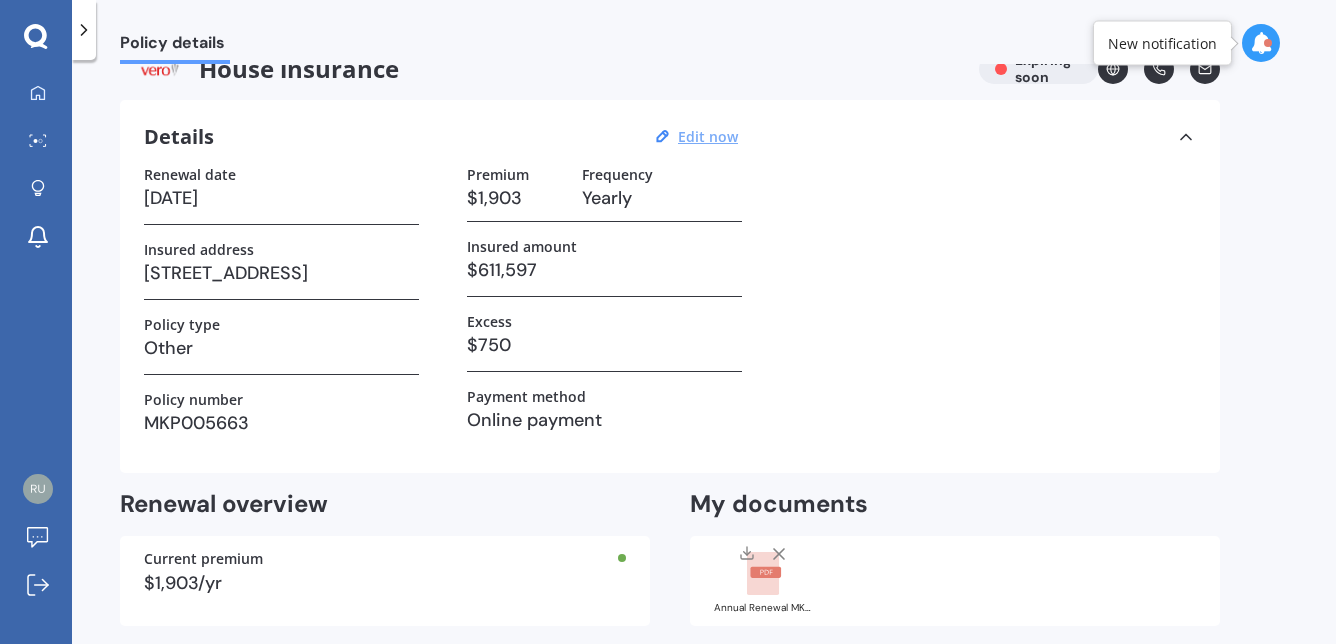 scroll, scrollTop: 0, scrollLeft: 0, axis: both 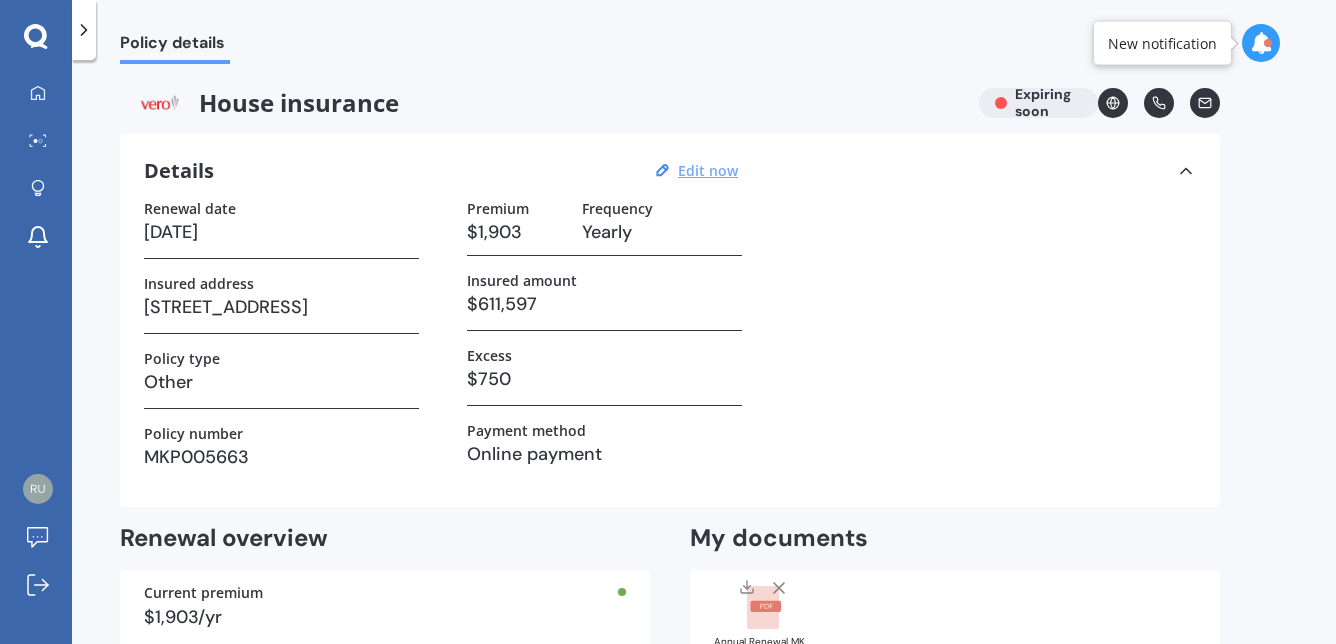 click on "House insurance Expiring soon" at bounding box center (670, 103) 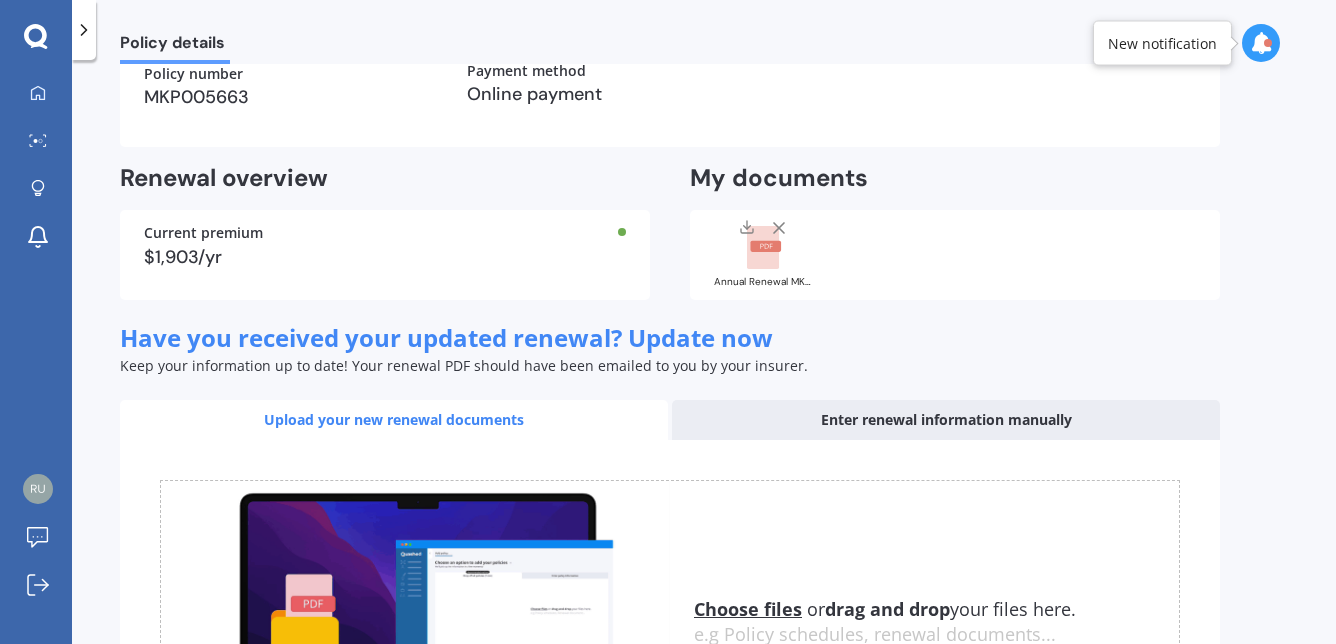 scroll, scrollTop: 361, scrollLeft: 0, axis: vertical 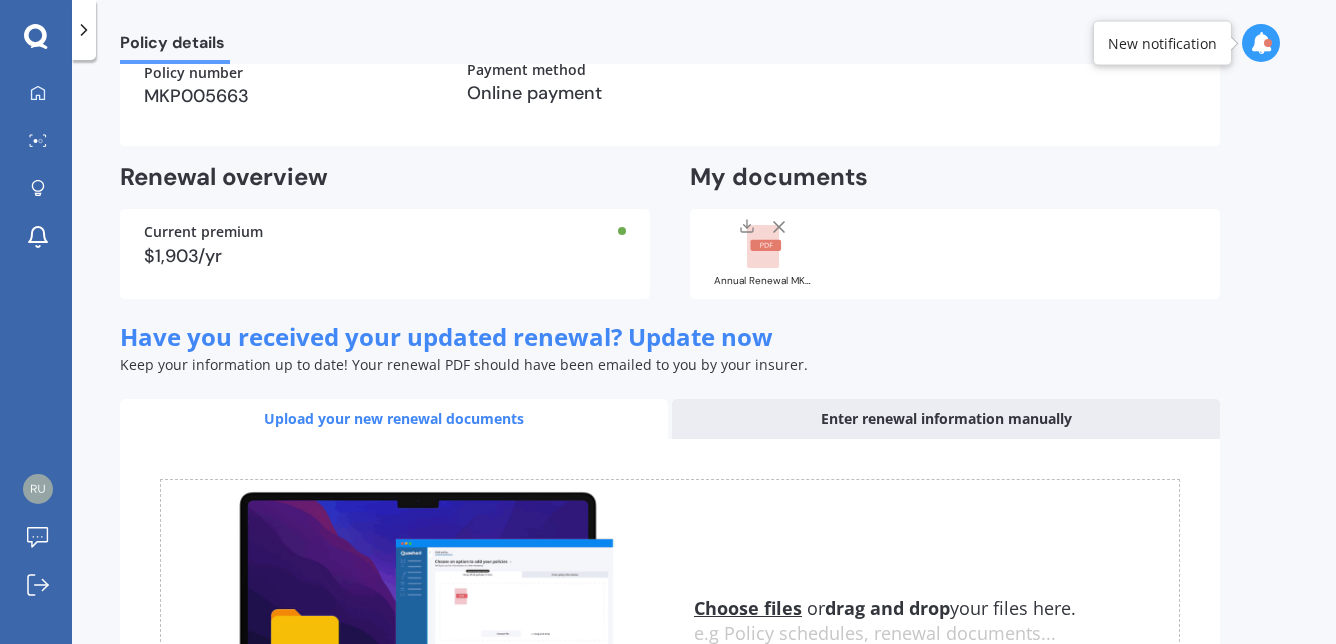 click on "Enter renewal information manually" at bounding box center (946, 419) 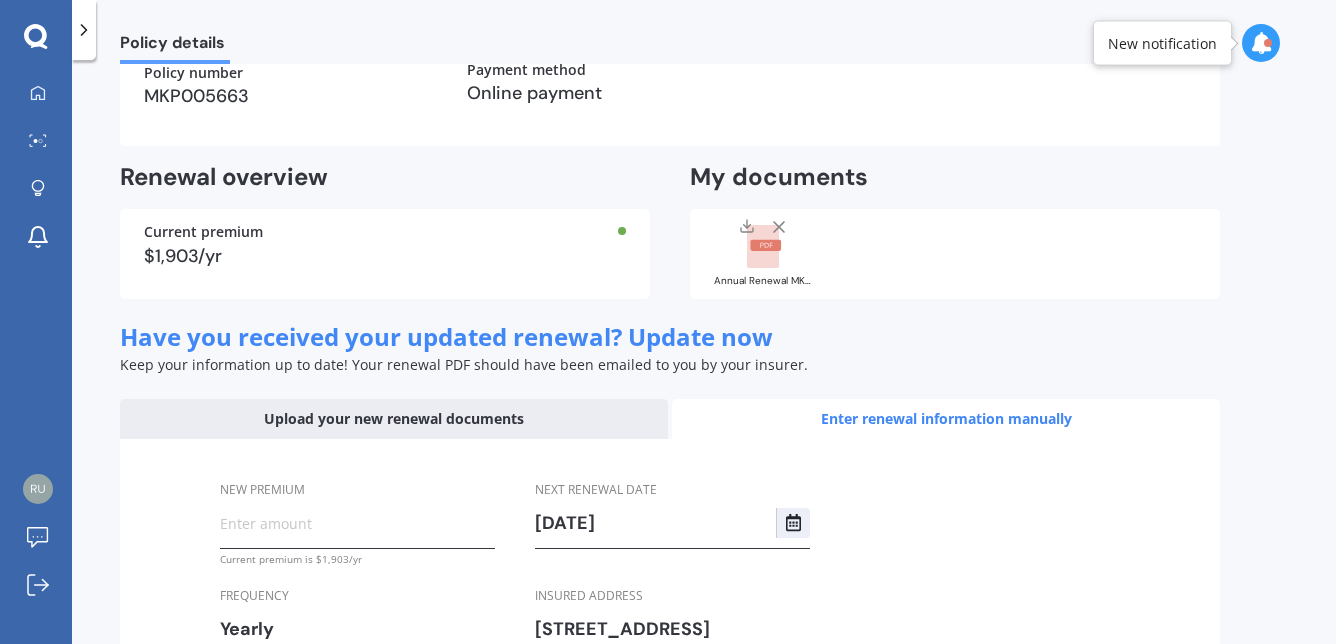 click on "Upload your new renewal documents" at bounding box center (394, 419) 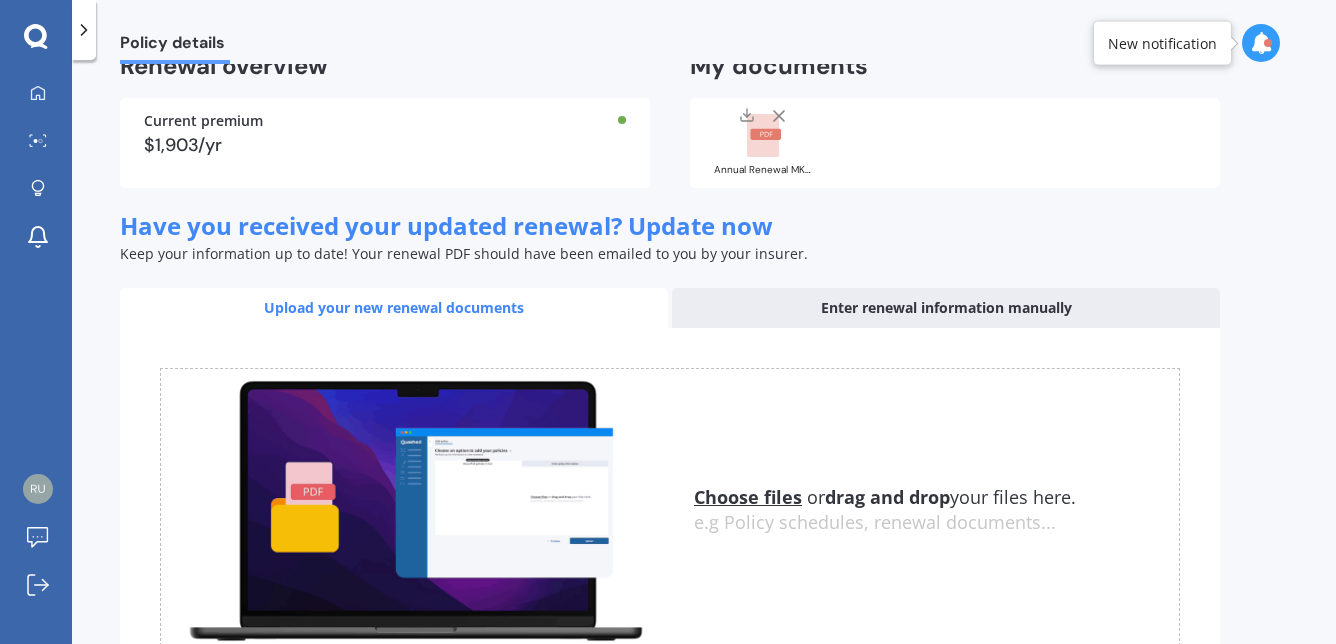 scroll, scrollTop: 619, scrollLeft: 0, axis: vertical 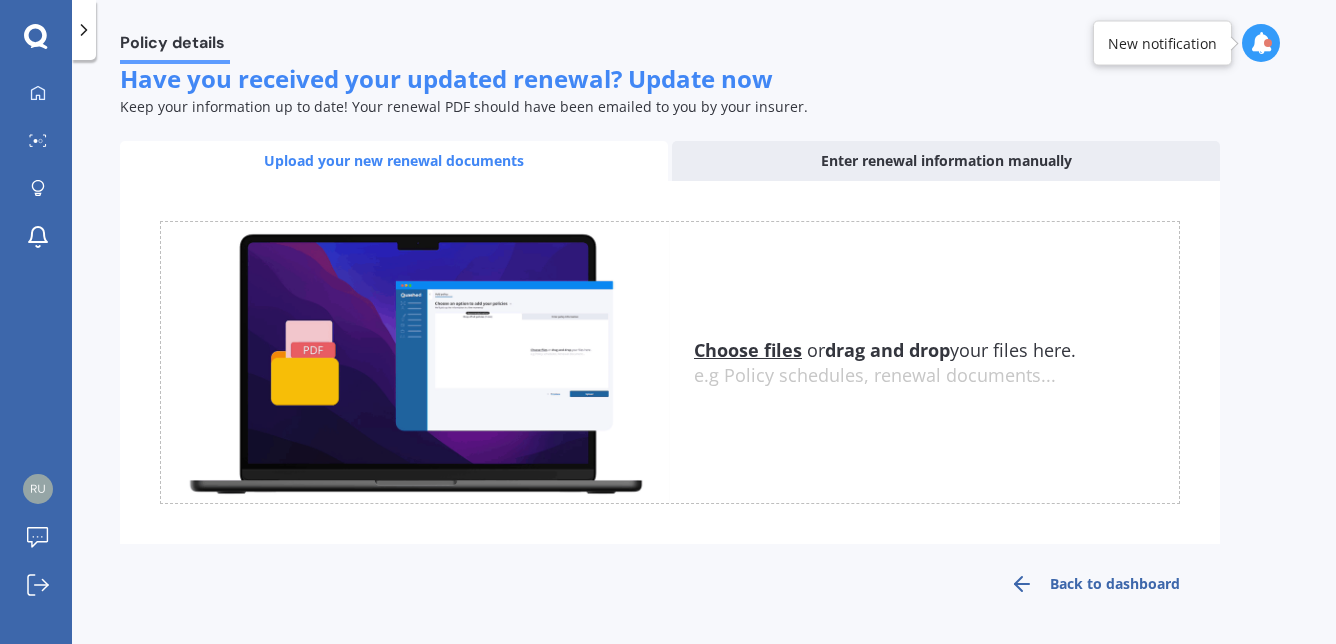 click on "Choose files" at bounding box center [748, 350] 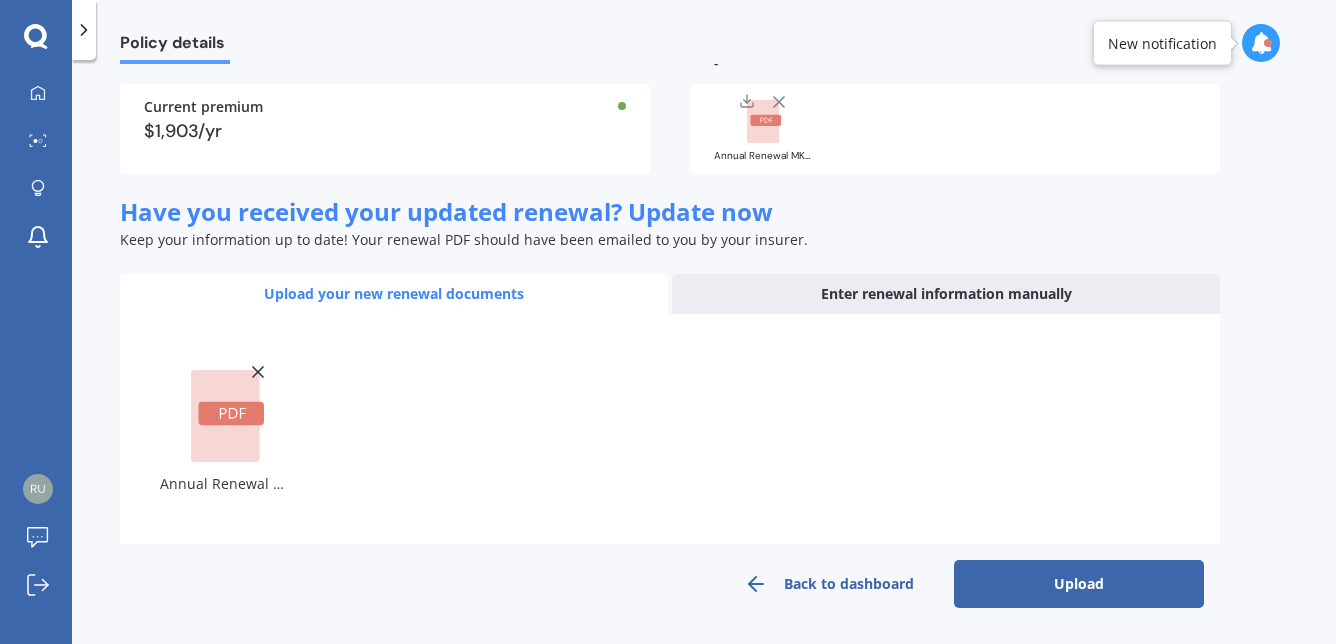 scroll, scrollTop: 486, scrollLeft: 0, axis: vertical 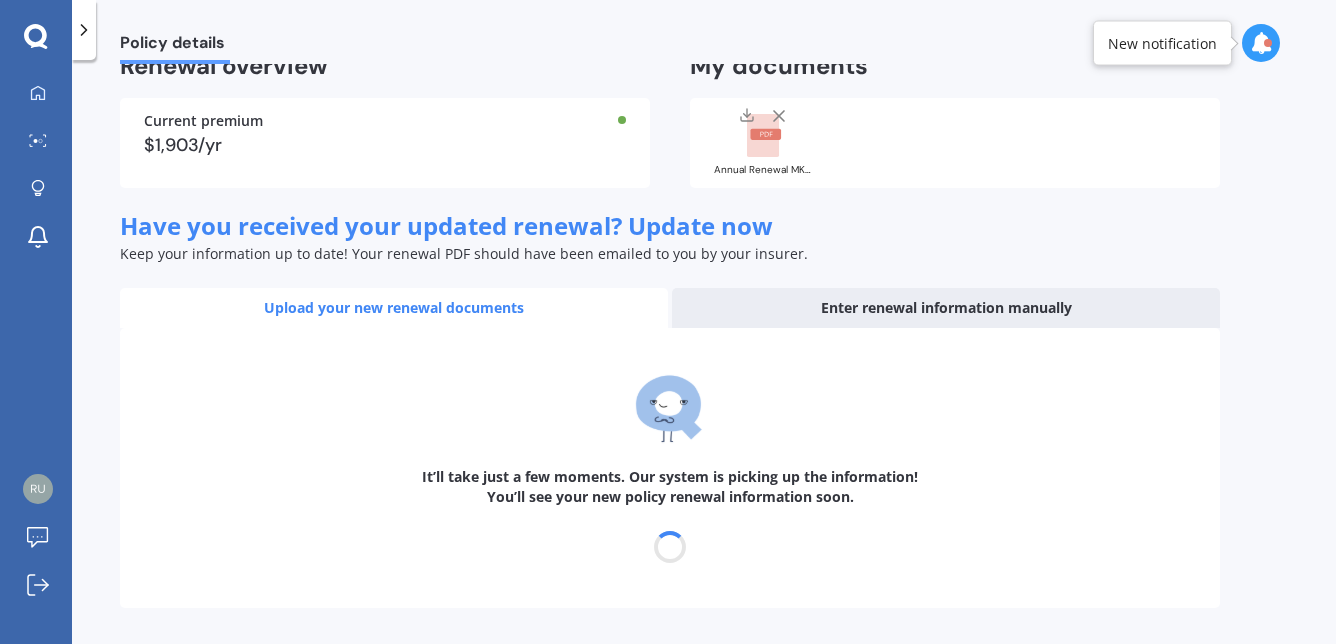 select on "25" 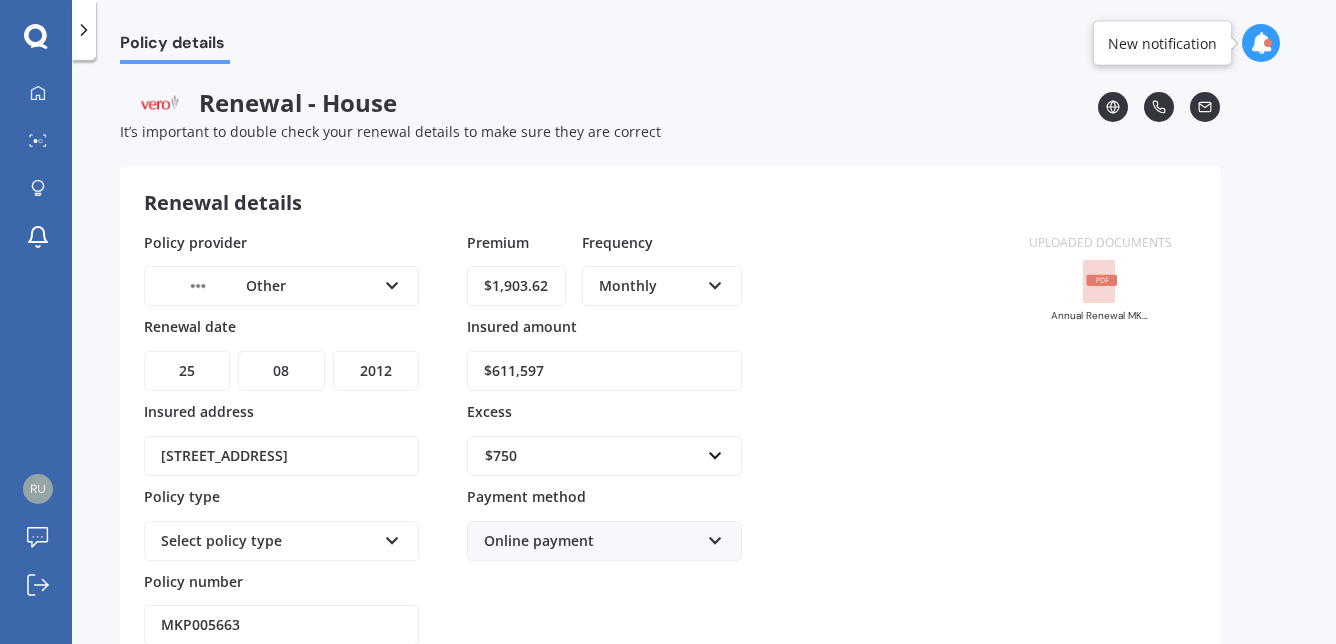 scroll, scrollTop: 133, scrollLeft: 0, axis: vertical 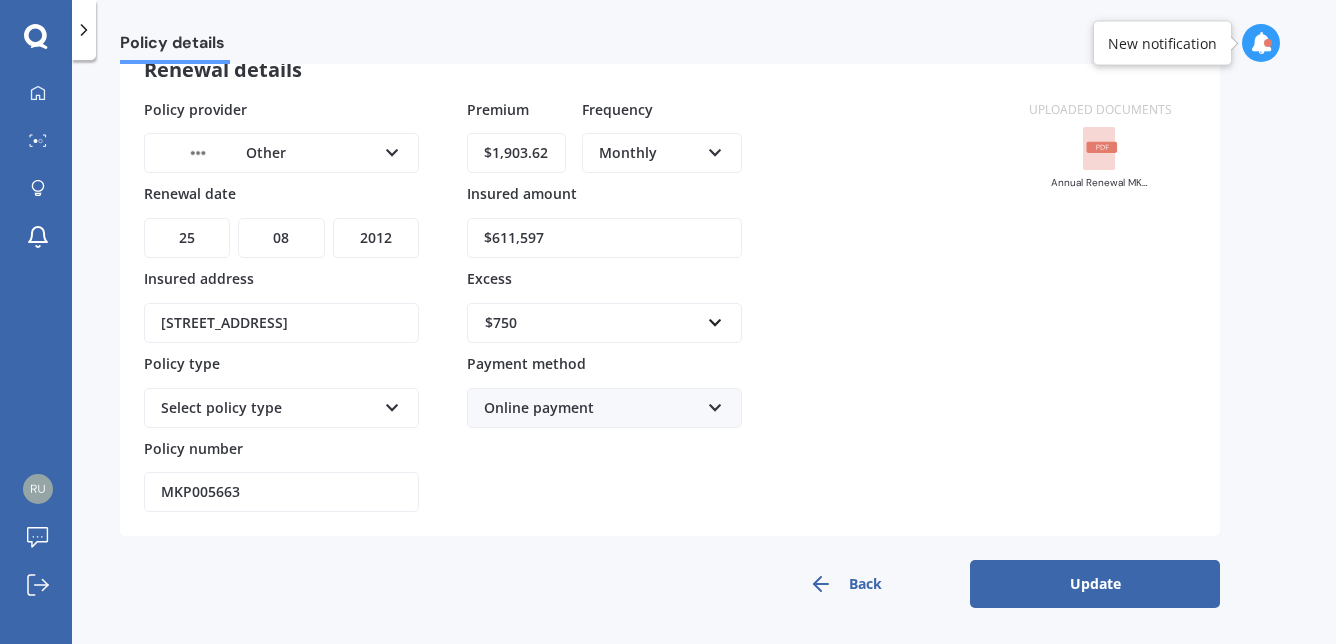 click on "$1,903.62" at bounding box center [516, 153] 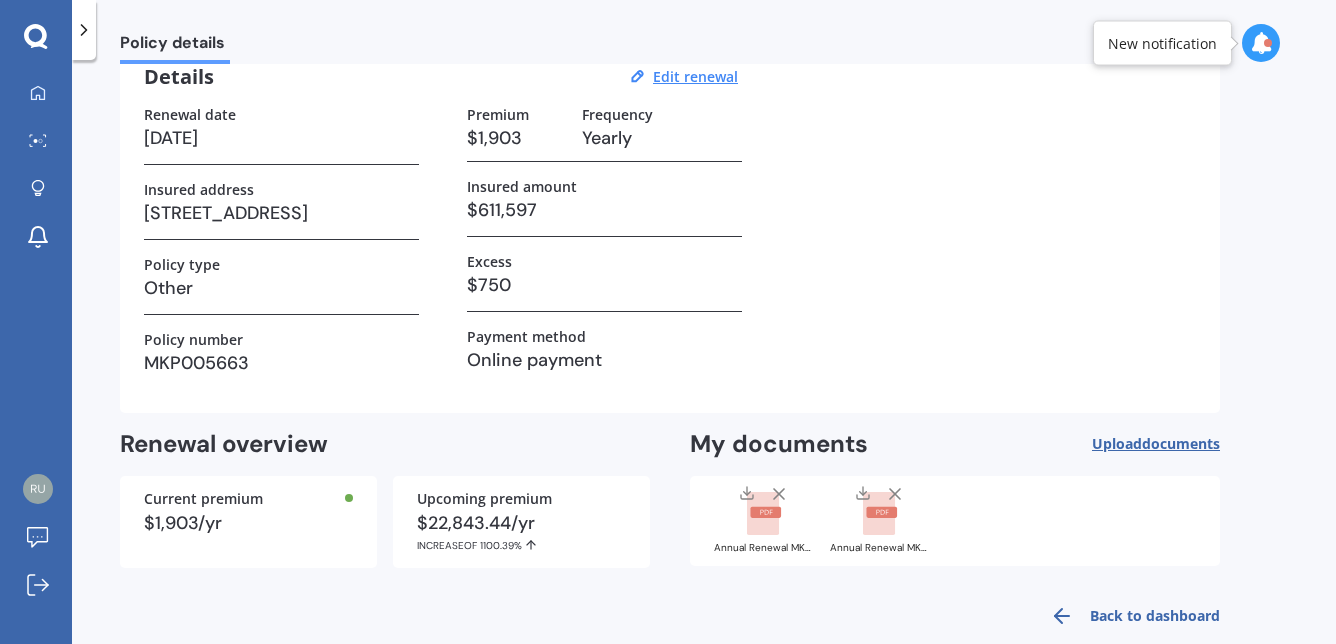 scroll, scrollTop: 0, scrollLeft: 0, axis: both 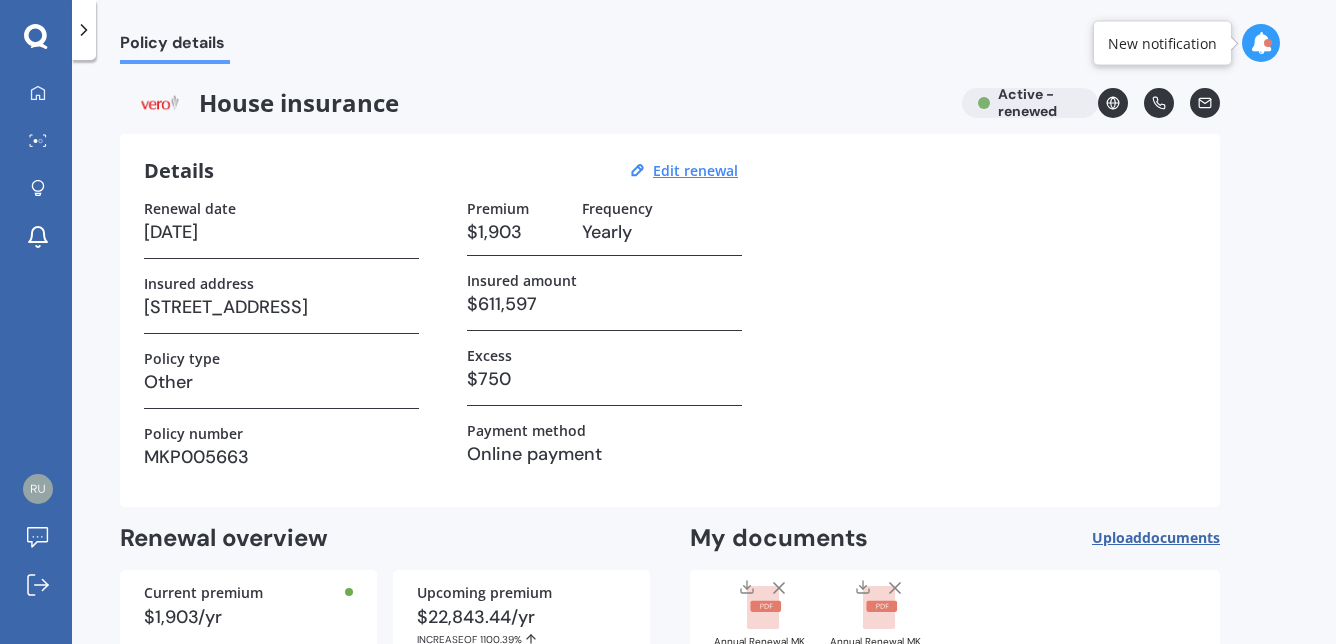 click 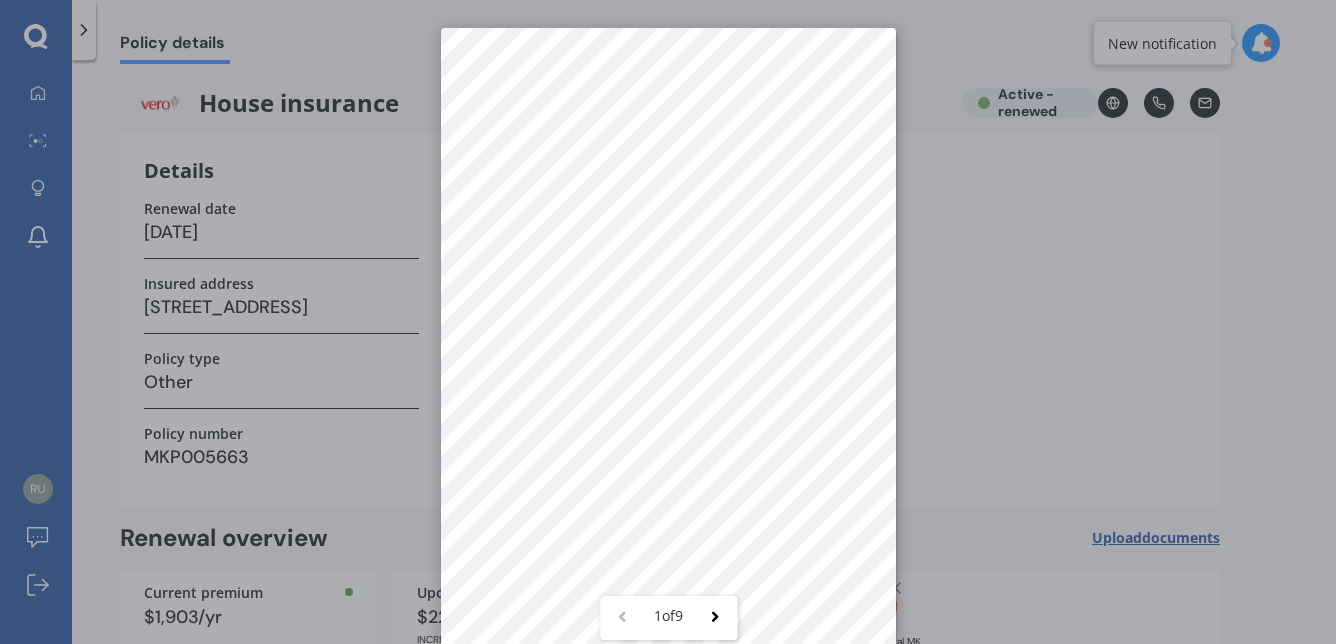 click on "1  of  9" at bounding box center [668, 322] 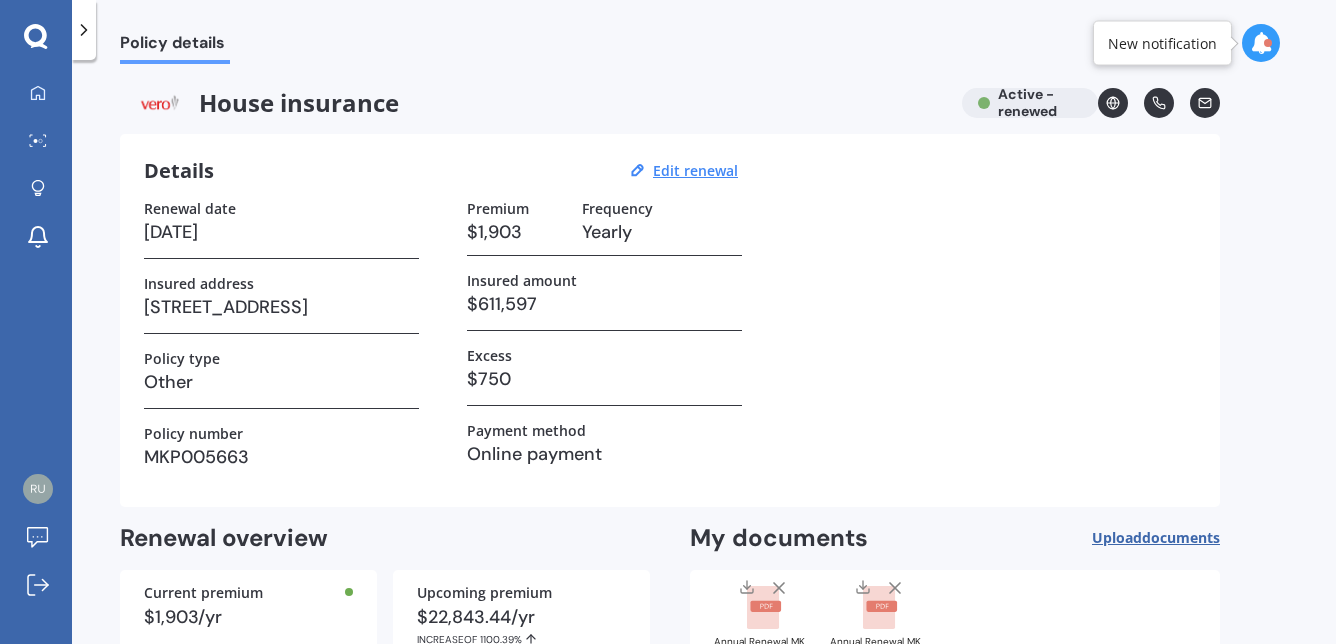 click at bounding box center (1261, 43) 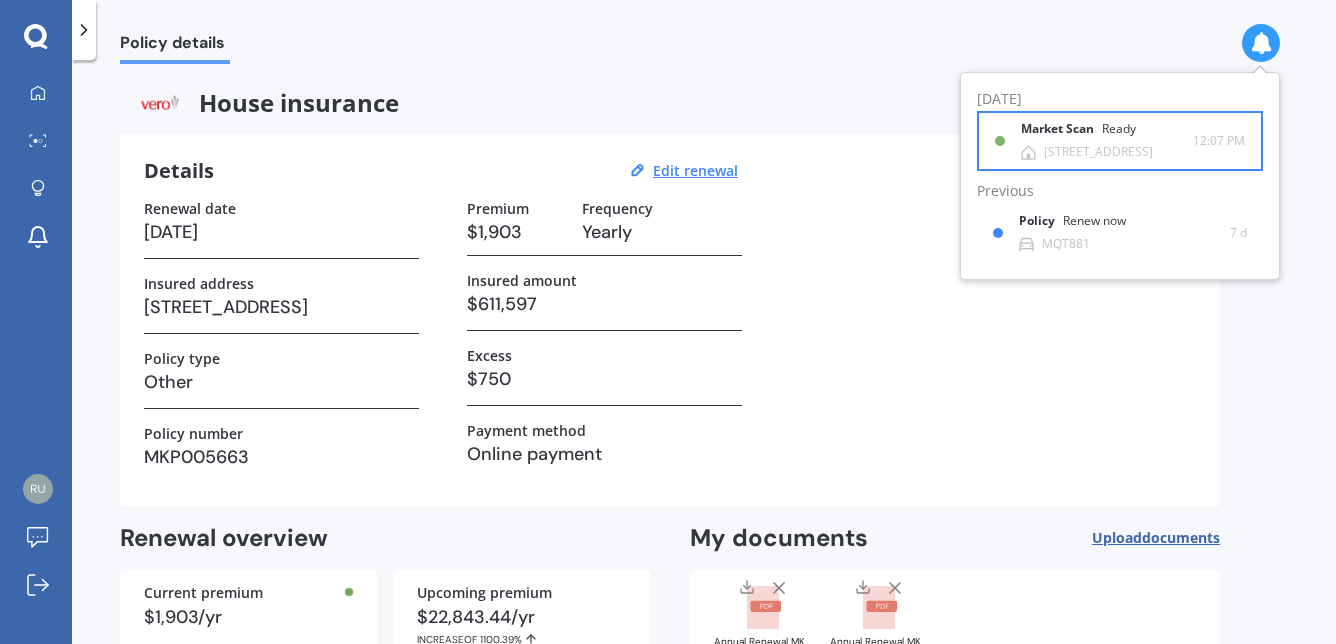 click on "Market Scan" at bounding box center [1061, 129] 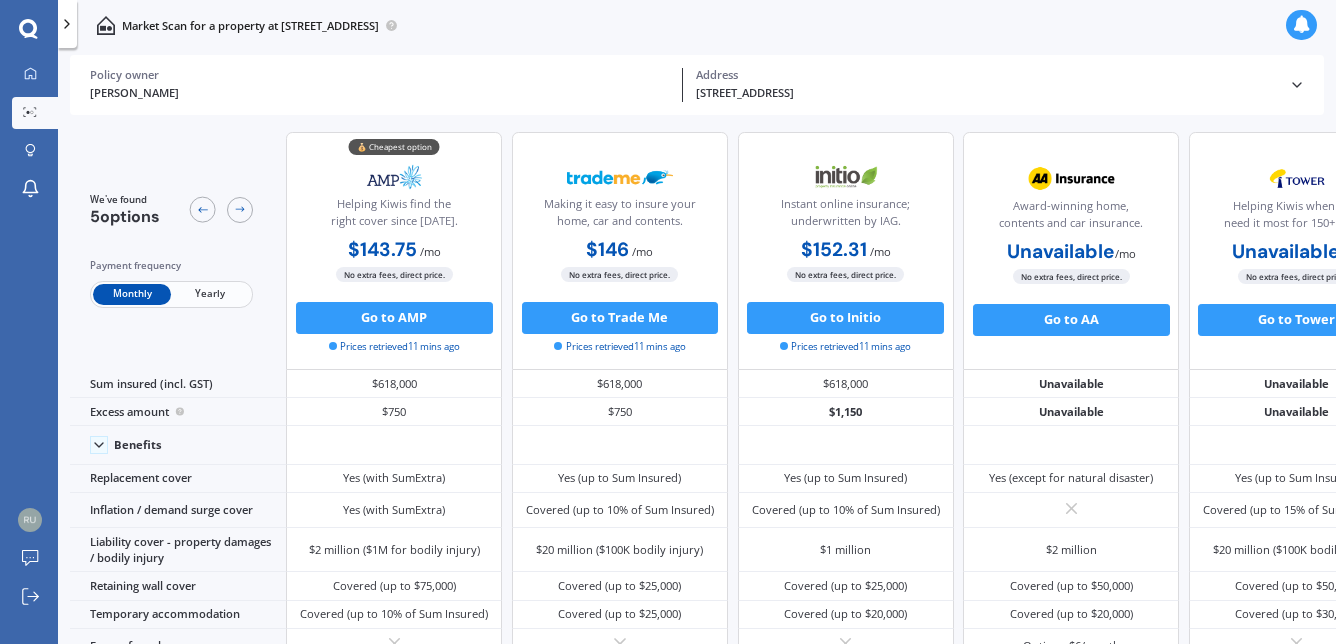 click on "Yearly" at bounding box center (210, 294) 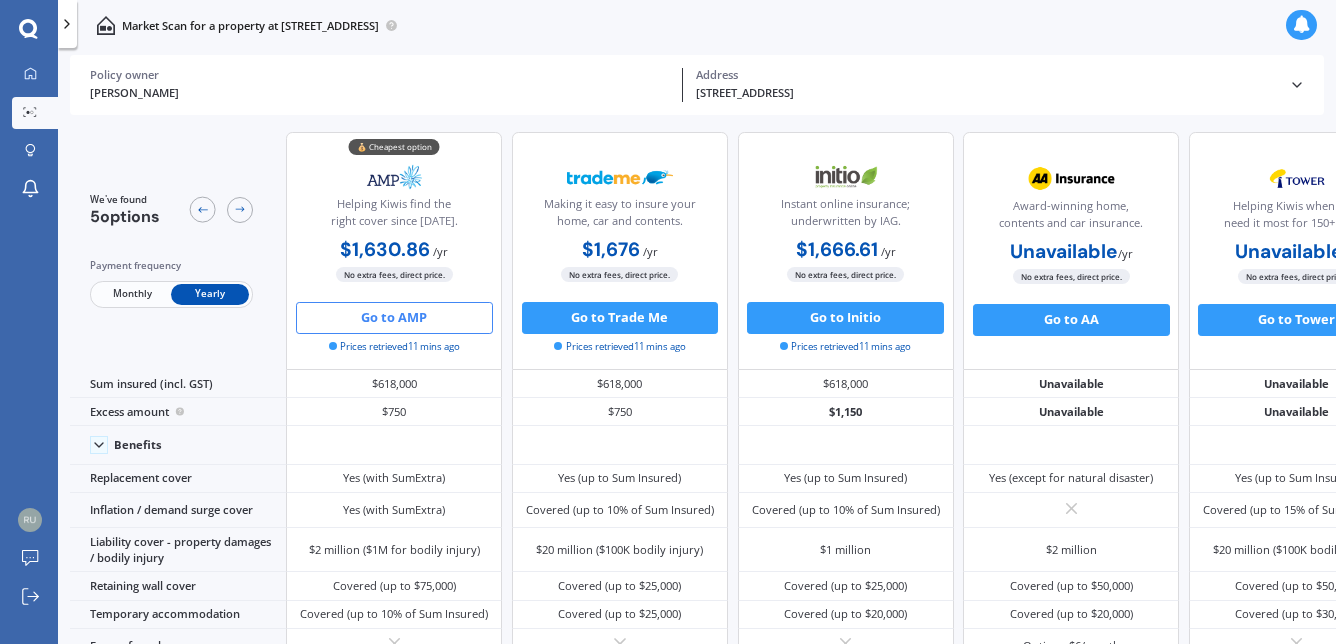 click on "Go to AMP" at bounding box center [394, 318] 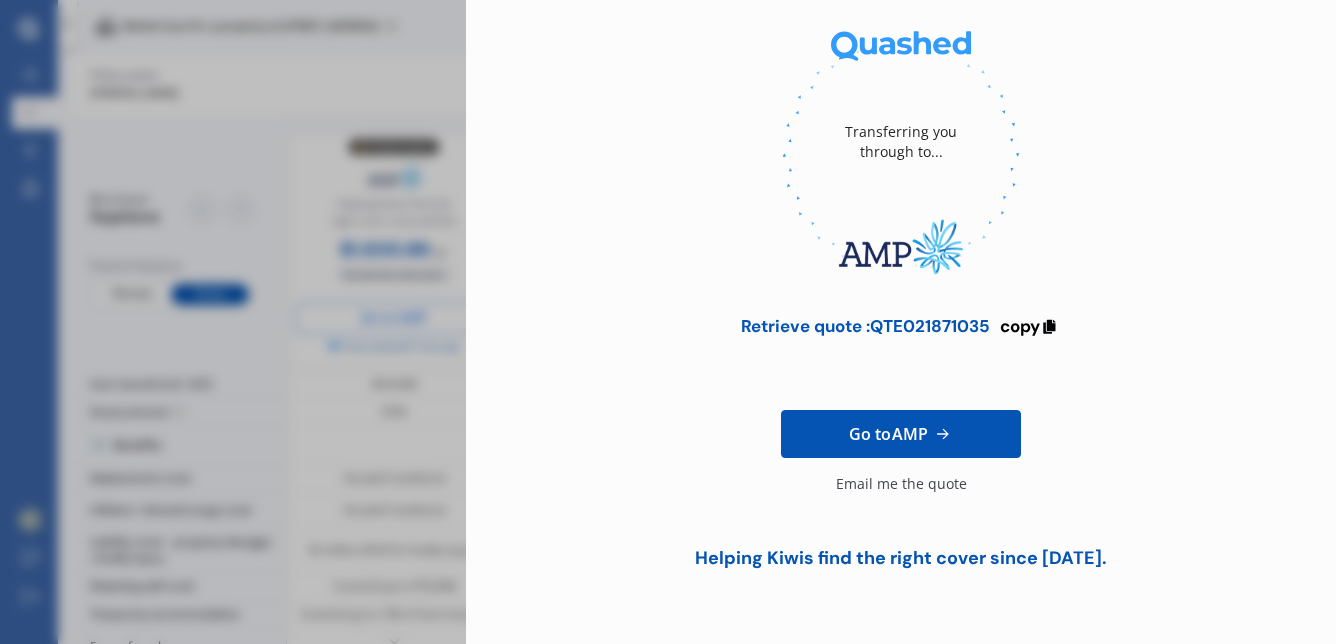 scroll, scrollTop: 187, scrollLeft: 0, axis: vertical 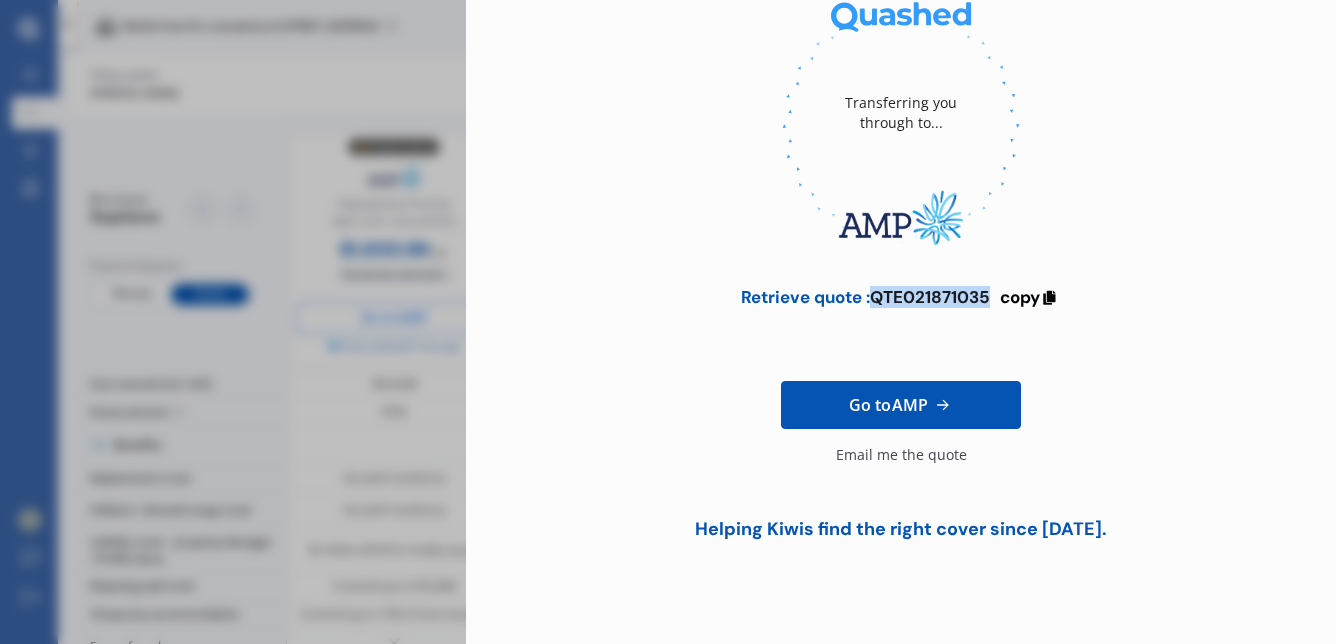 drag, startPoint x: 867, startPoint y: 298, endPoint x: 992, endPoint y: 292, distance: 125.14392 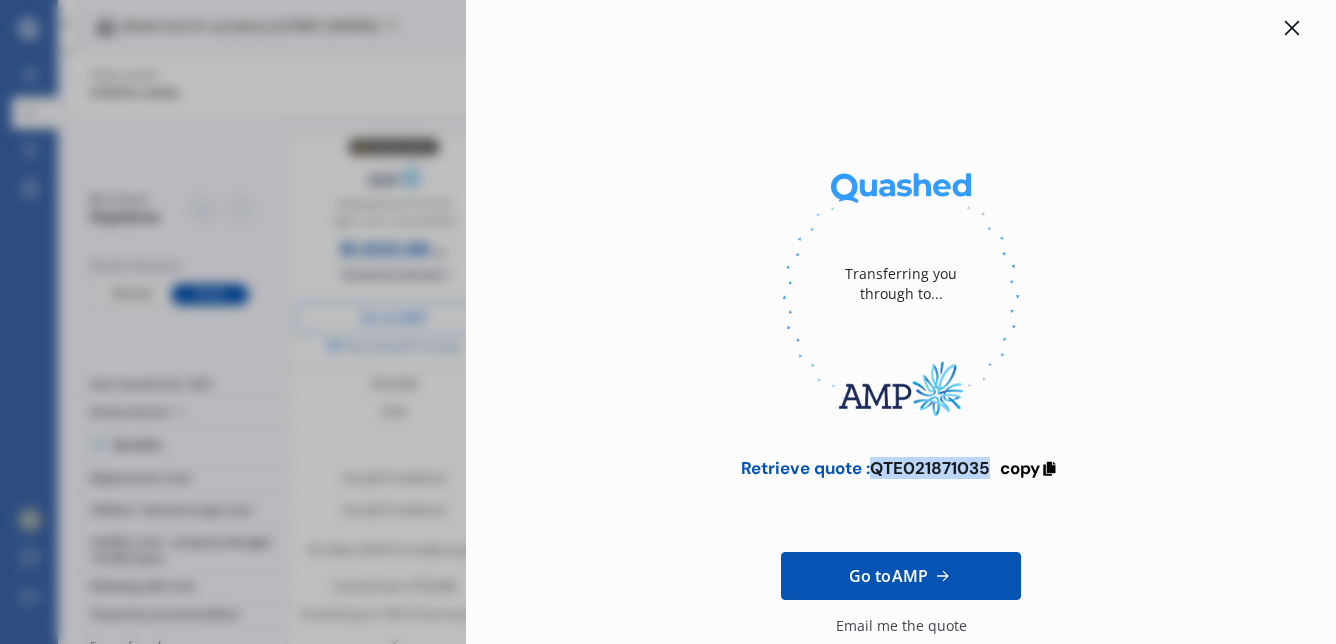 scroll, scrollTop: 0, scrollLeft: 0, axis: both 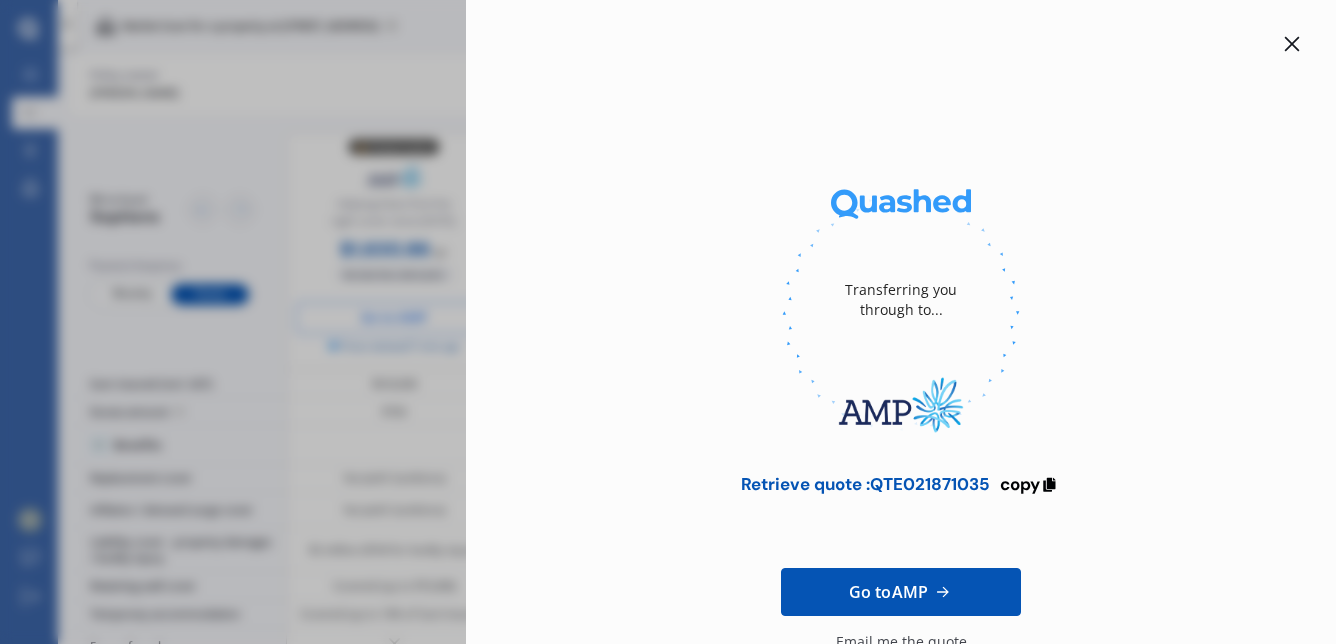 click 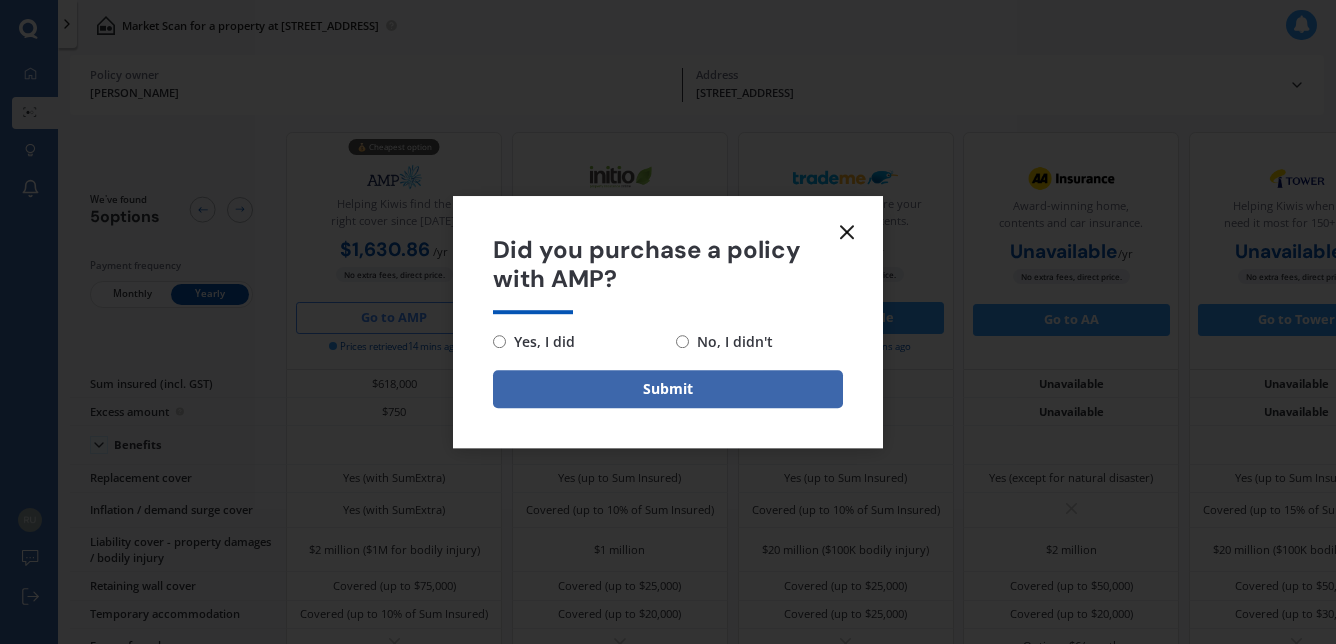 click 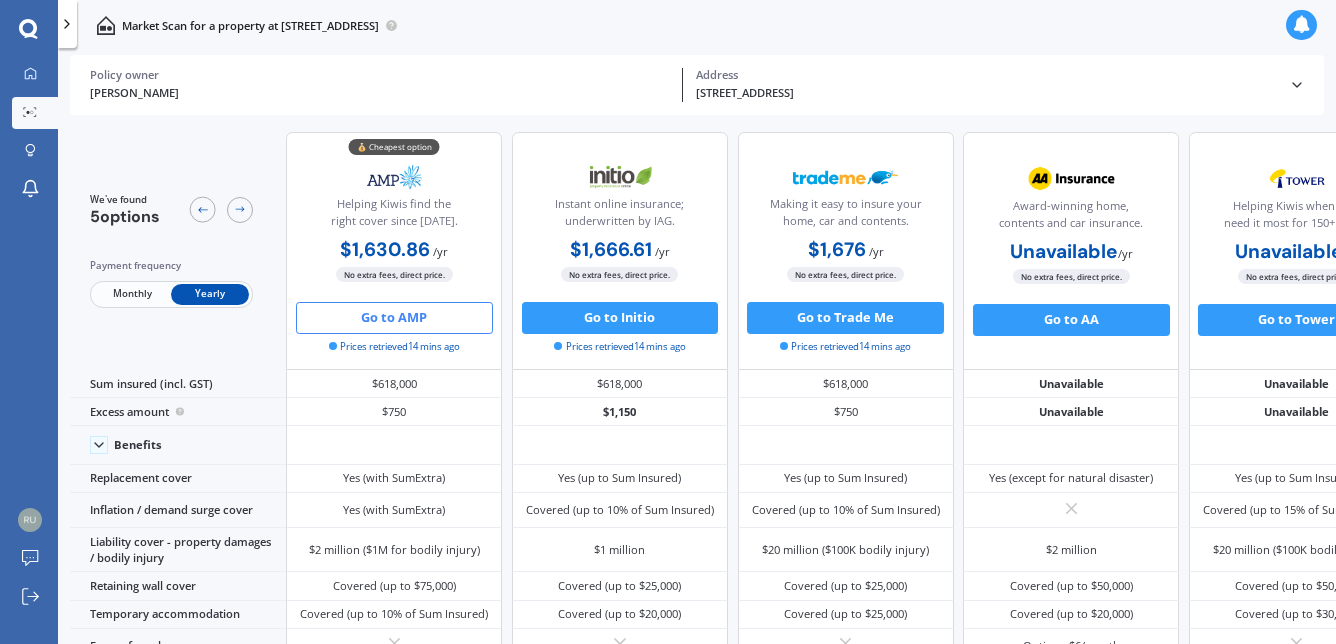 click 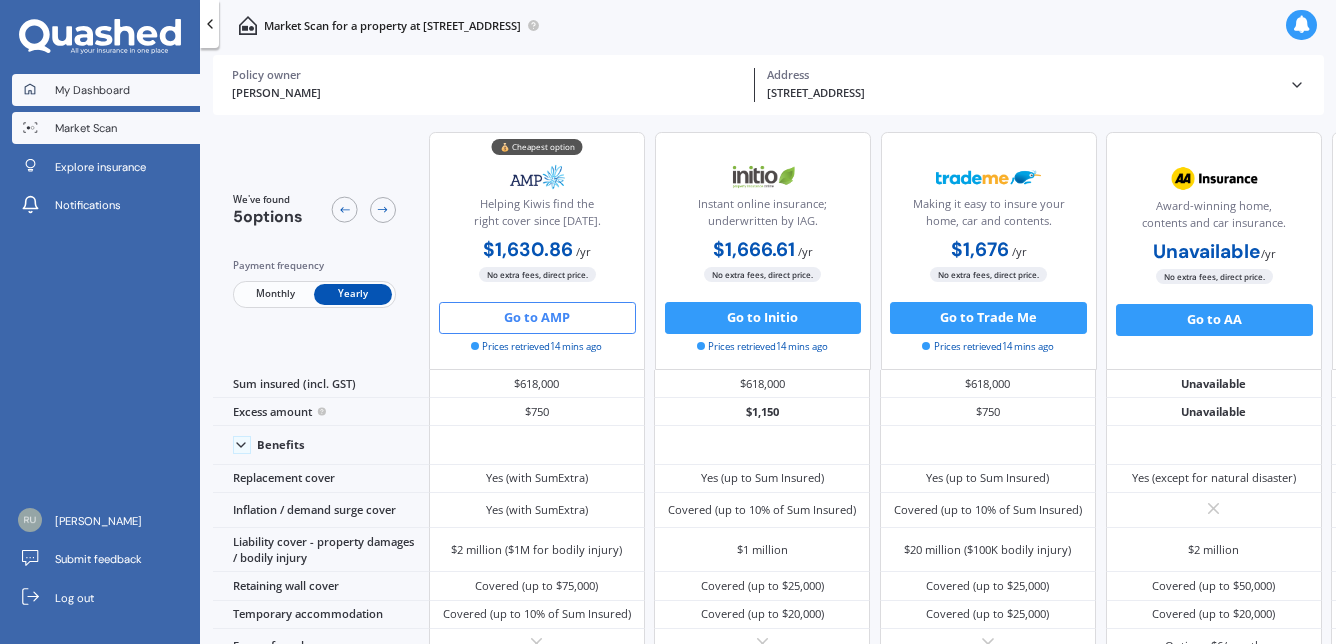 click on "My Dashboard" at bounding box center [92, 90] 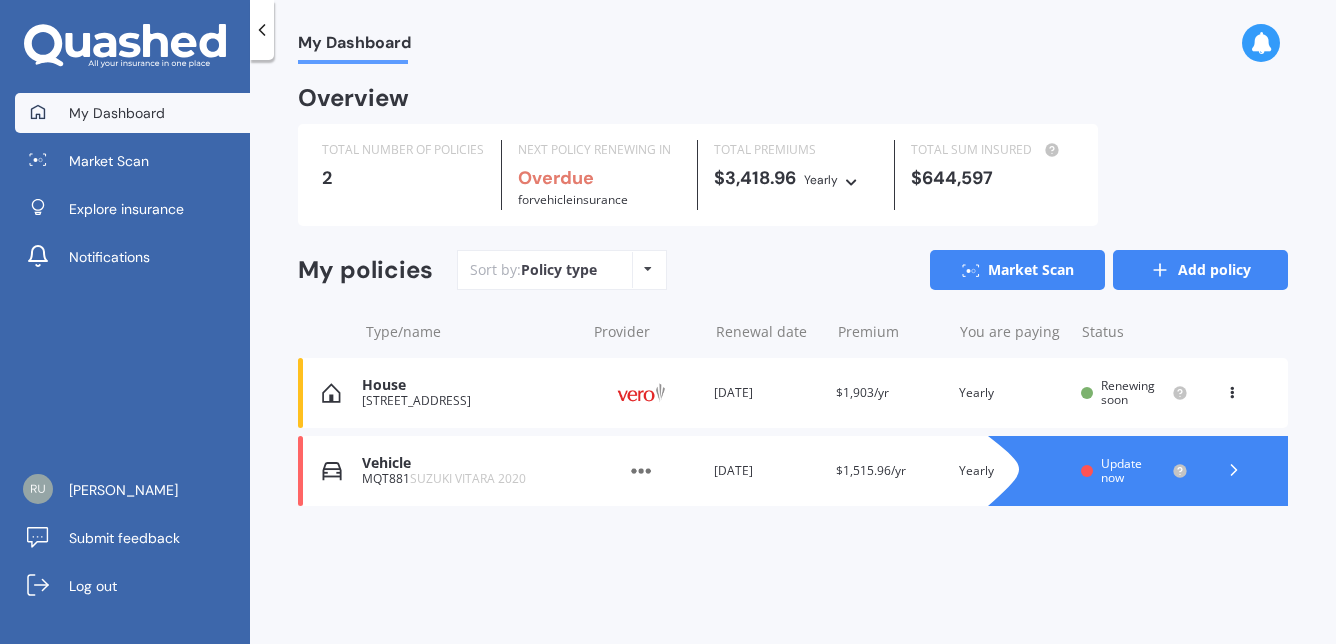 click on "Add policy" at bounding box center [1200, 270] 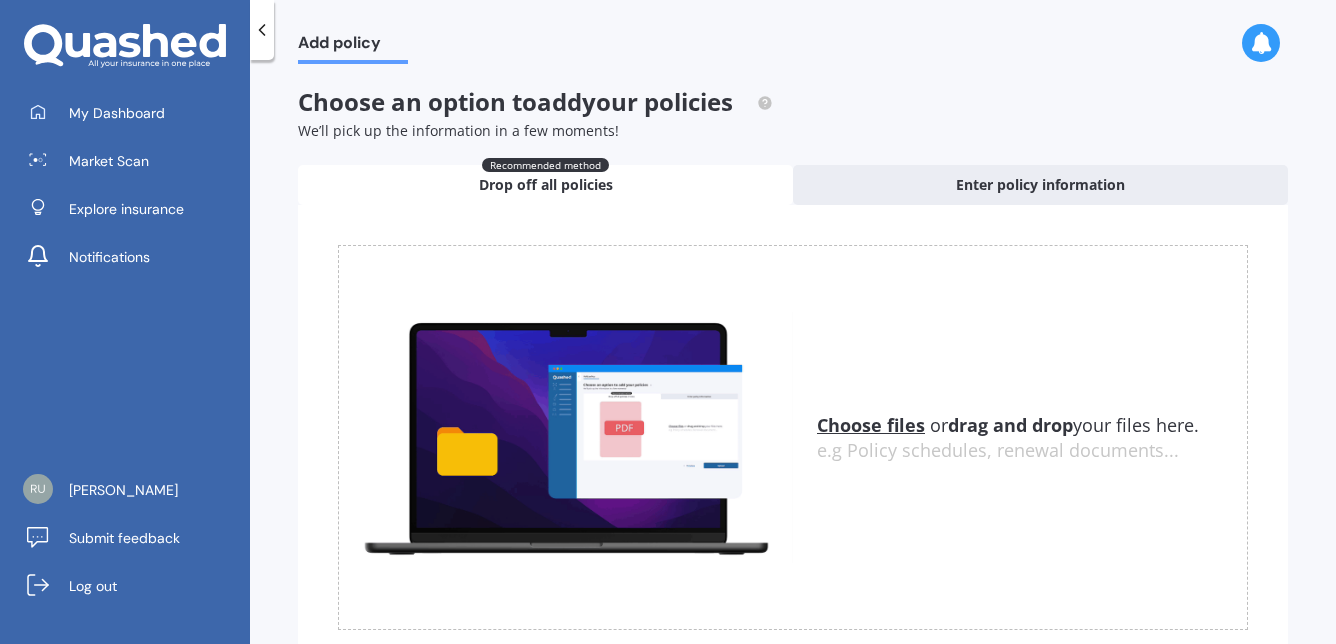click on "Choose files" at bounding box center (871, 425) 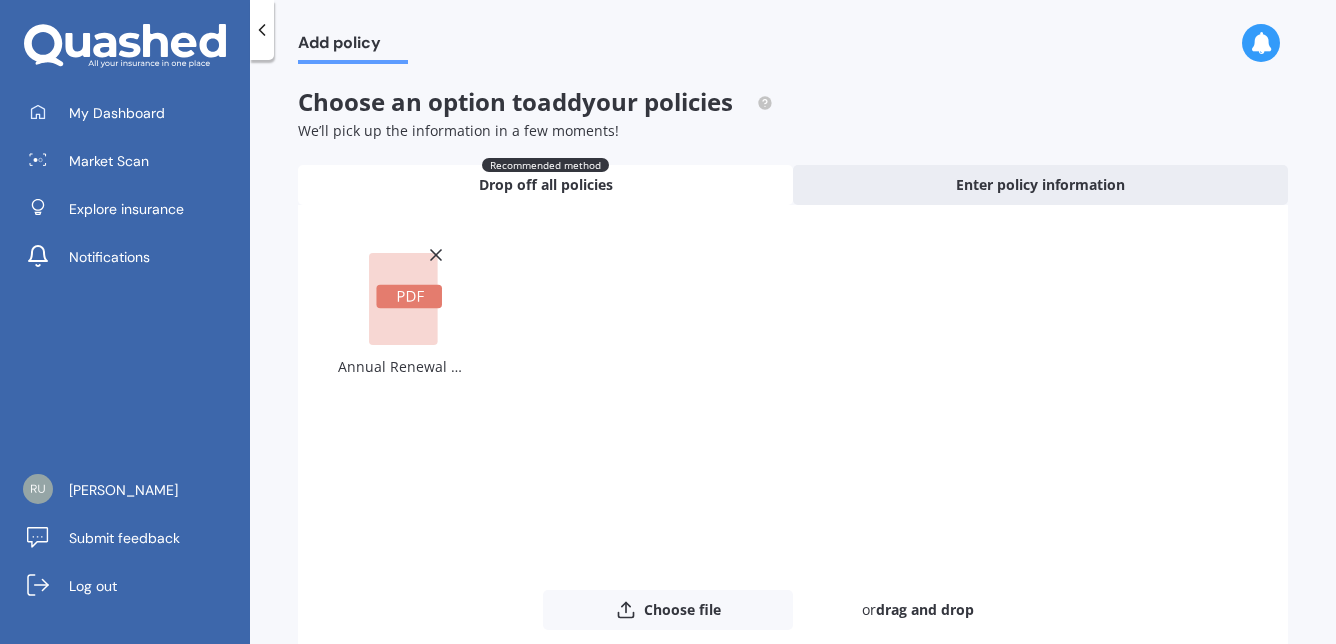 scroll, scrollTop: 124, scrollLeft: 0, axis: vertical 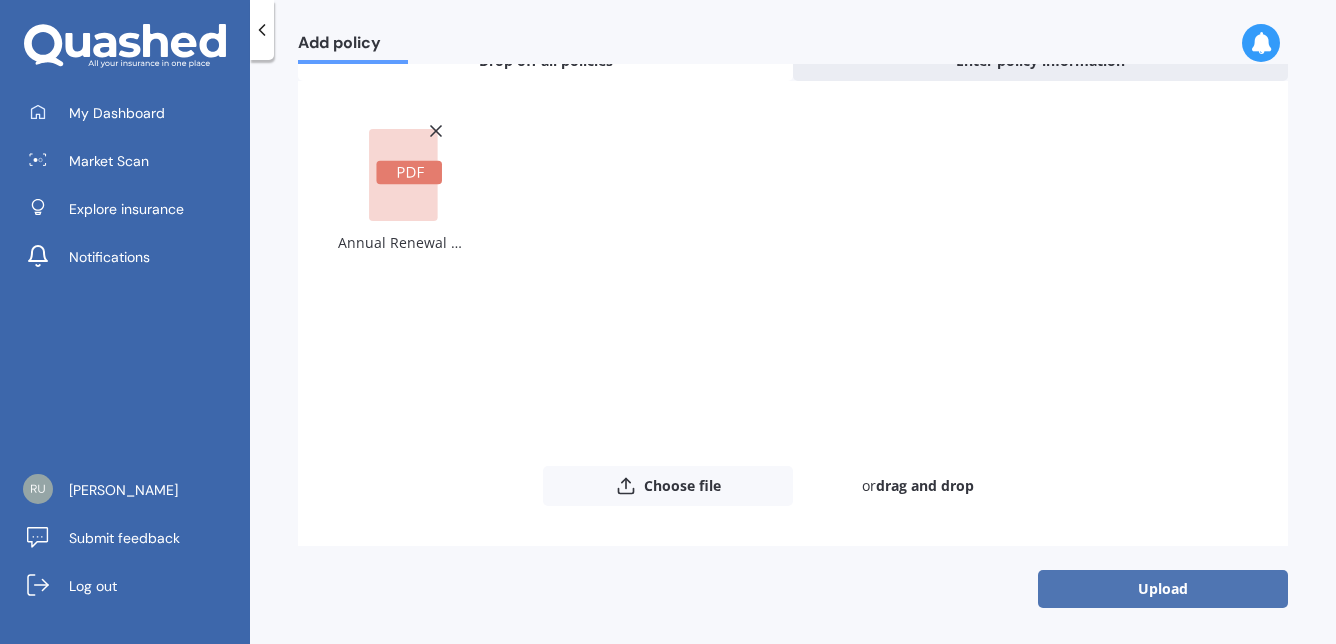 click on "Upload" at bounding box center [1163, 589] 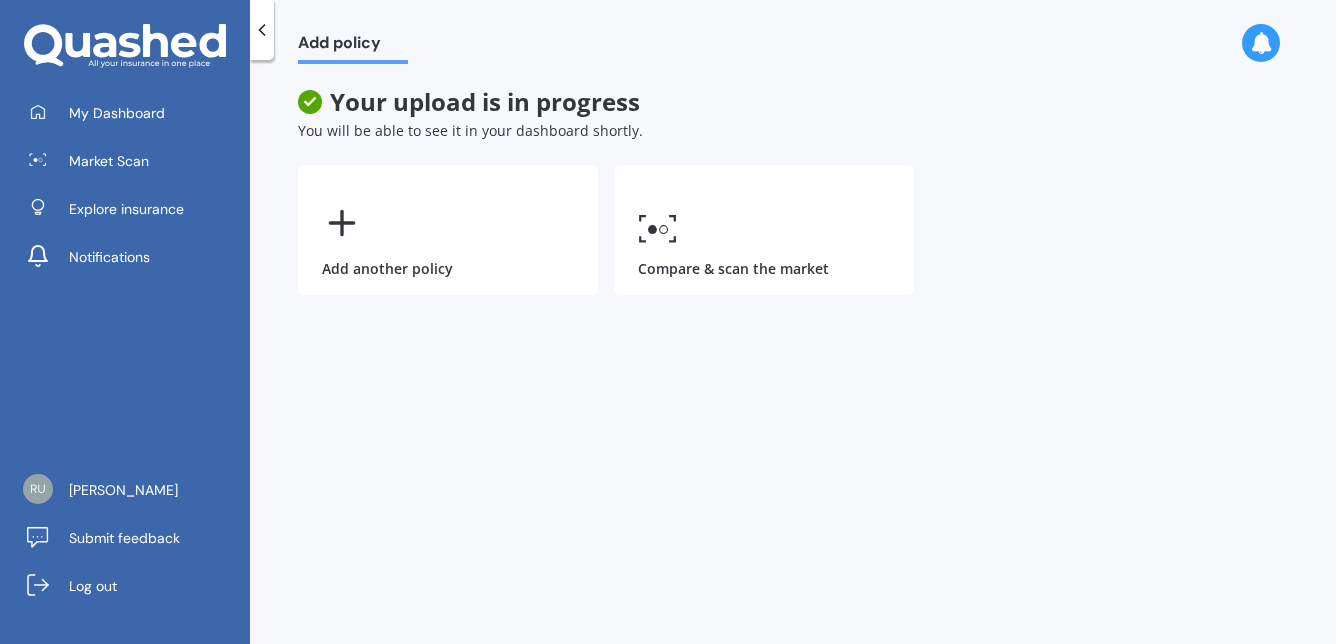 scroll, scrollTop: 0, scrollLeft: 0, axis: both 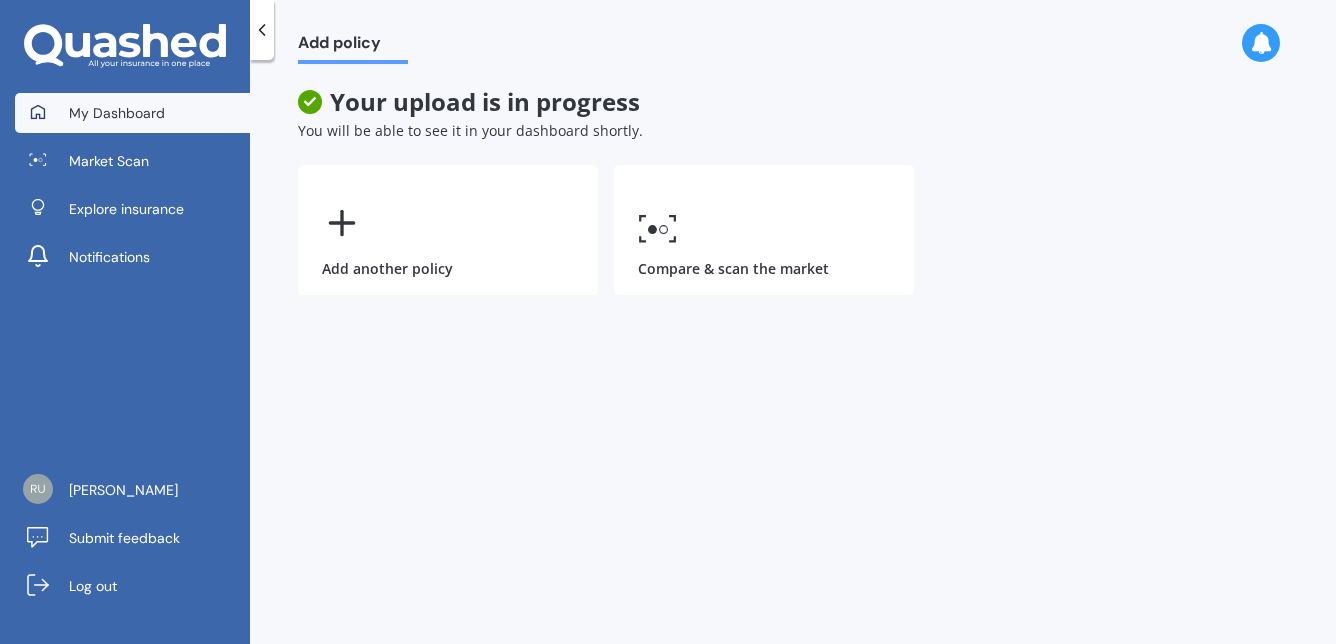 click on "My Dashboard" at bounding box center [117, 113] 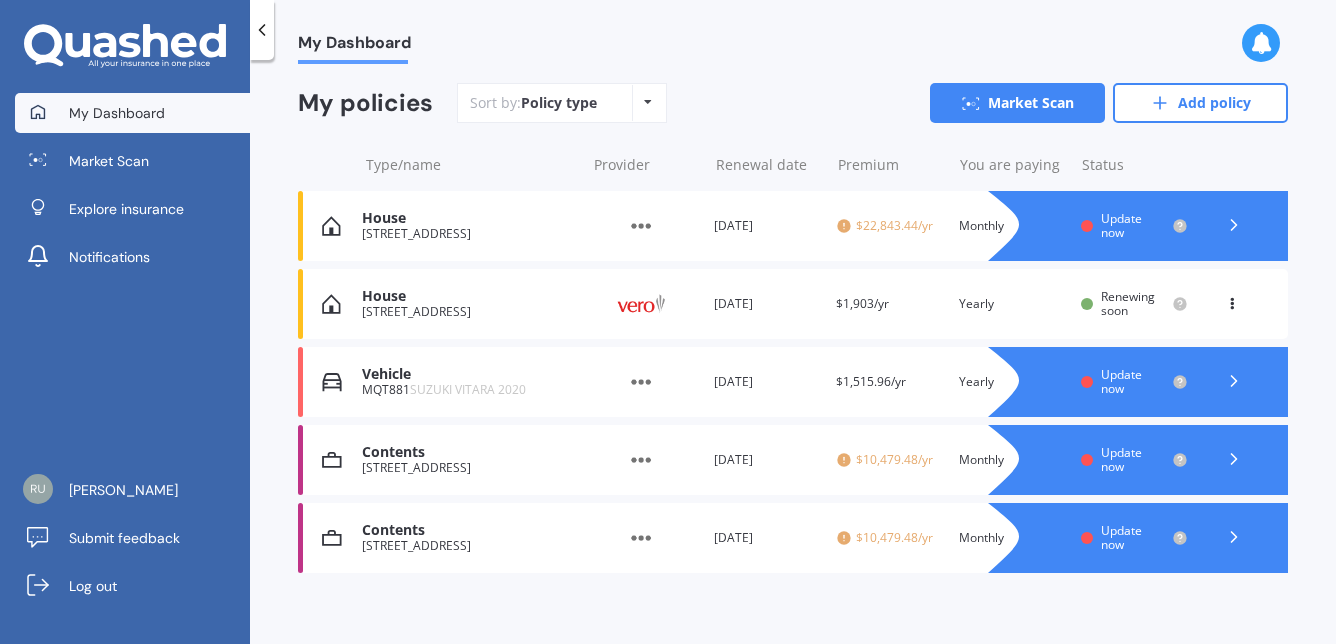 scroll, scrollTop: 181, scrollLeft: 0, axis: vertical 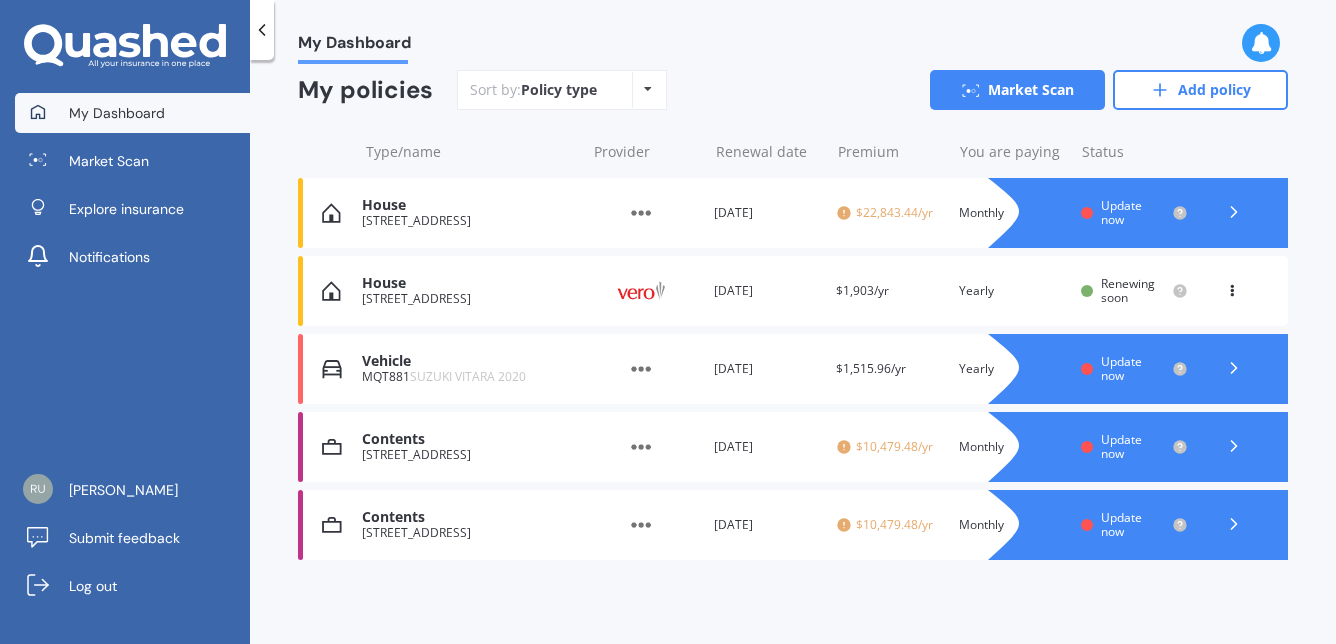 click 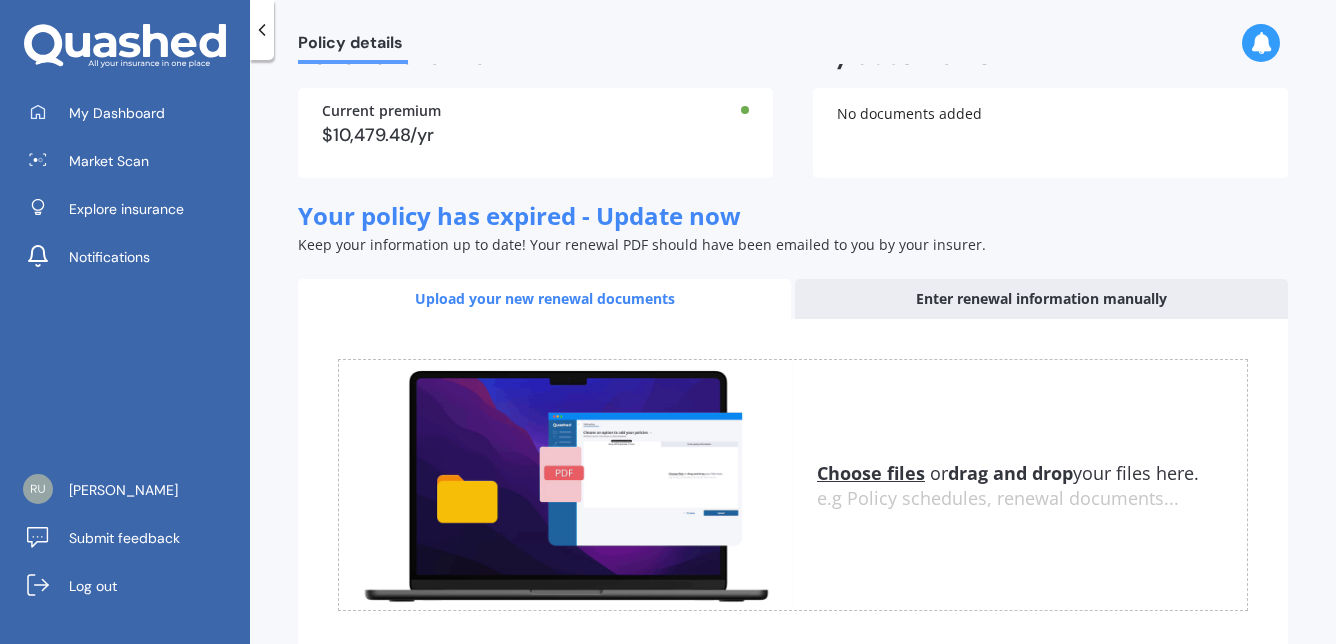 scroll, scrollTop: 0, scrollLeft: 0, axis: both 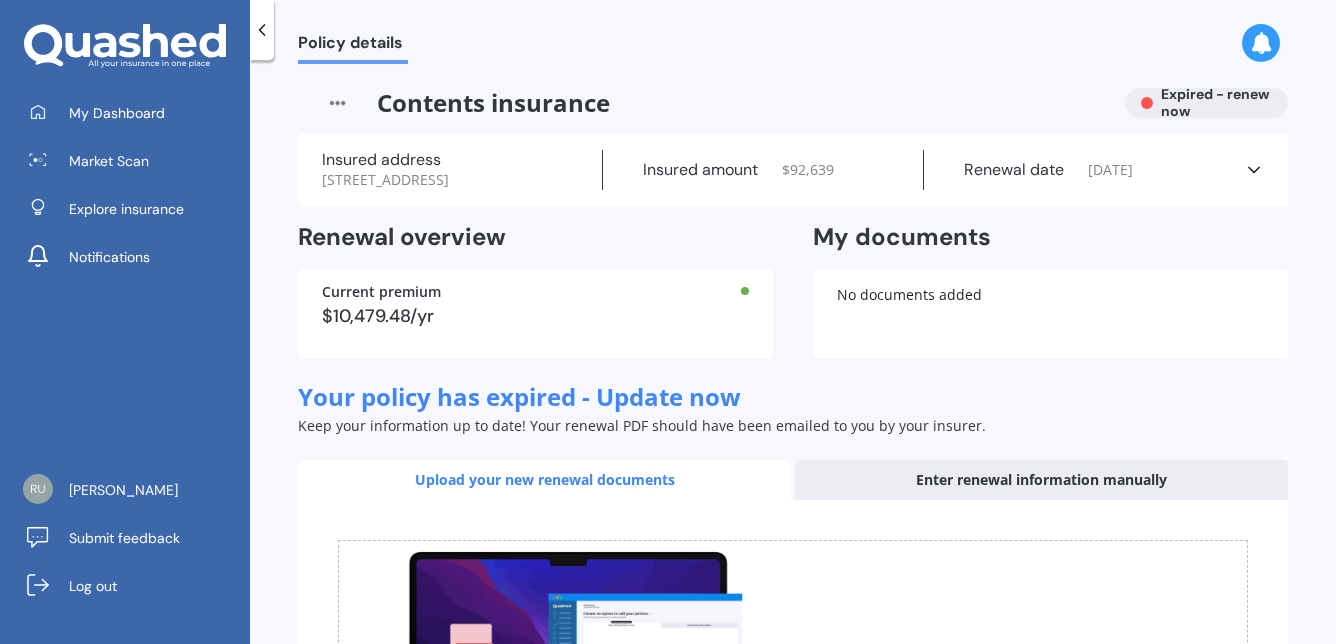 click 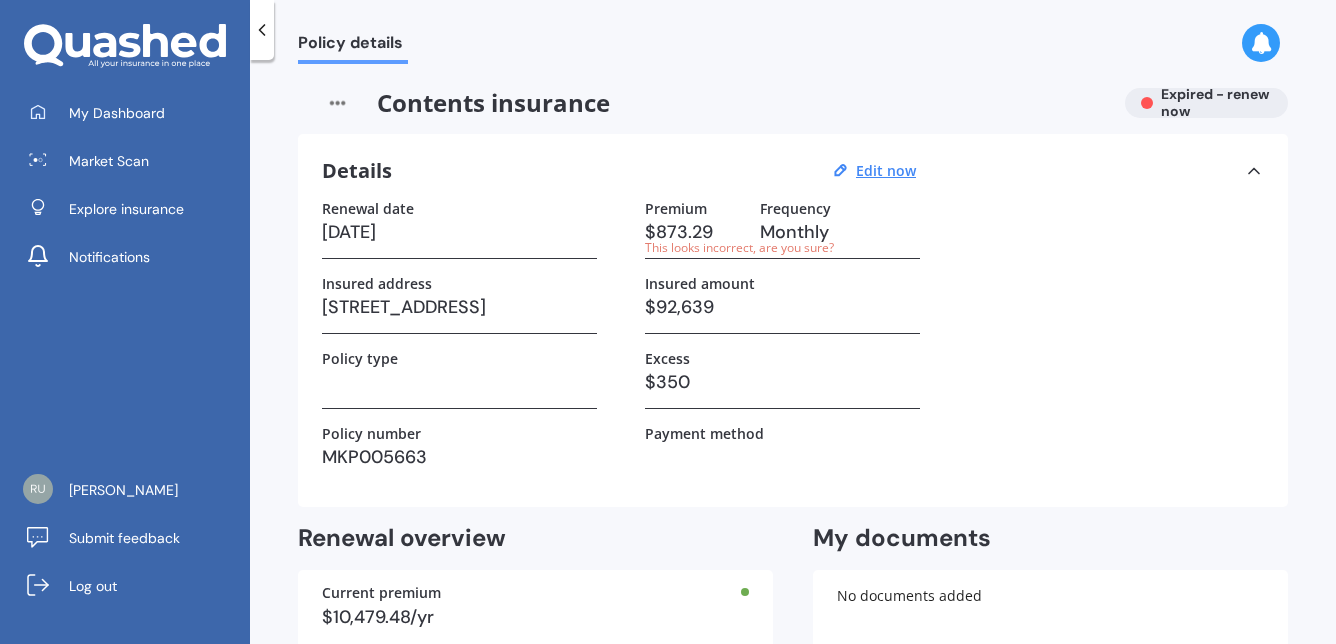 click on "[DATE]" at bounding box center (459, 232) 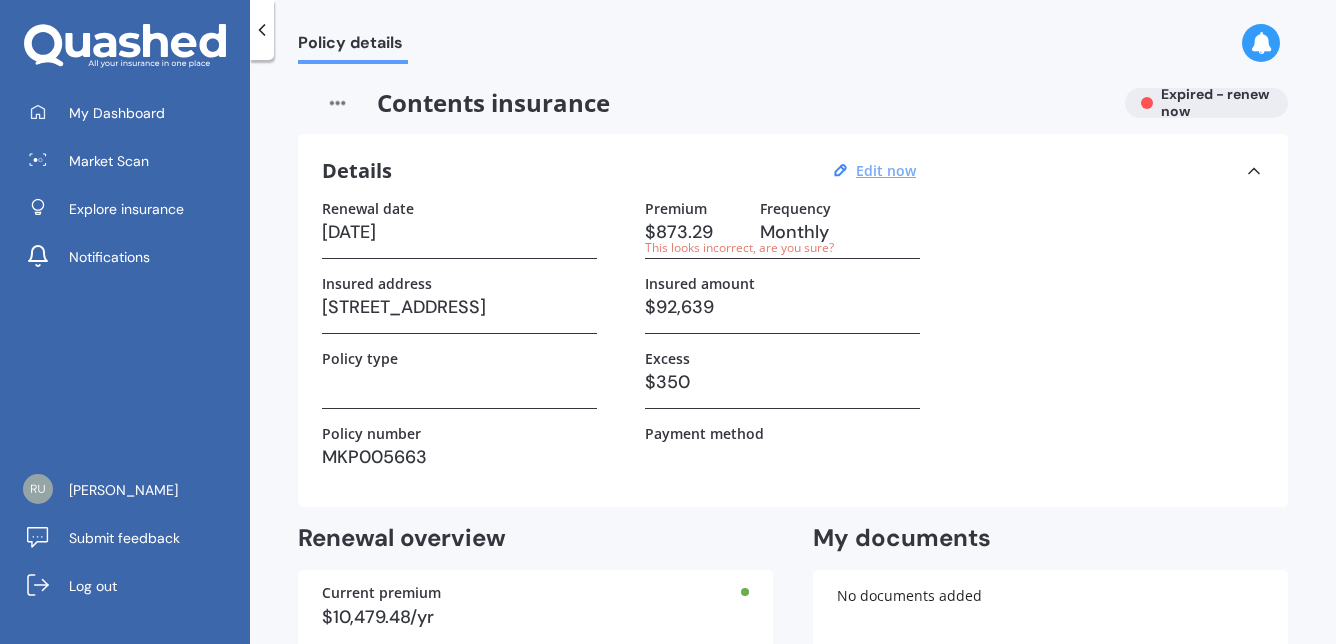 click on "Edit now" at bounding box center (886, 170) 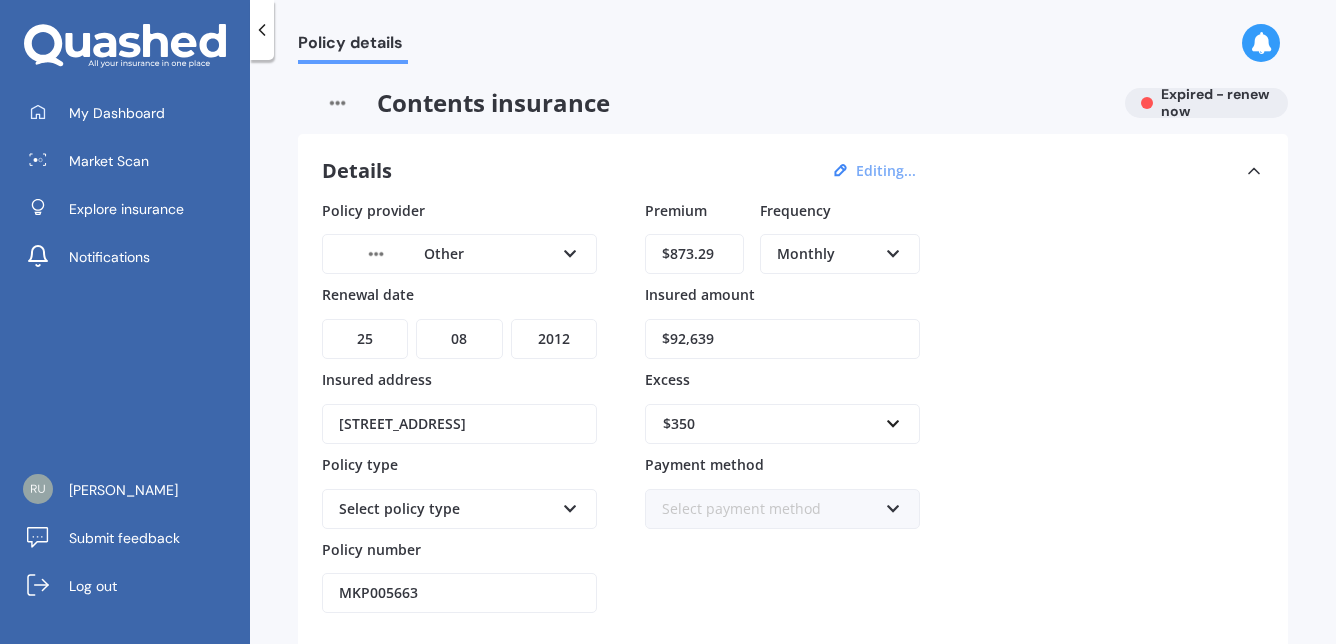 click on "YYYY 2027 2026 2025 2024 2023 2022 2021 2020 2019 2018 2017 2016 2015 2014 2013 2012 2011 2010 2009 2008 2007 2006 2005 2004 2003 2002 2001 2000 1999 1998 1997 1996 1995 1994 1993 1992 1991 1990 1989 1988 1987 1986 1985 1984 1983 1982 1981 1980 1979 1978 1977 1976 1975 1974 1973 1972 1971 1970 1969 1968 1967 1966 1965 1964 1963 1962 1961 1960 1959 1958 1957 1956 1955 1954 1953 1952 1951 1950 1949 1948 1947 1946 1945 1944 1943 1942 1941 1940 1939 1938 1937 1936 1935 1934 1933 1932 1931 1930 1929 1928" at bounding box center [554, 339] 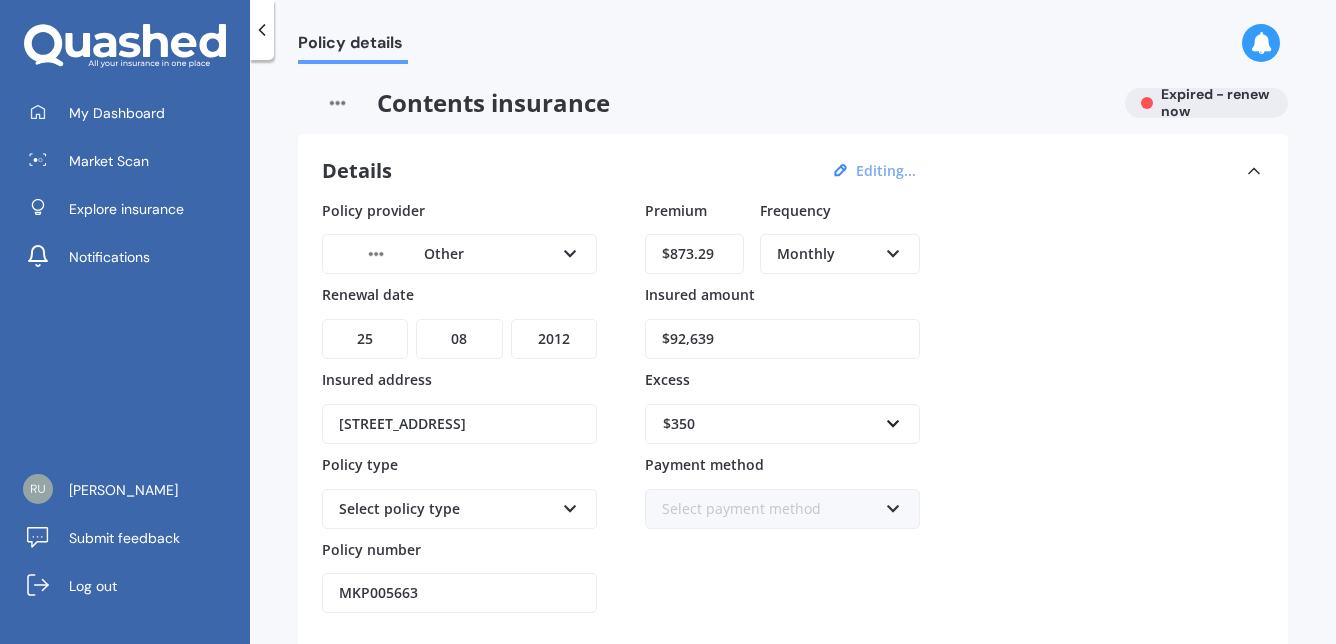 select on "2025" 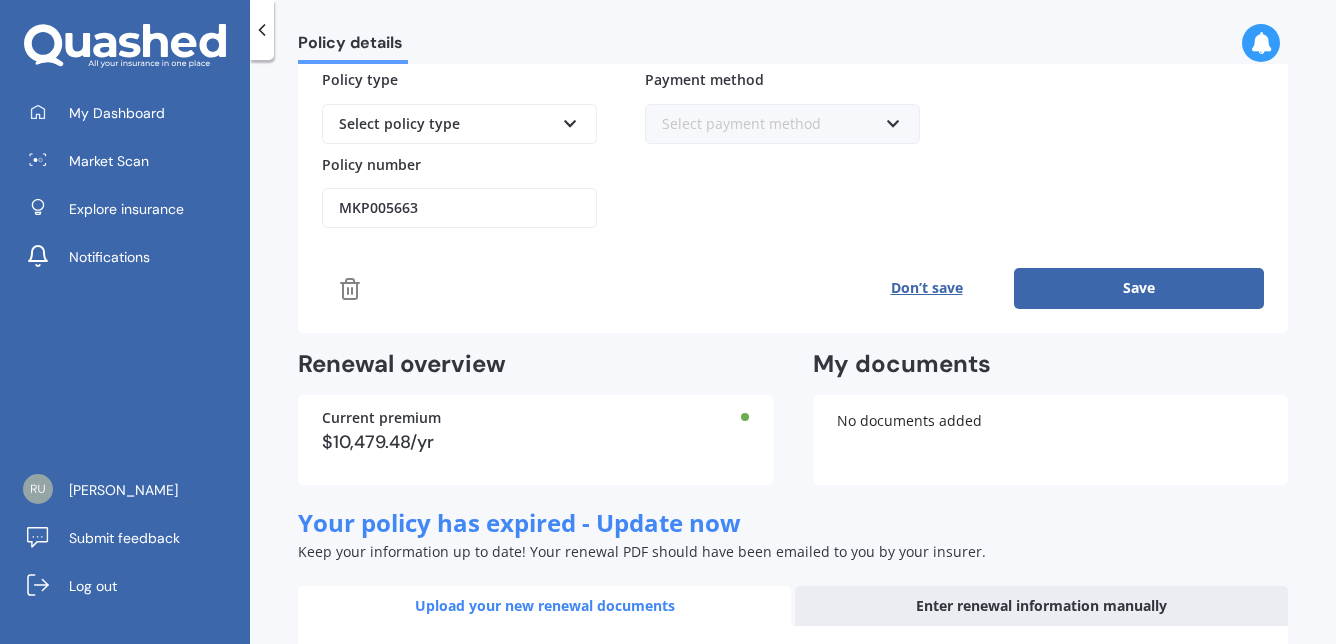 scroll, scrollTop: 554, scrollLeft: 0, axis: vertical 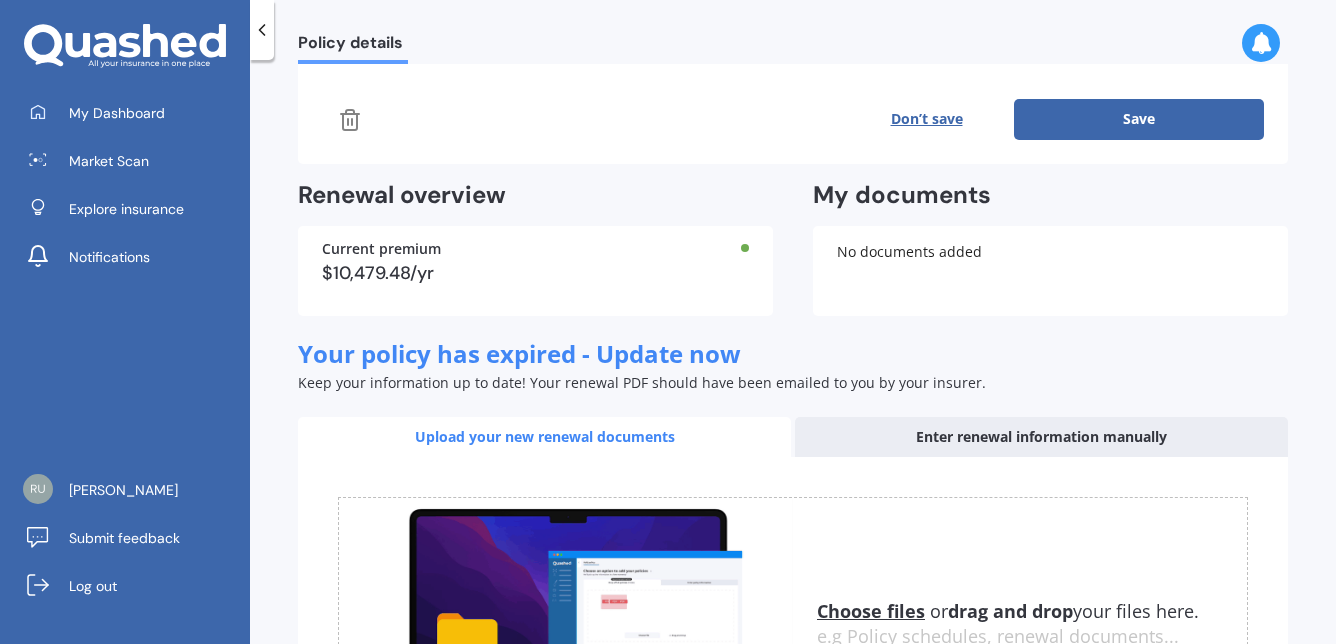 click on "Save" at bounding box center (1139, 119) 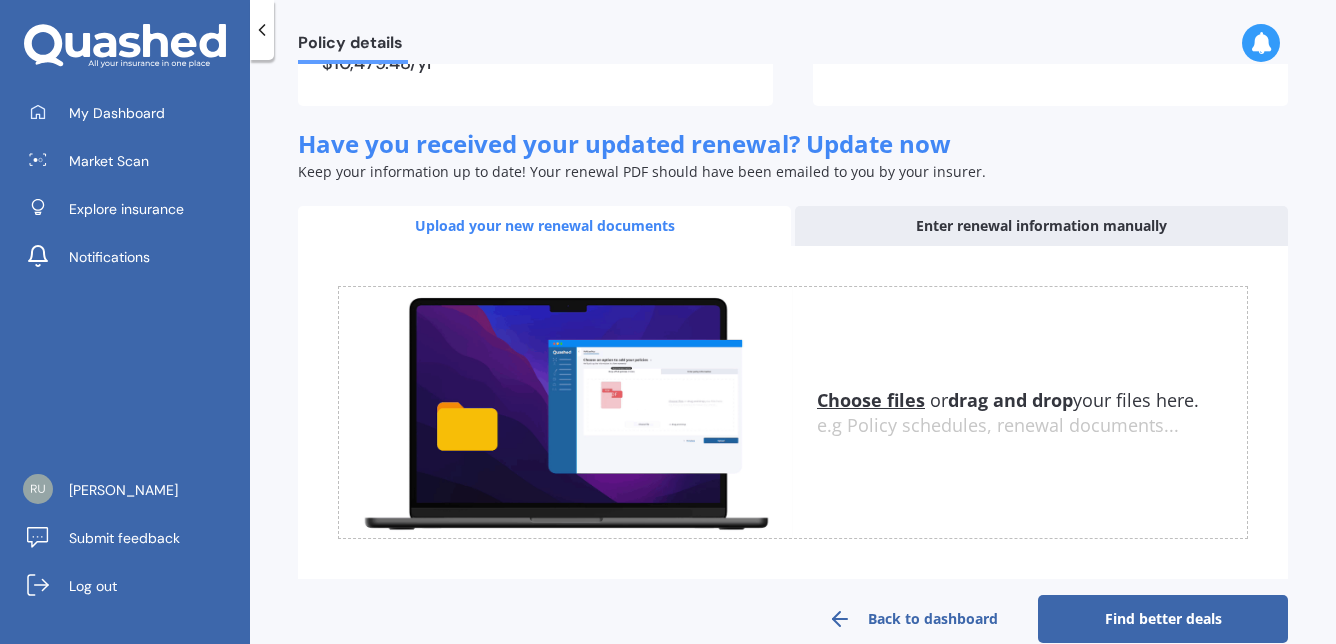 click on "Choose files" at bounding box center (871, 400) 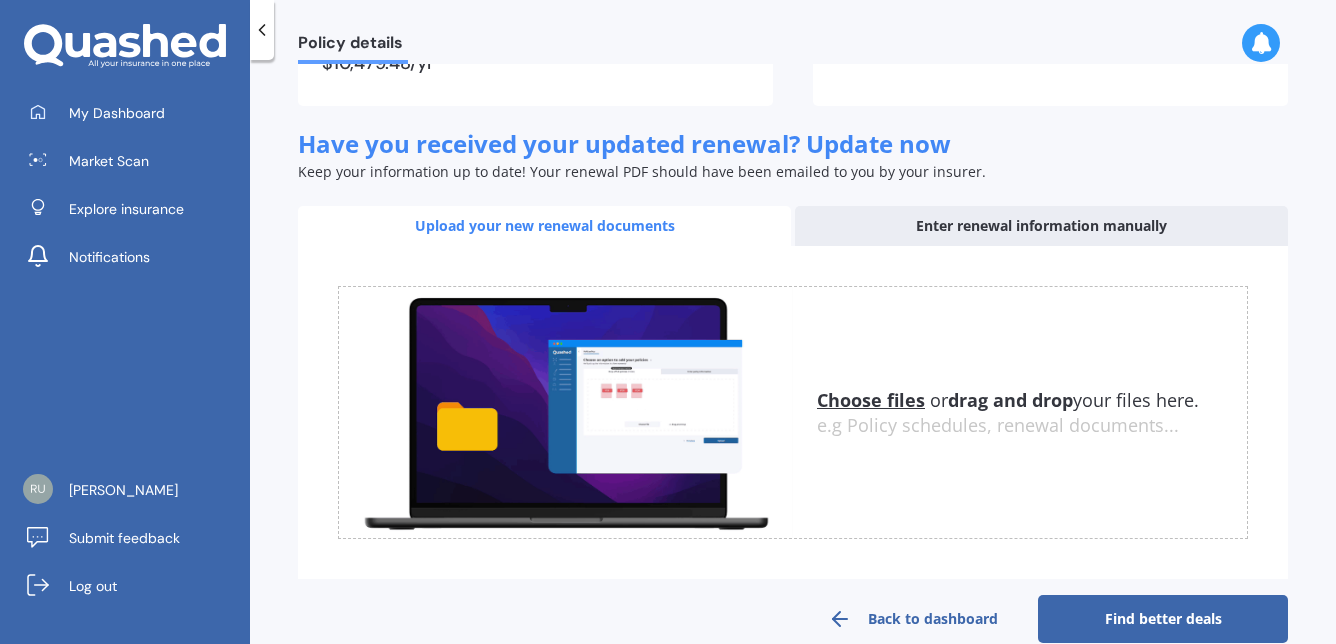 scroll, scrollTop: 486, scrollLeft: 0, axis: vertical 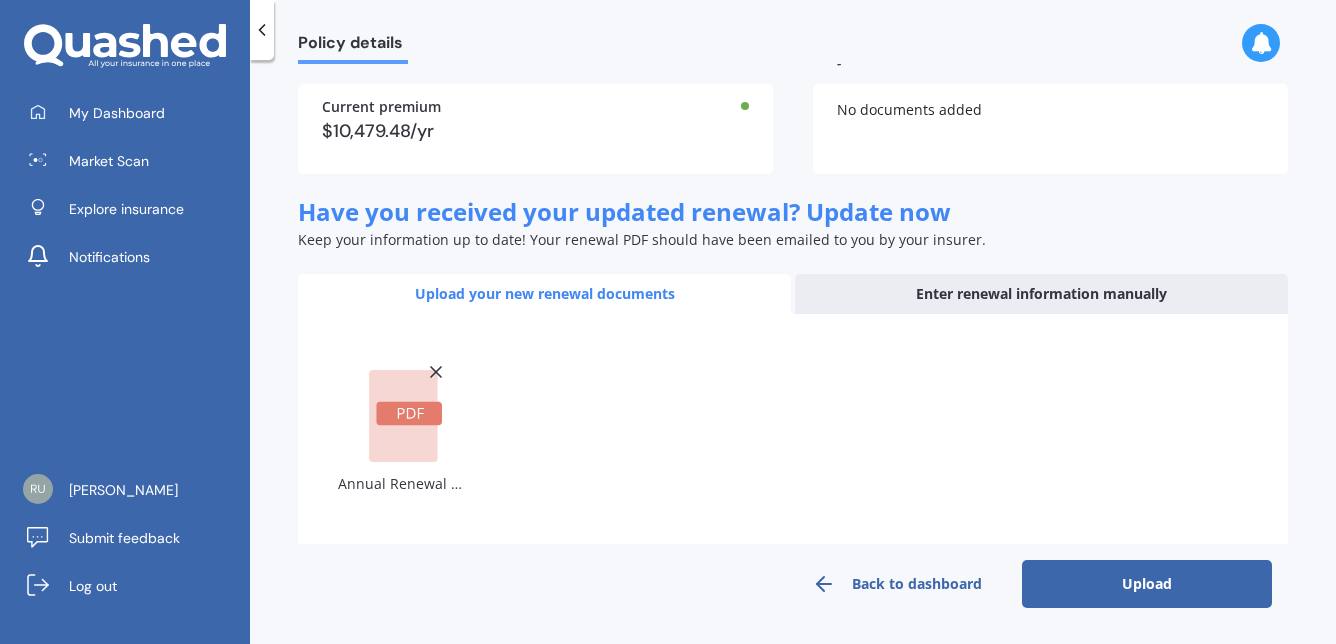 click on "Upload" at bounding box center (1147, 584) 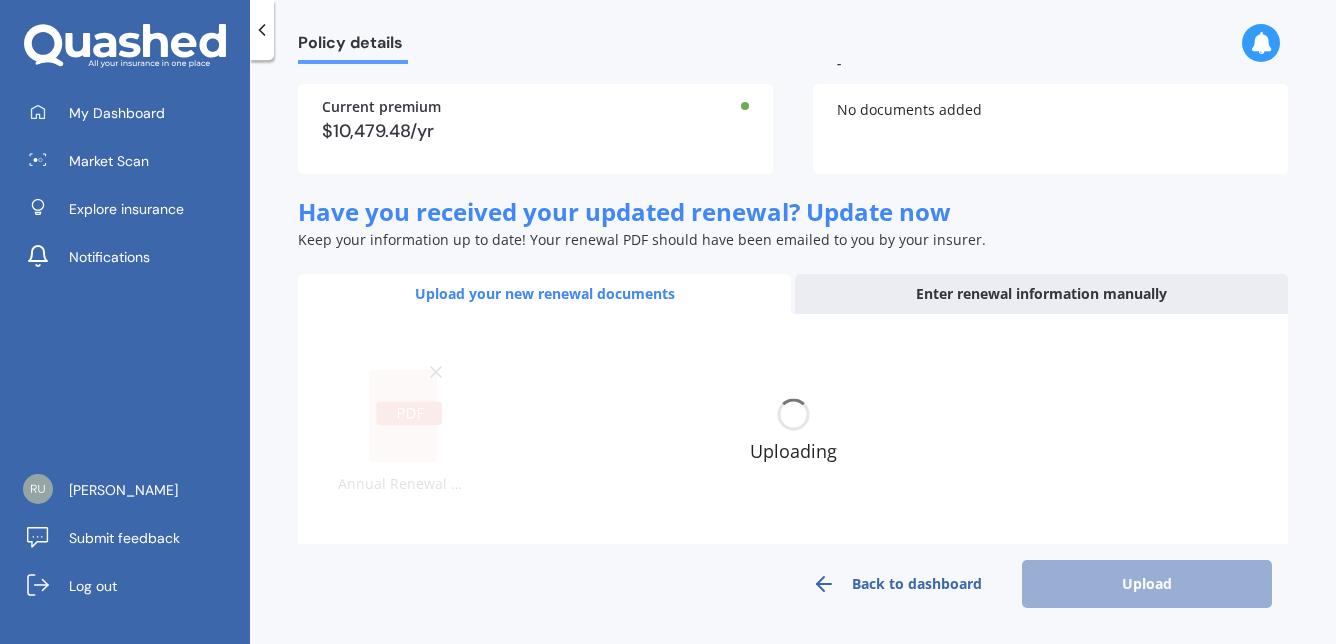 scroll, scrollTop: 472, scrollLeft: 0, axis: vertical 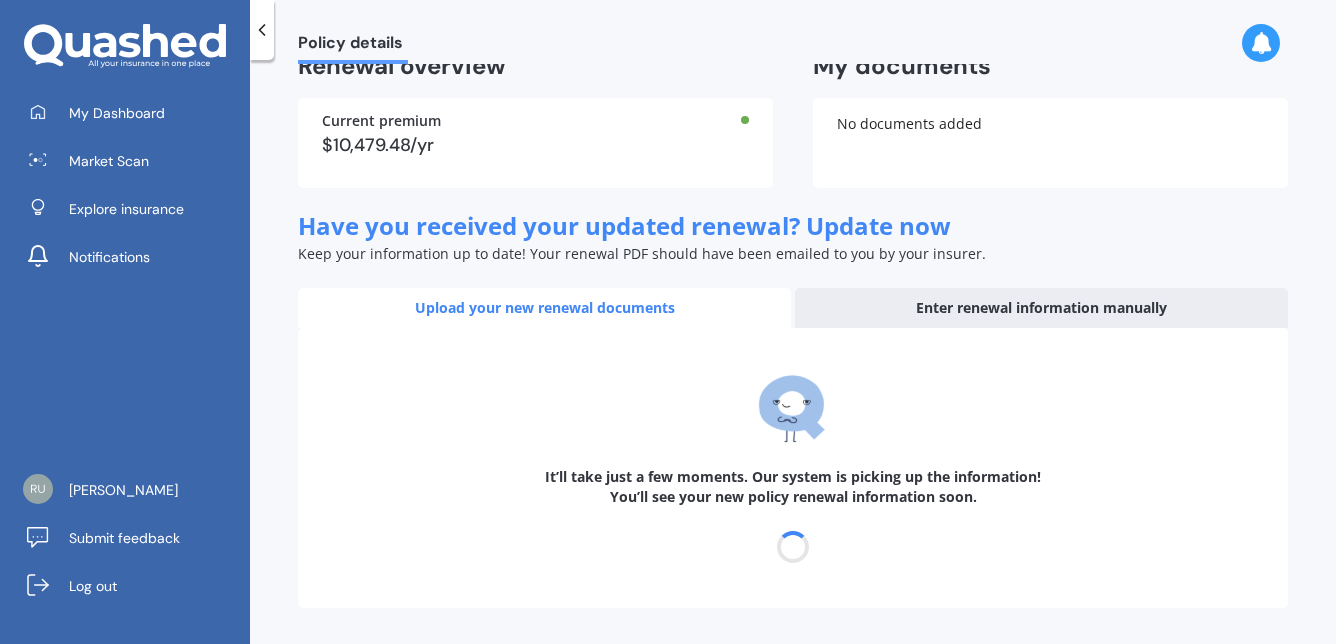 select on "25" 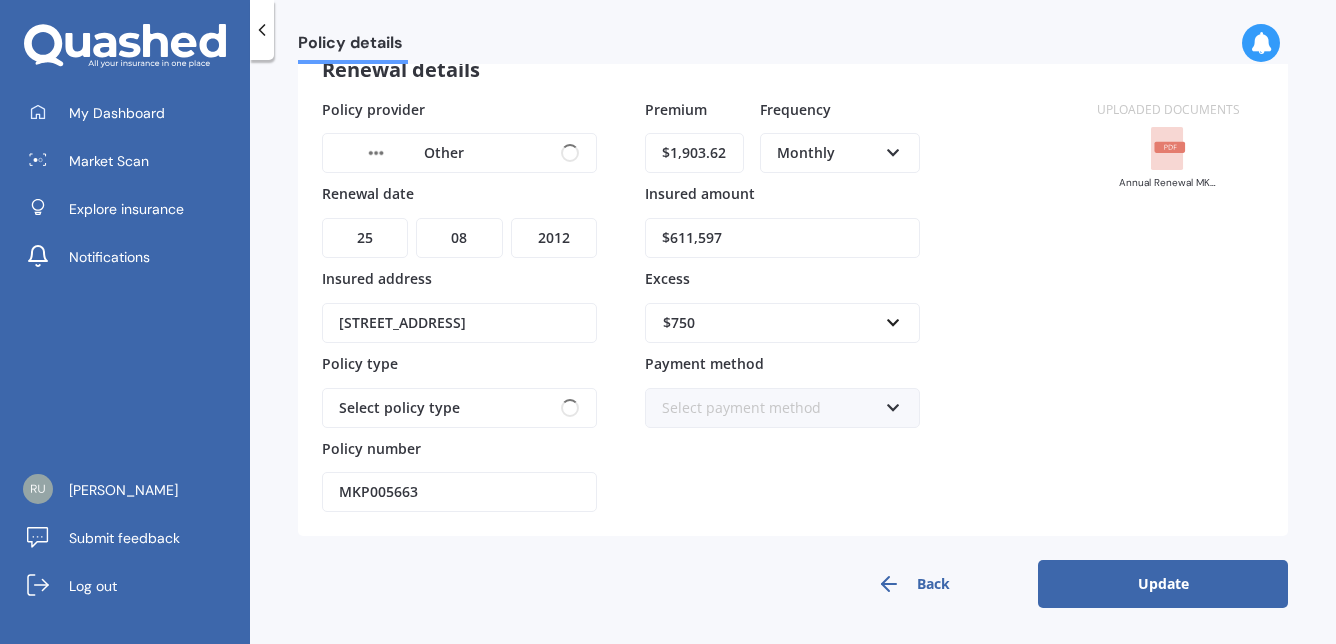 scroll, scrollTop: 0, scrollLeft: 0, axis: both 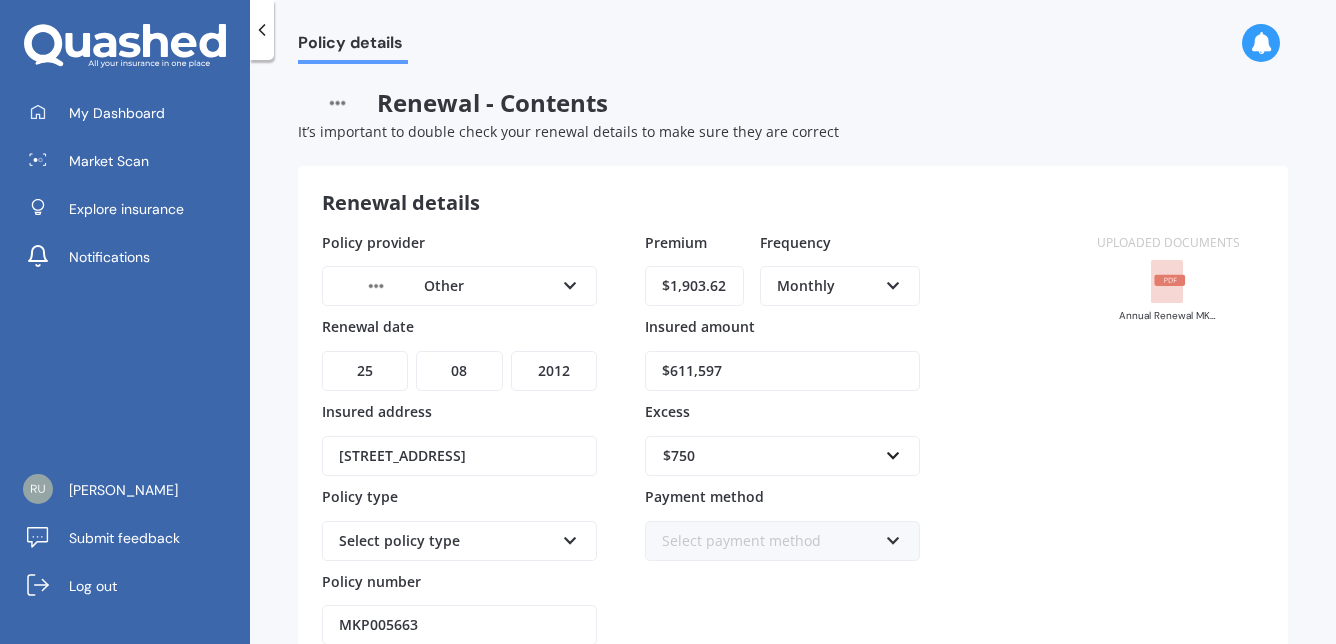 click on "$1,903.62" at bounding box center [694, 286] 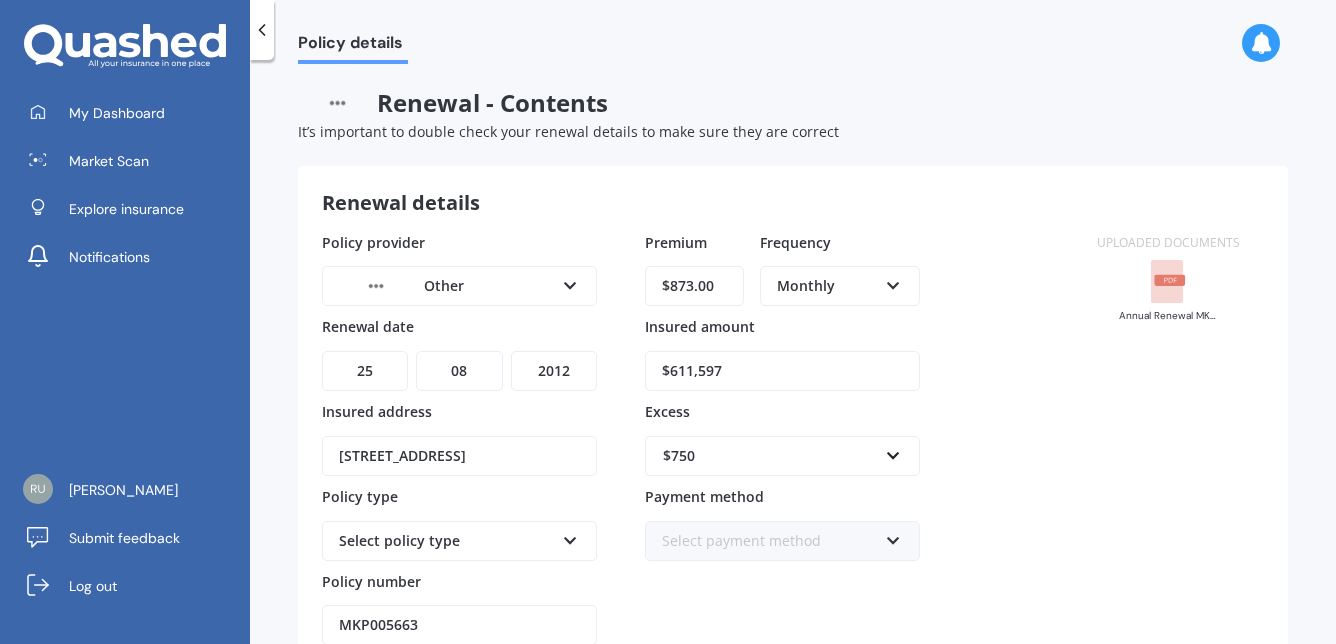 type on "$873.00" 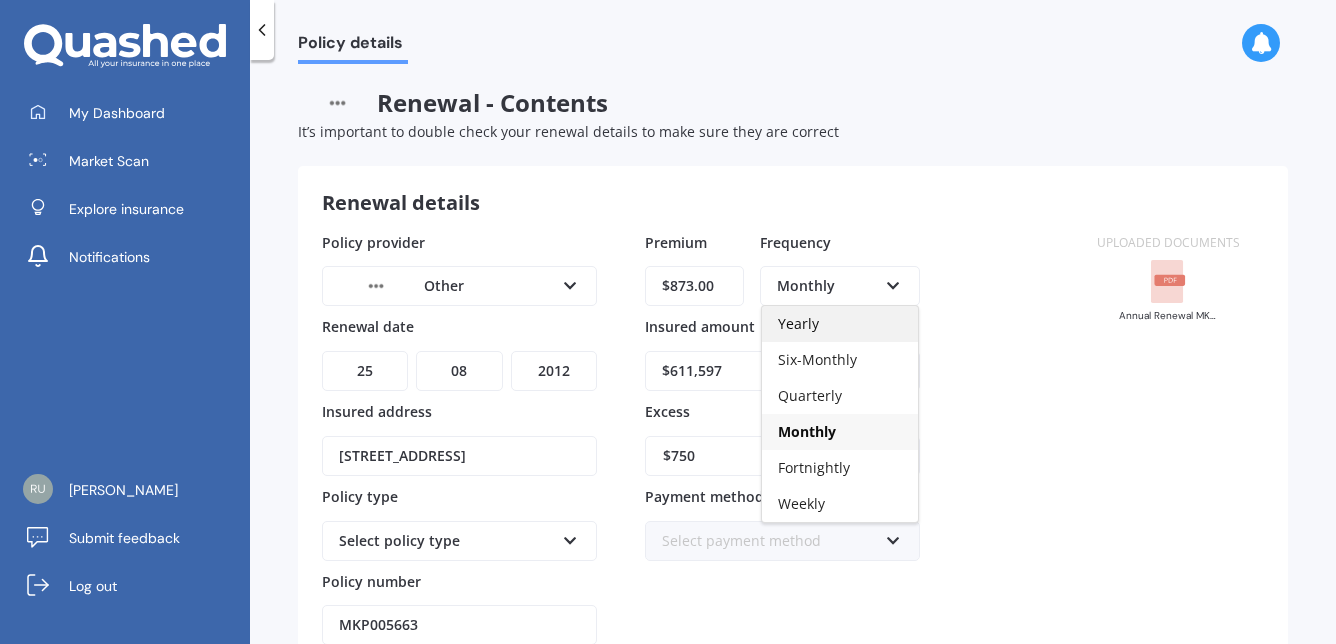click on "Yearly" at bounding box center (840, 324) 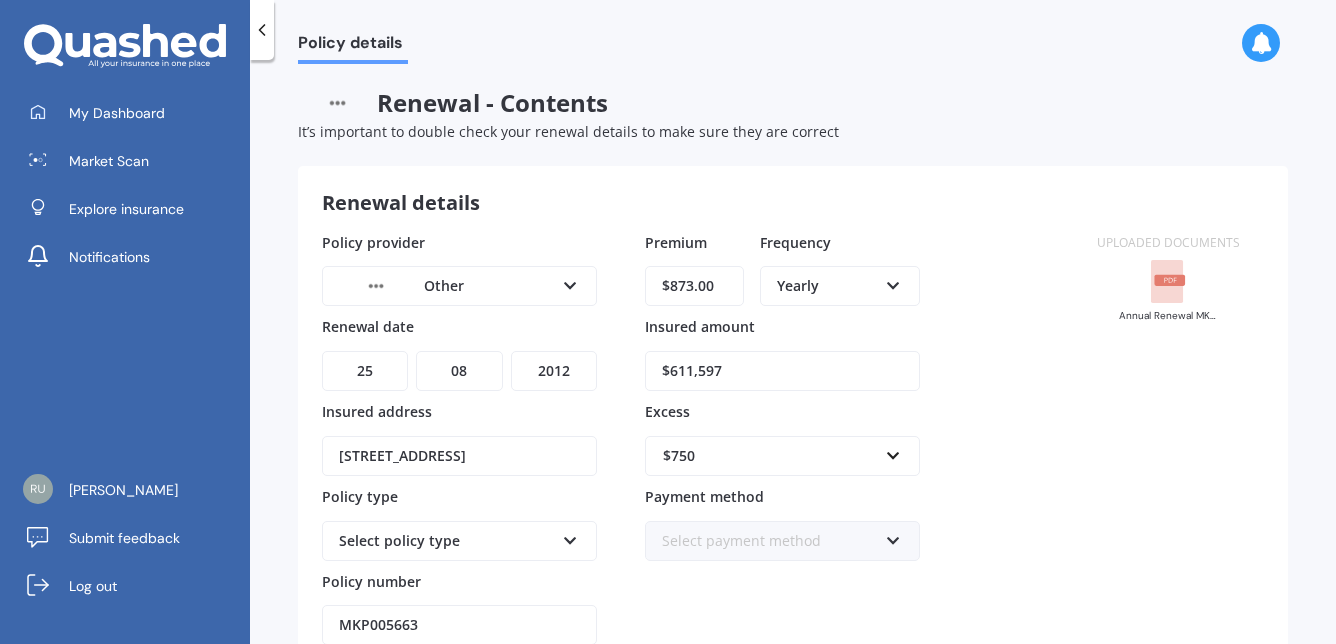 click at bounding box center [570, 282] 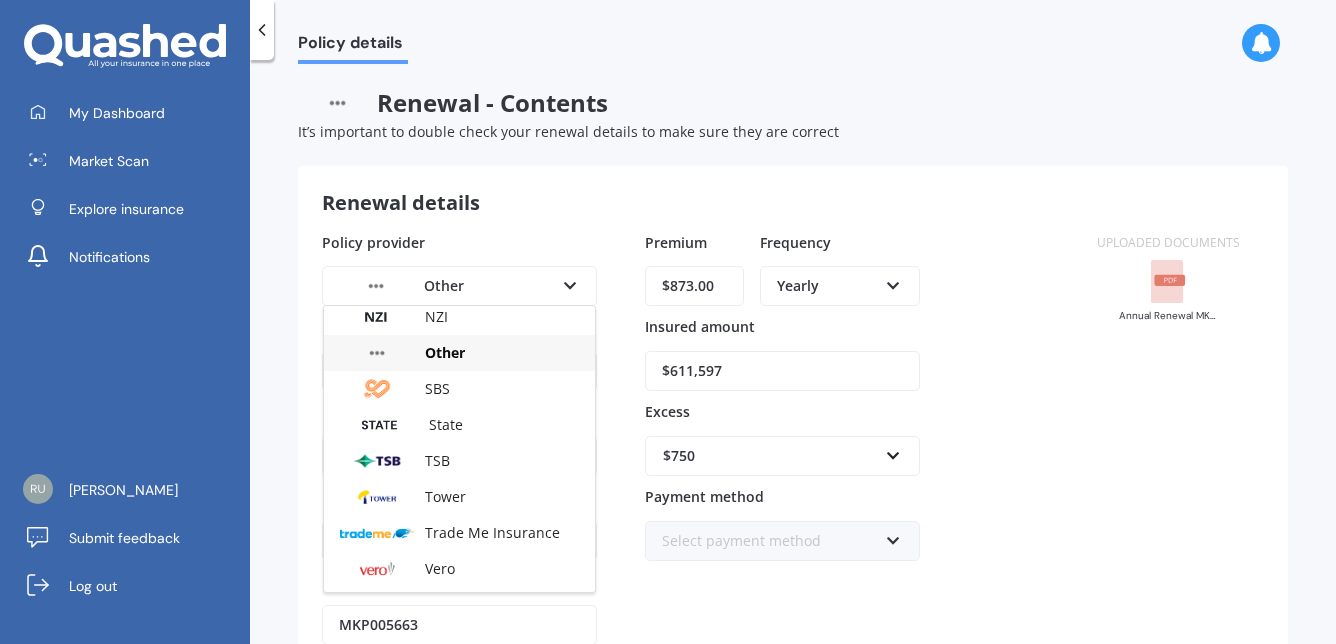 scroll, scrollTop: 542, scrollLeft: 0, axis: vertical 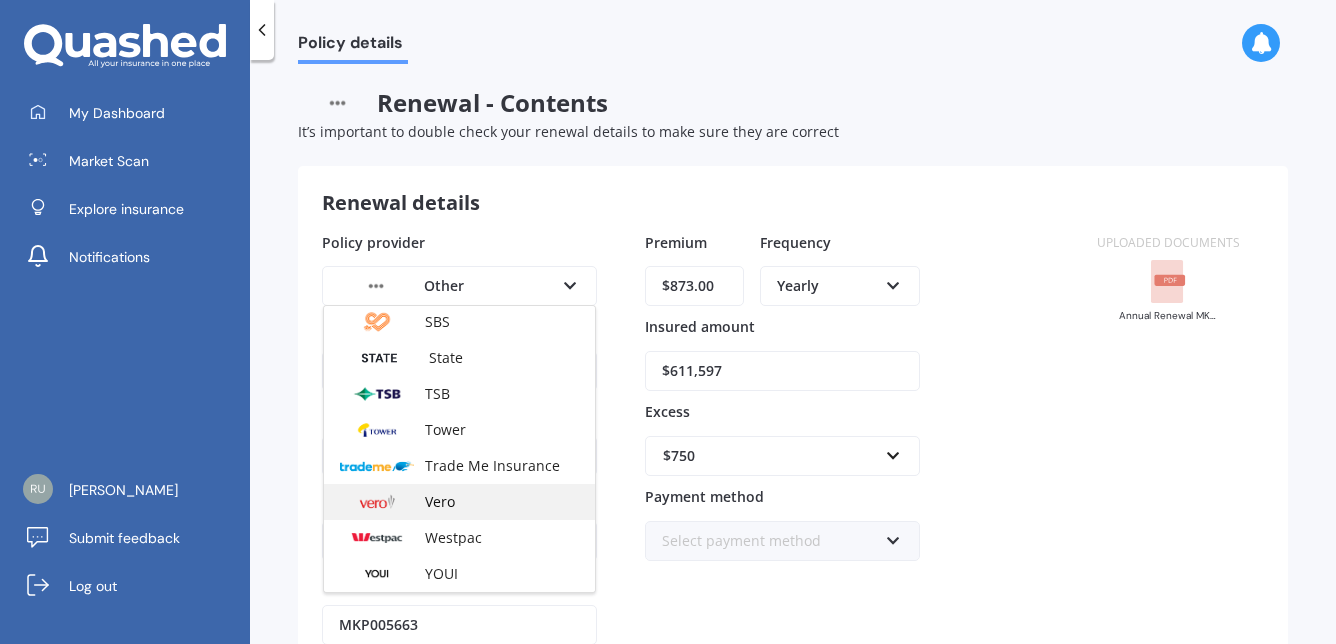 click on "Vero" at bounding box center (440, 501) 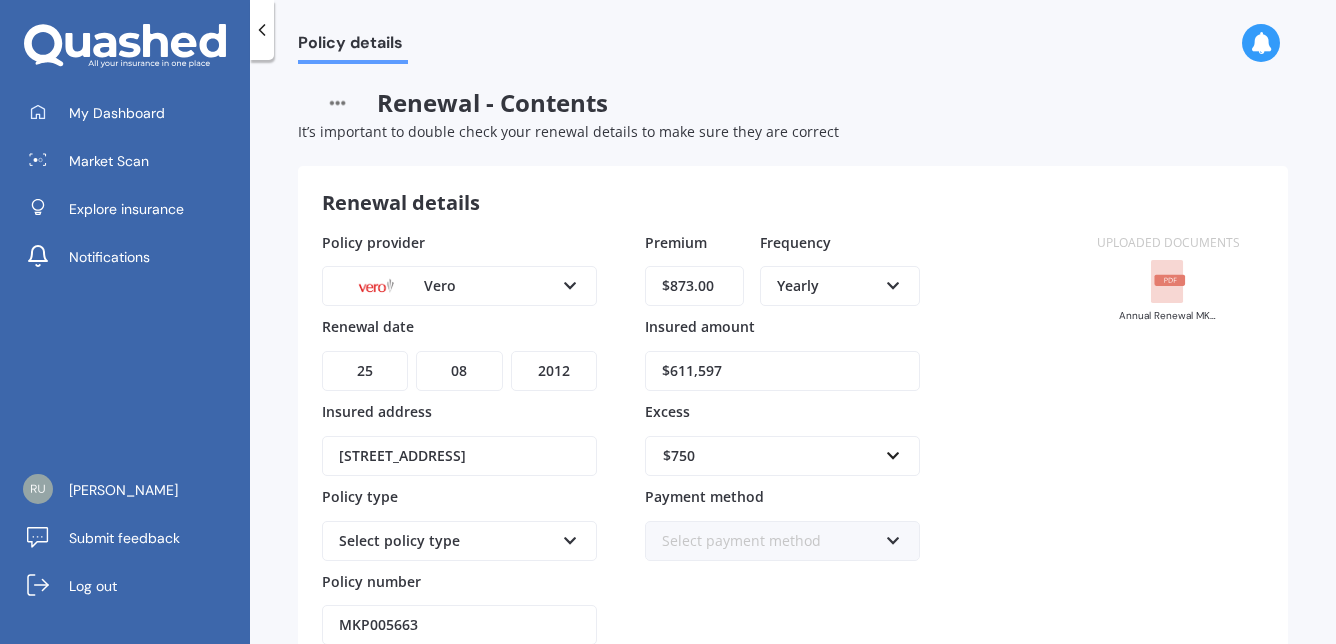 click on "YYYY 2027 2026 2025 2024 2023 2022 2021 2020 2019 2018 2017 2016 2015 2014 2013 2012 2011 2010 2009 2008 2007 2006 2005 2004 2003 2002 2001 2000 1999 1998 1997 1996 1995 1994 1993 1992 1991 1990 1989 1988 1987 1986 1985 1984 1983 1982 1981 1980 1979 1978 1977 1976 1975 1974 1973 1972 1971 1970 1969 1968 1967 1966 1965 1964 1963 1962 1961 1960 1959 1958 1957 1956 1955 1954 1953 1952 1951 1950 1949 1948 1947 1946 1945 1944 1943 1942 1941 1940 1939 1938 1937 1936 1935 1934 1933 1932 1931 1930 1929 1928" at bounding box center [554, 371] 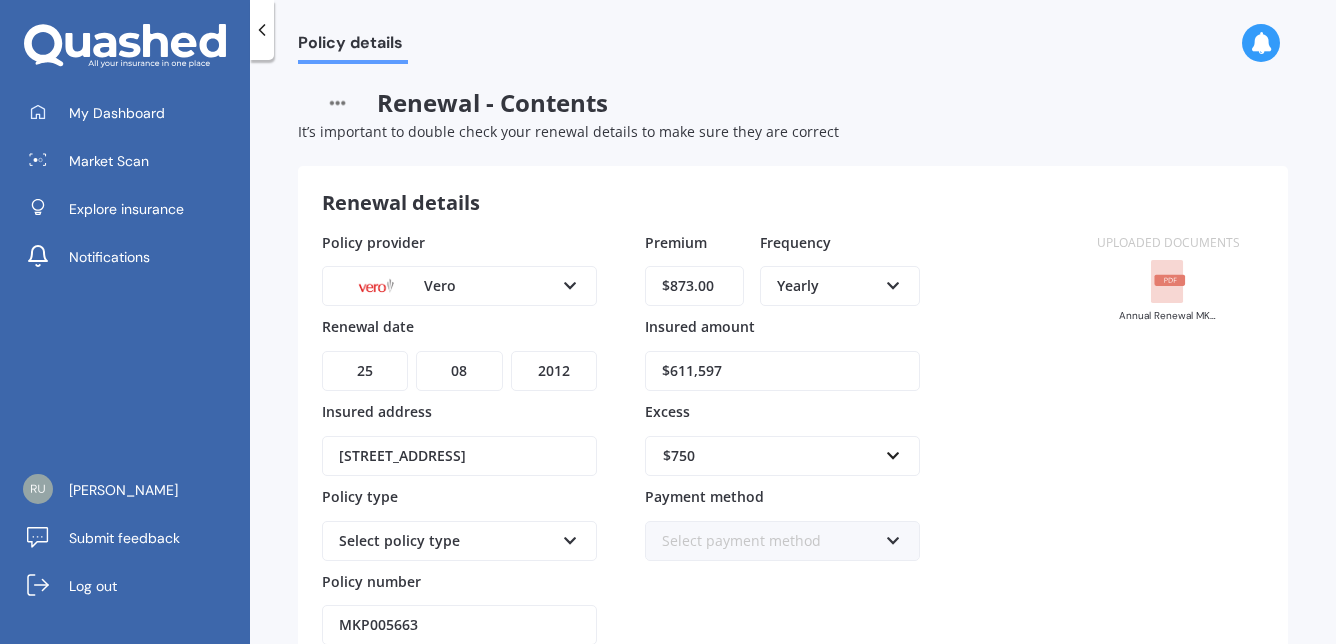 select on "2025" 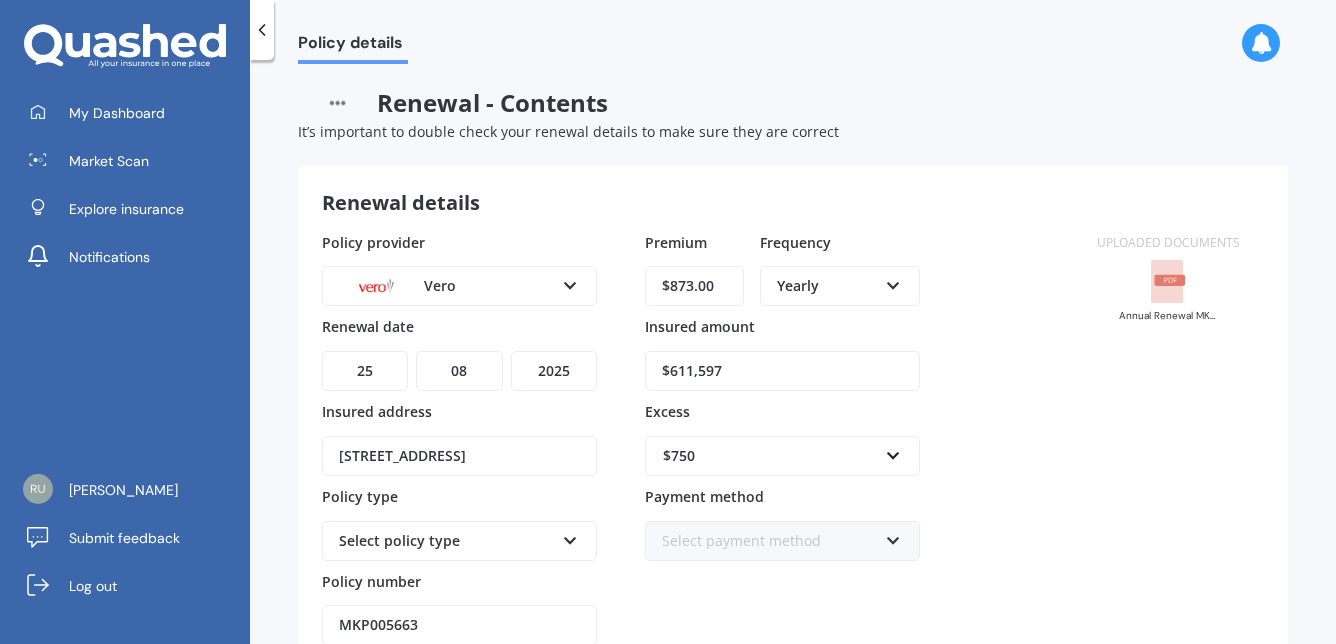 drag, startPoint x: 799, startPoint y: 370, endPoint x: 649, endPoint y: 367, distance: 150.03 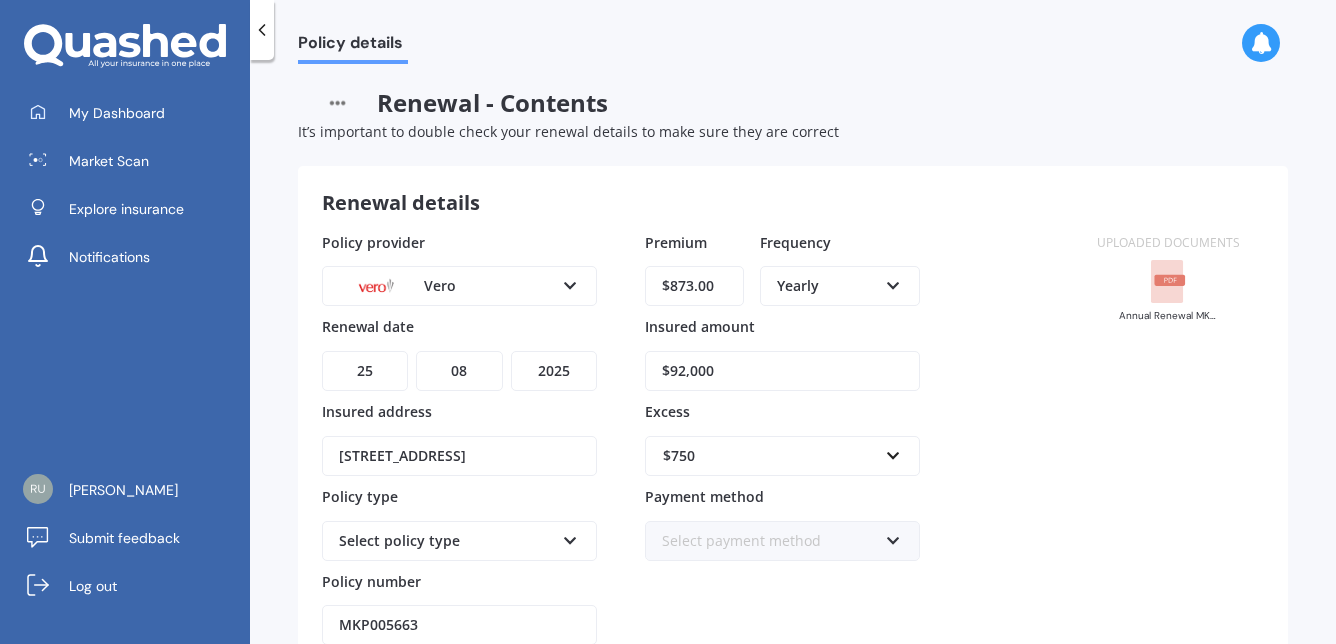 type on "$92,000" 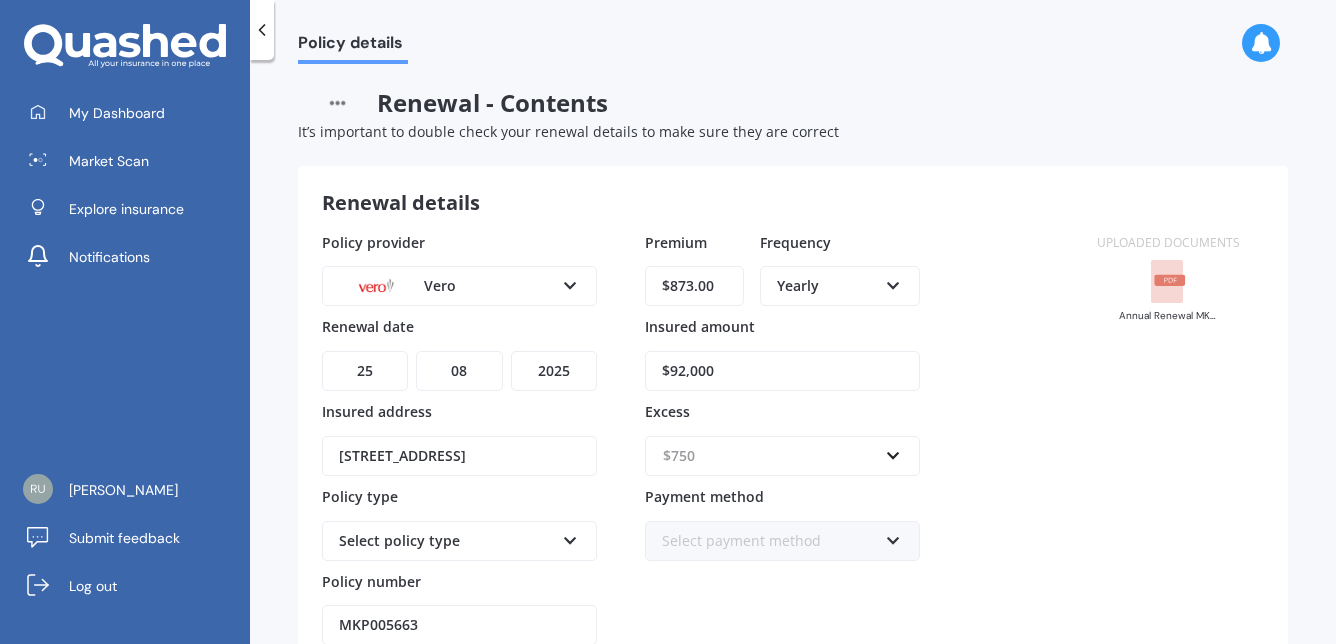 click at bounding box center [775, 456] 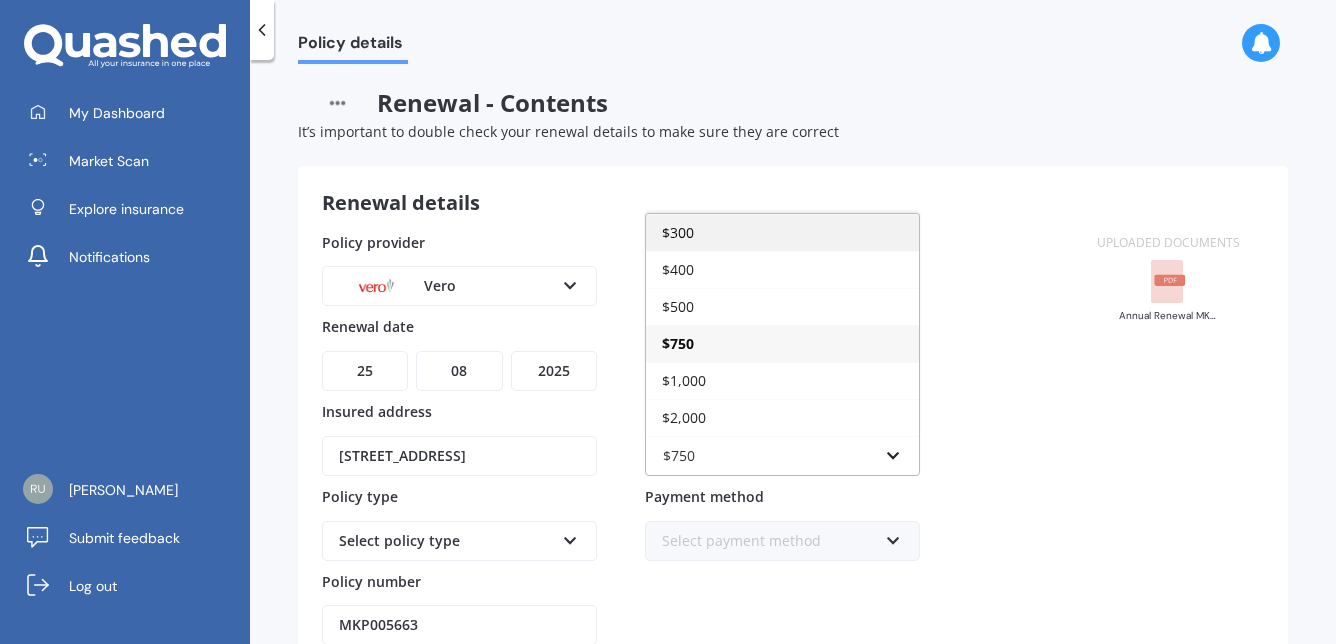 click on "$300" at bounding box center (782, 232) 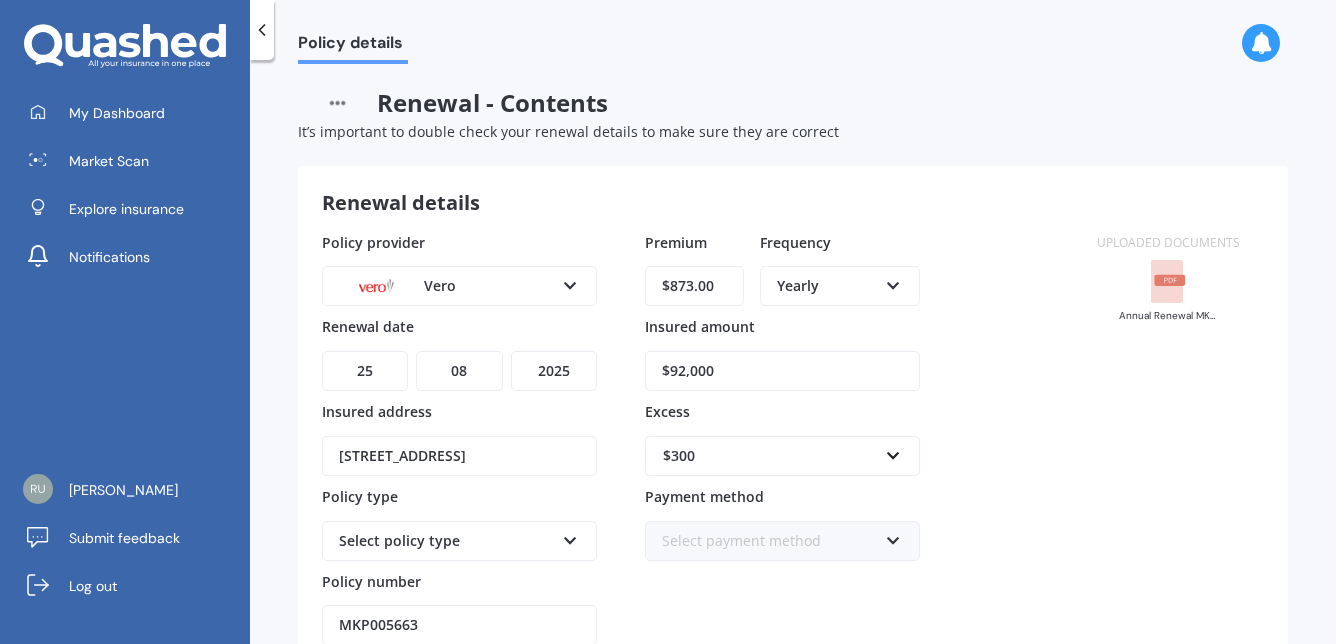 click on "$300" at bounding box center (770, 456) 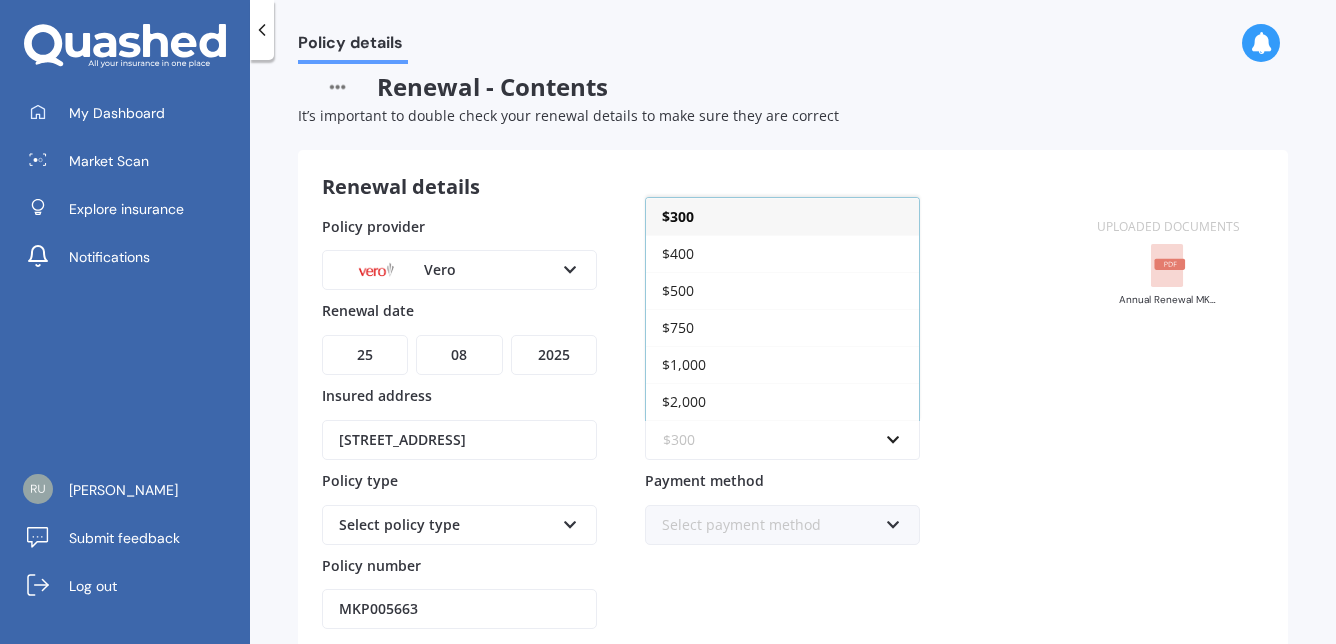 scroll, scrollTop: 32, scrollLeft: 0, axis: vertical 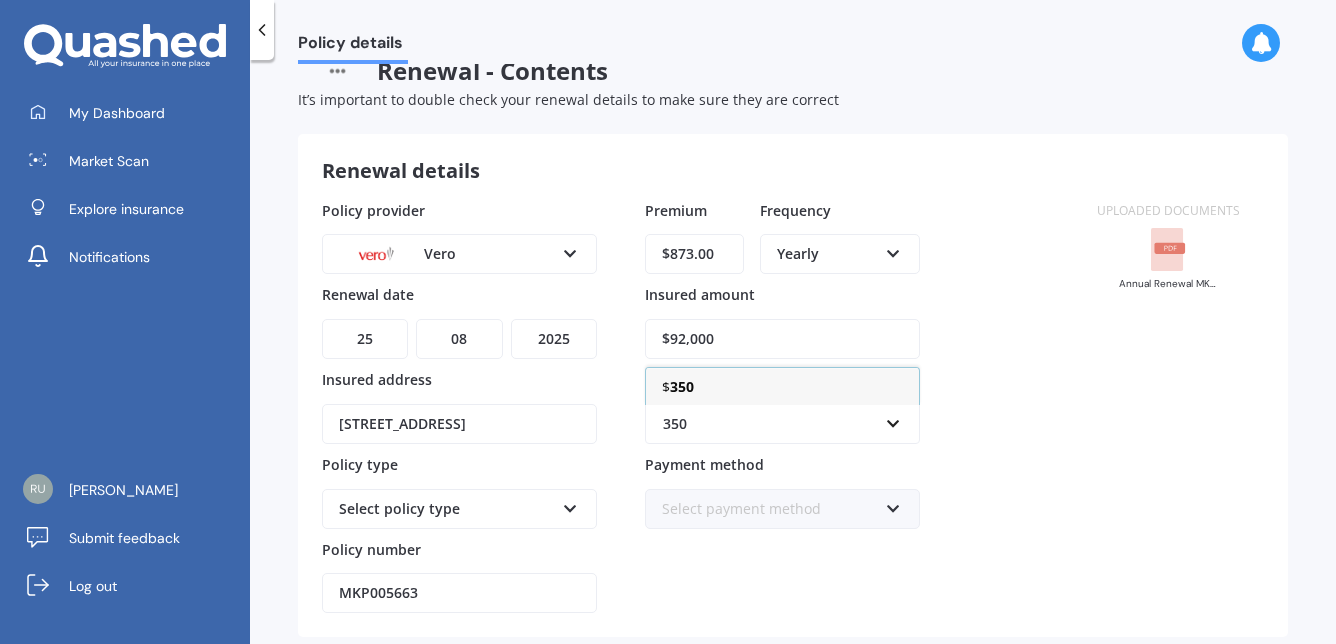 type on "350" 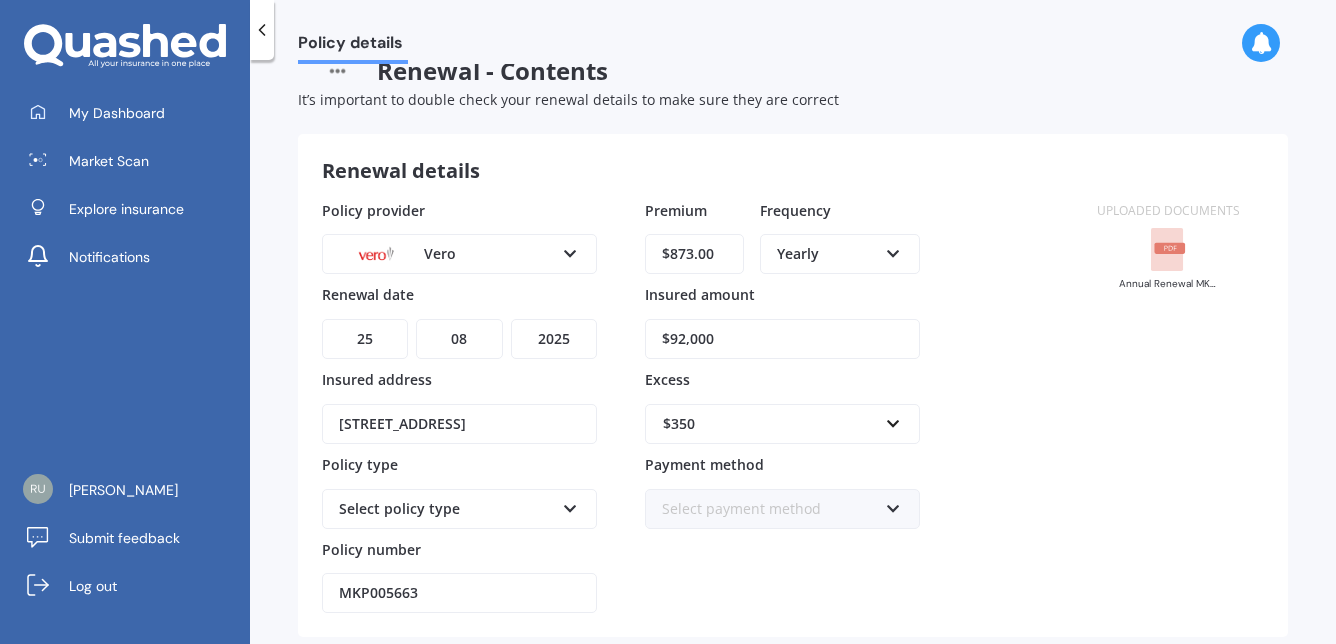 click on "Policy provider Vero AA AMI AMP ANZ ASB Ando BNZ Co-Operative Bank FMG Initio Kiwibank Lantern MAS NZI Other SBS State TSB Tower Trade Me Insurance Vero Westpac YOUI Renewal date DD 01 02 03 04 05 06 07 08 09 10 11 12 13 14 15 16 17 18 19 20 21 22 23 24 25 26 27 28 29 30 31 MM 01 02 03 04 05 06 07 08 09 10 11 12 YYYY 2027 2026 2025 2024 2023 2022 2021 2020 2019 2018 2017 2016 2015 2014 2013 2012 2011 2010 2009 2008 2007 2006 2005 2004 2003 2002 2001 2000 1999 1998 1997 1996 1995 1994 1993 1992 1991 1990 1989 1988 1987 1986 1985 1984 1983 1982 1981 1980 1979 1978 1977 1976 1975 1974 1973 1972 1971 1970 1969 1968 1967 1966 1965 1964 1963 1962 1961 1960 1959 1958 1957 1956 1955 1954 1953 1952 1951 1950 1949 1948 1947 1946 1945 1944 1943 1942 1941 1940 1939 1938 1937 1936 1935 1934 1933 1932 1931 1930 1929 1928 Insured address [STREET_ADDRESS] Policy type Select policy type Home - Flexi Home - Maxi Other Policy number MKP005663 Premium $873.00 Frequency Yearly Yearly Six-Monthly Monthly" at bounding box center [697, 407] 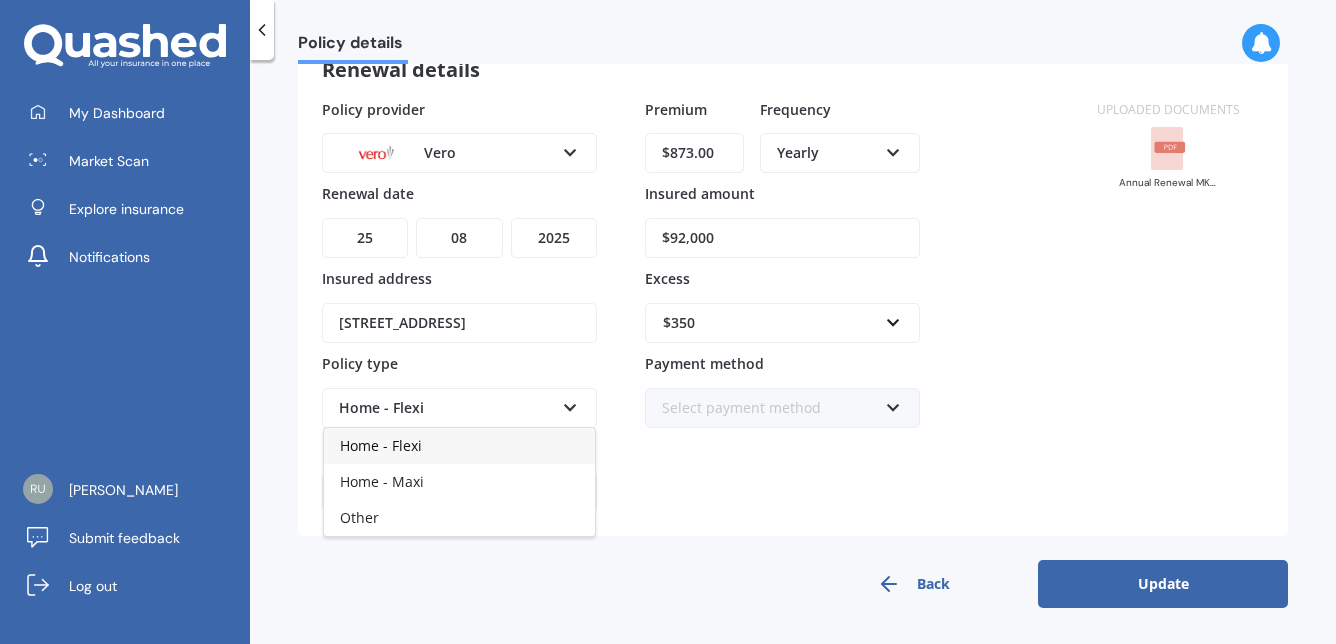 scroll, scrollTop: 133, scrollLeft: 0, axis: vertical 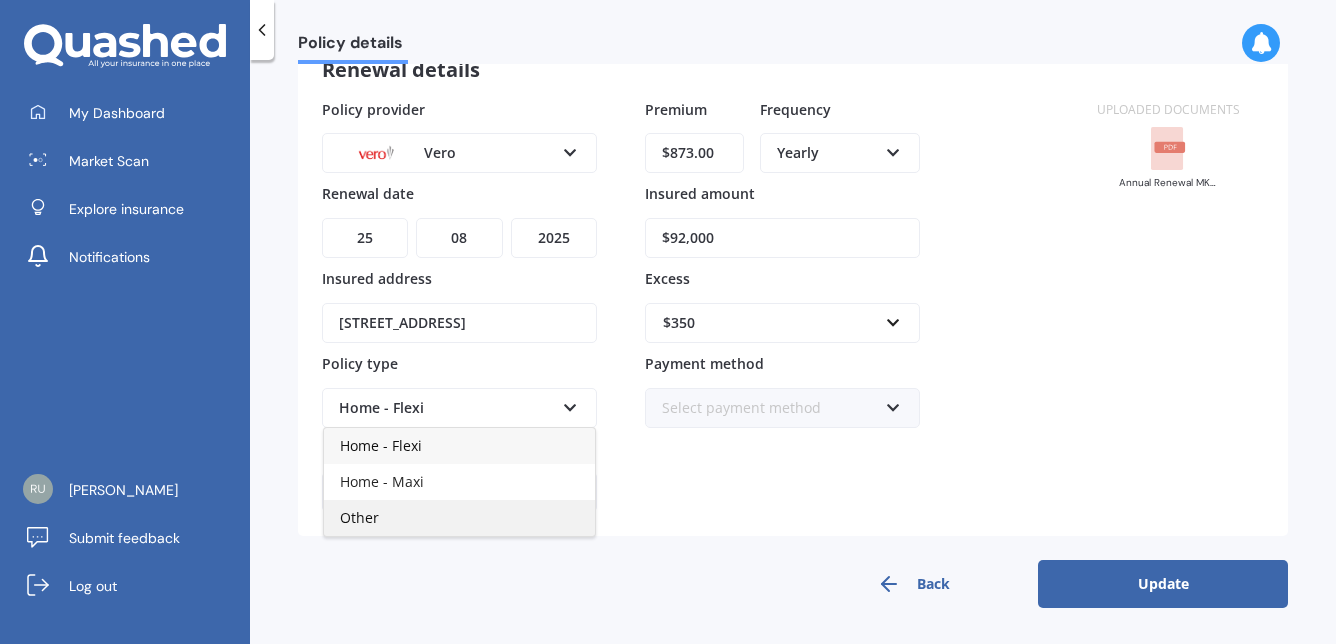 click on "Other" at bounding box center [459, 518] 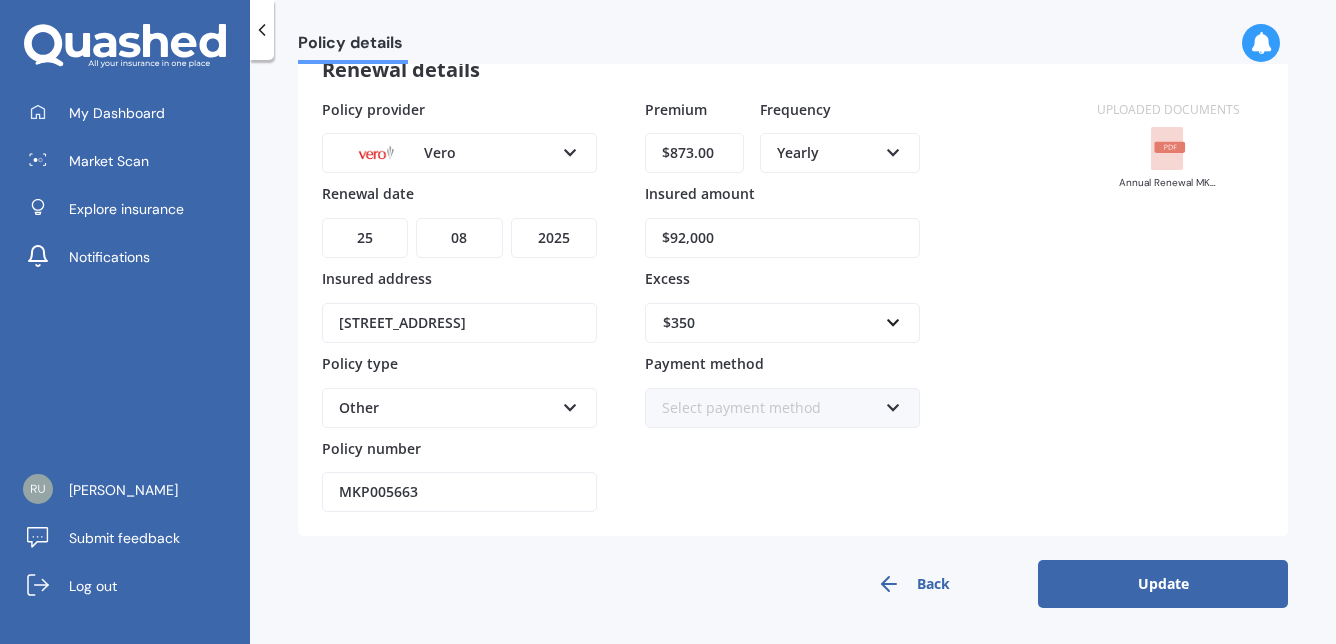 click at bounding box center (893, 404) 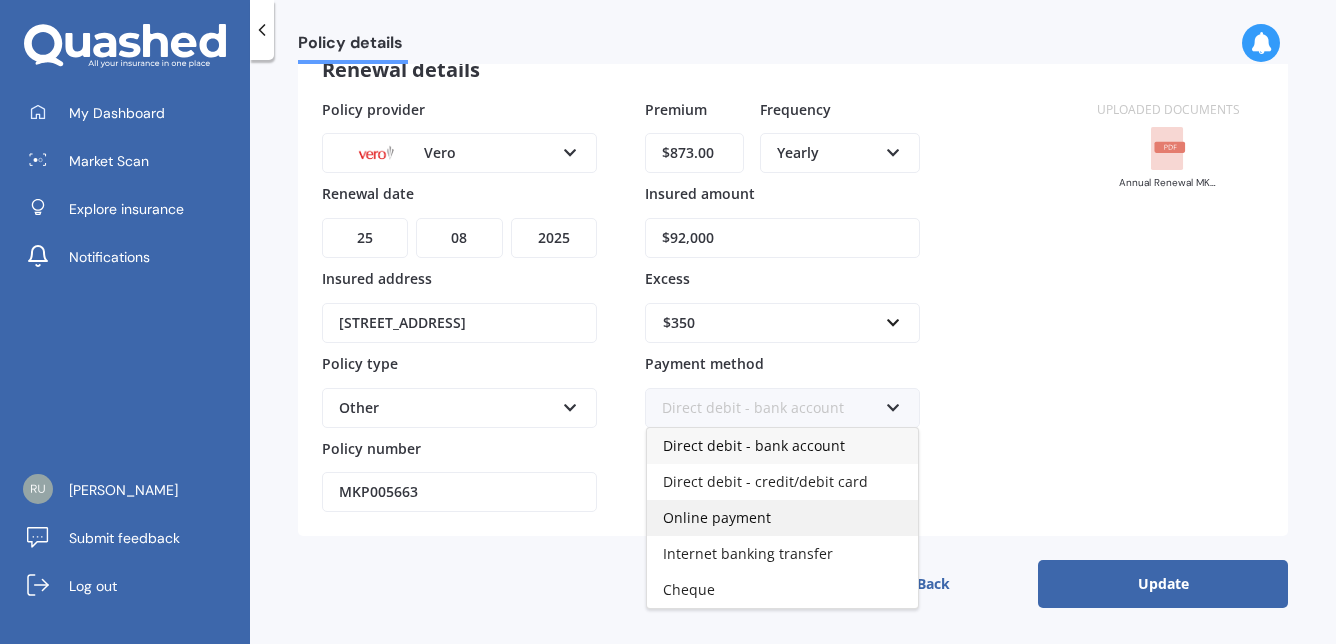 click on "Online payment" at bounding box center (782, 518) 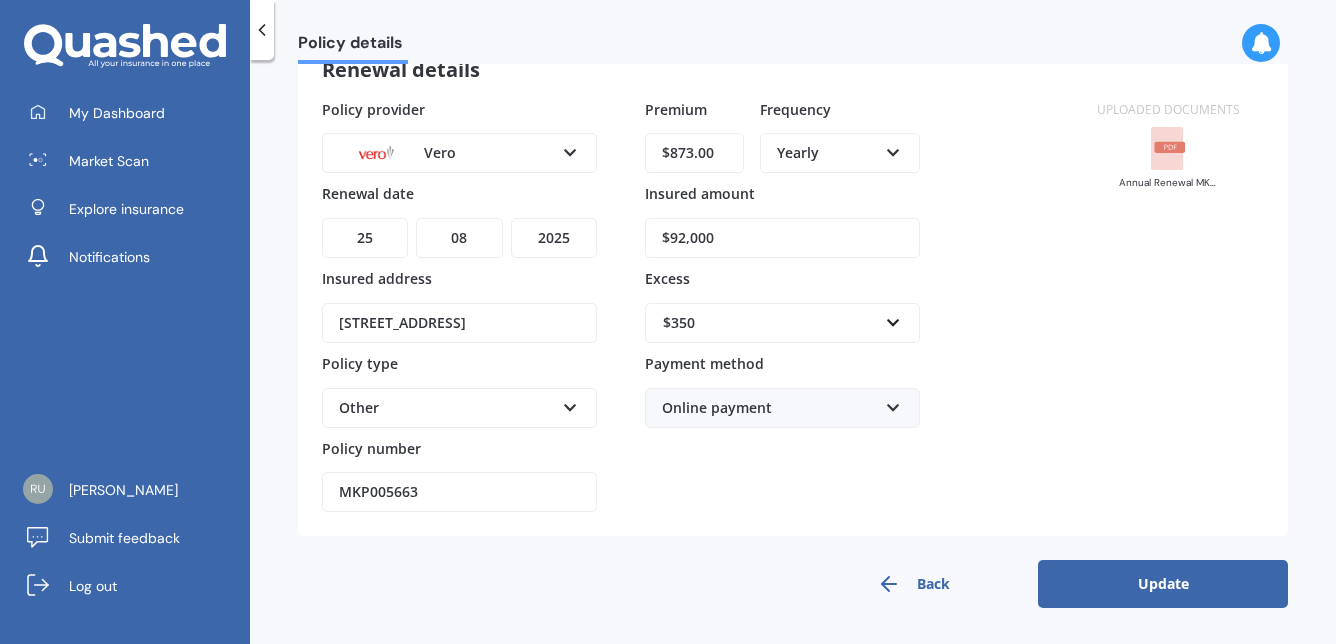 click on "Update" at bounding box center [1163, 584] 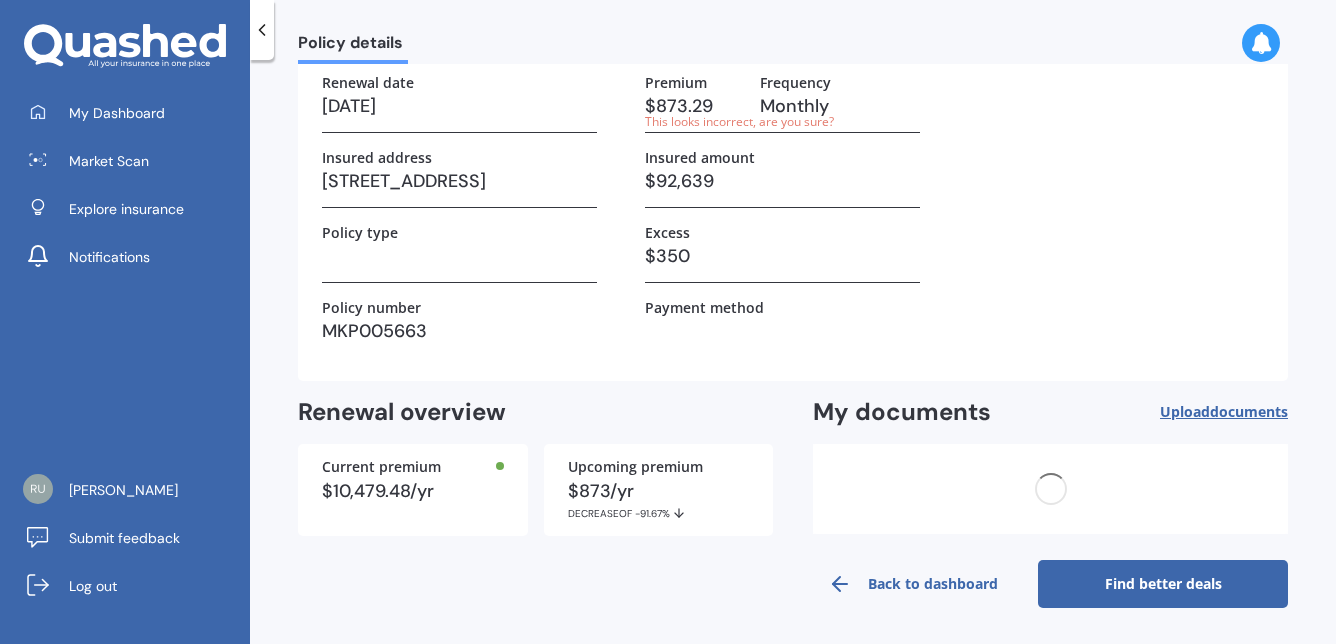 scroll, scrollTop: 0, scrollLeft: 0, axis: both 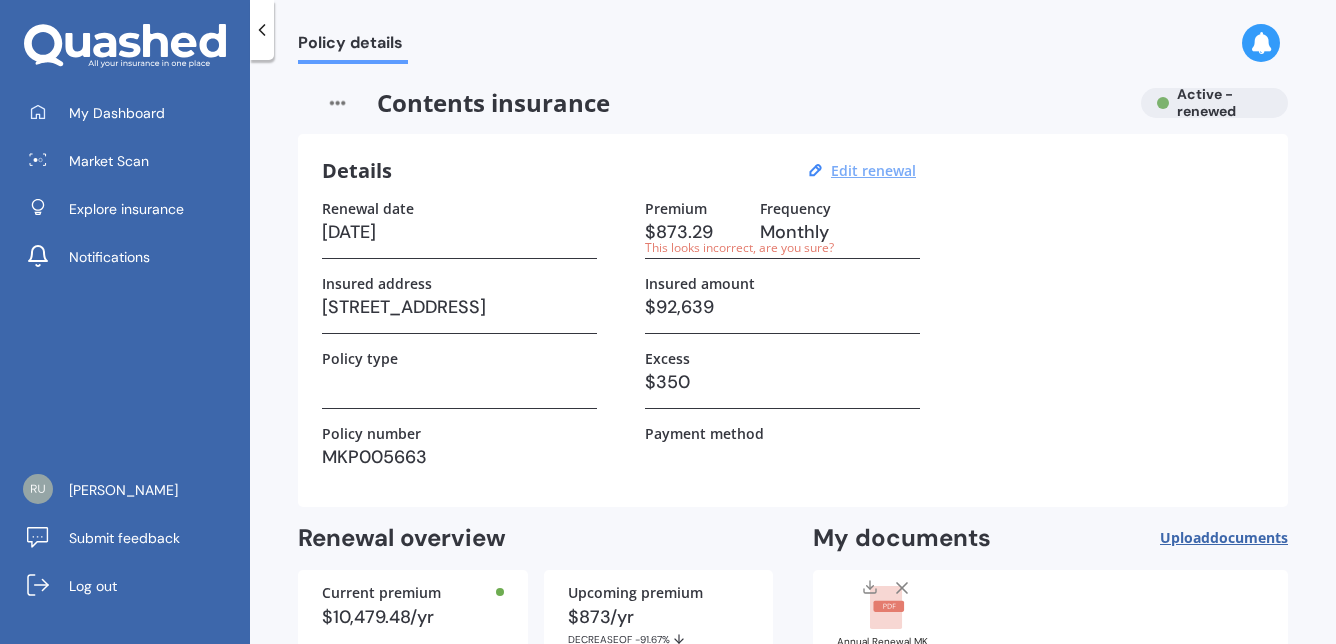 click on "Edit renewal" at bounding box center [873, 170] 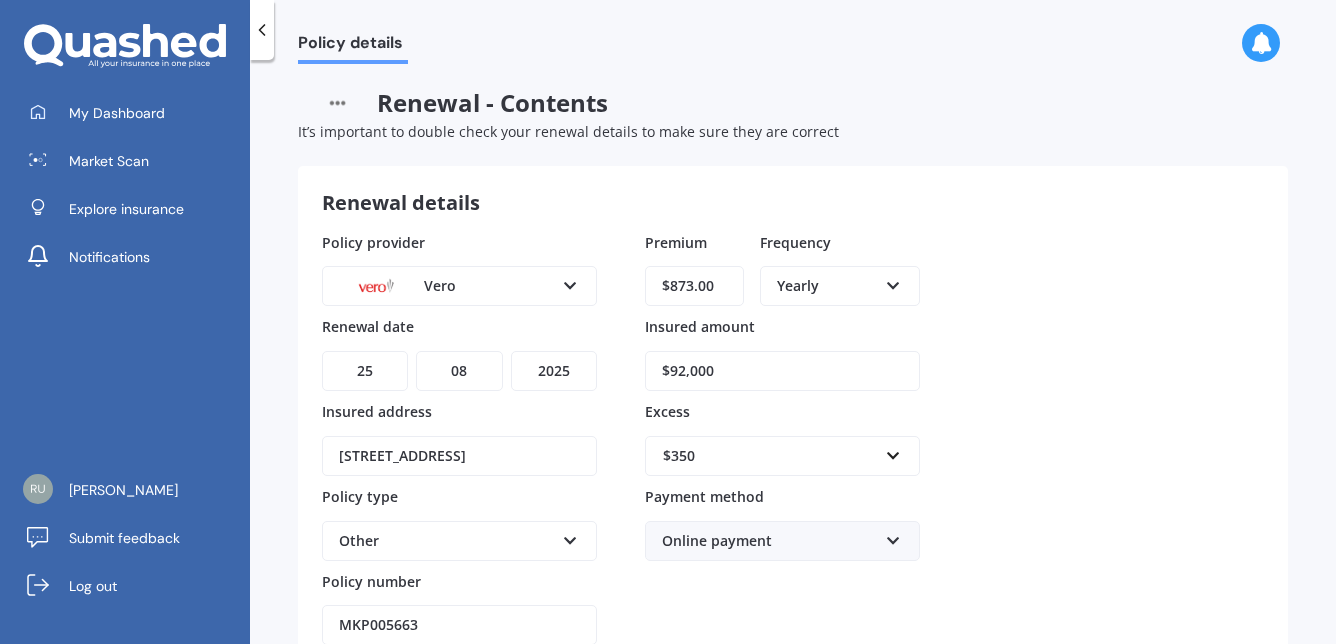 click at bounding box center [893, 282] 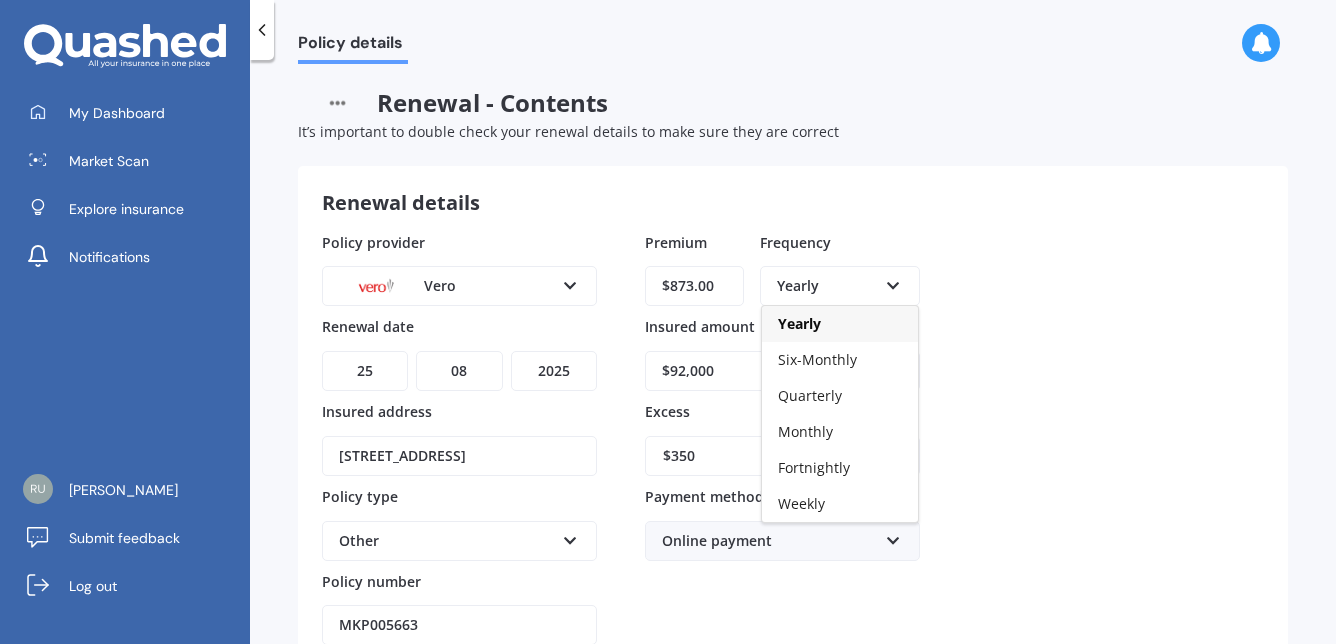 click on "Yearly" at bounding box center (840, 324) 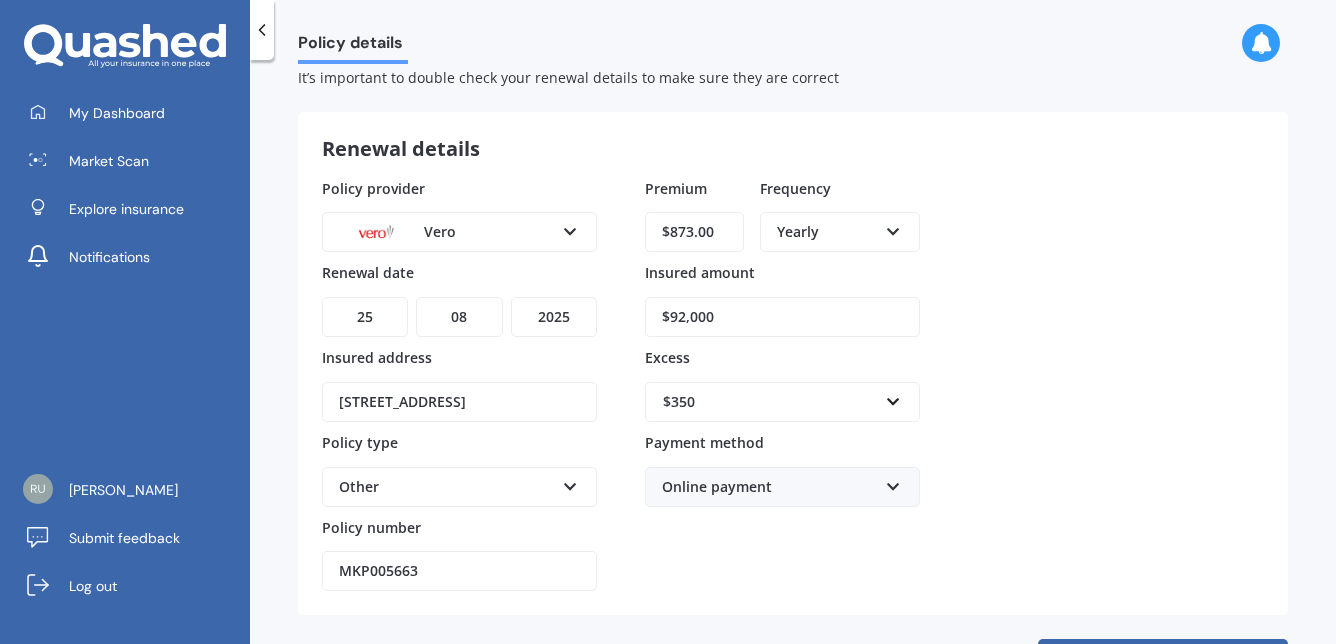 scroll, scrollTop: 133, scrollLeft: 0, axis: vertical 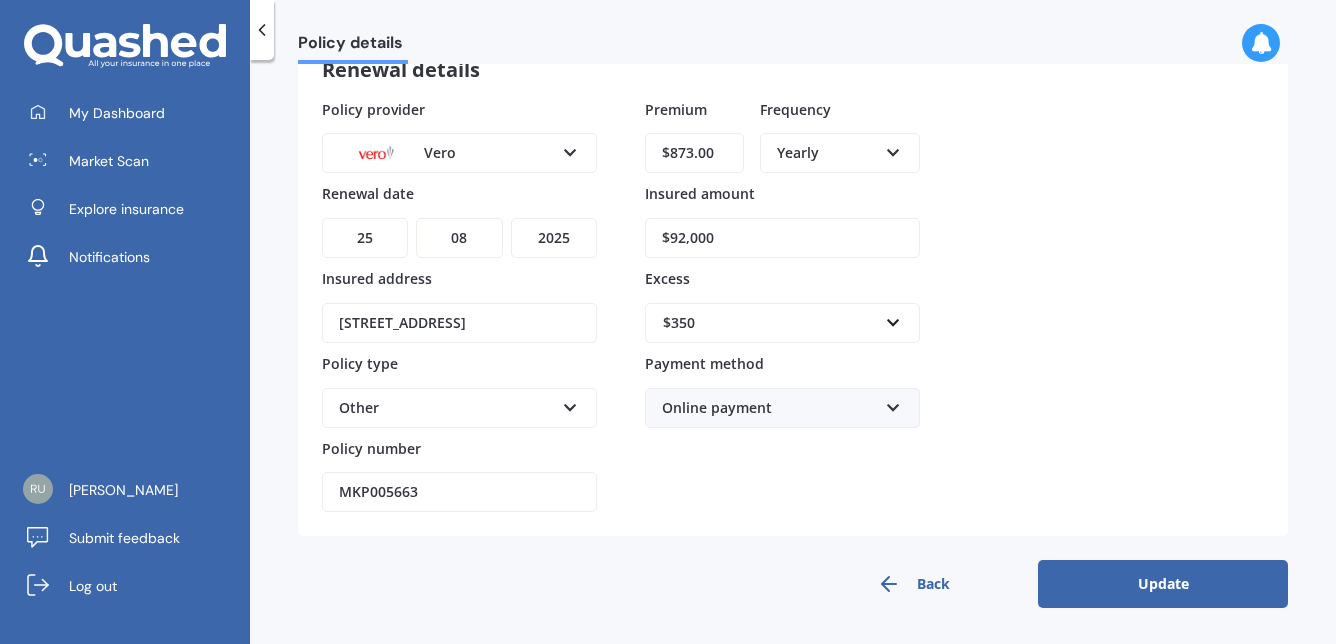 click on "Update" at bounding box center (1163, 584) 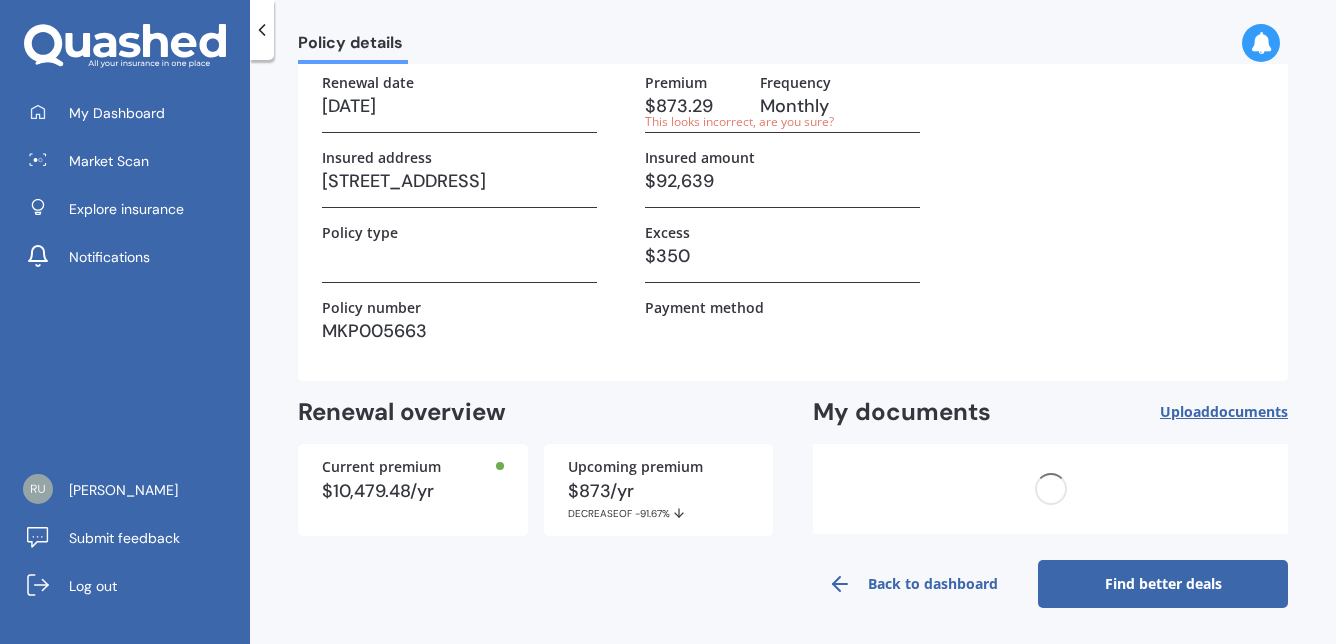 scroll, scrollTop: 0, scrollLeft: 0, axis: both 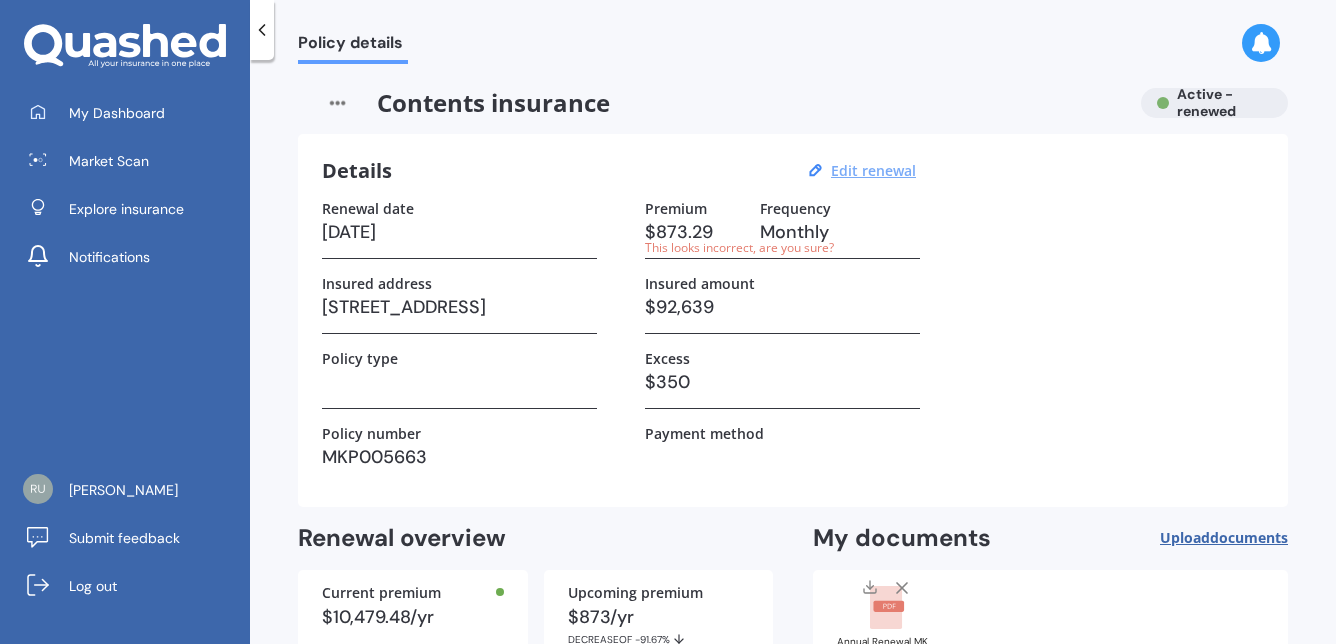 click on "Edit renewal" at bounding box center (873, 170) 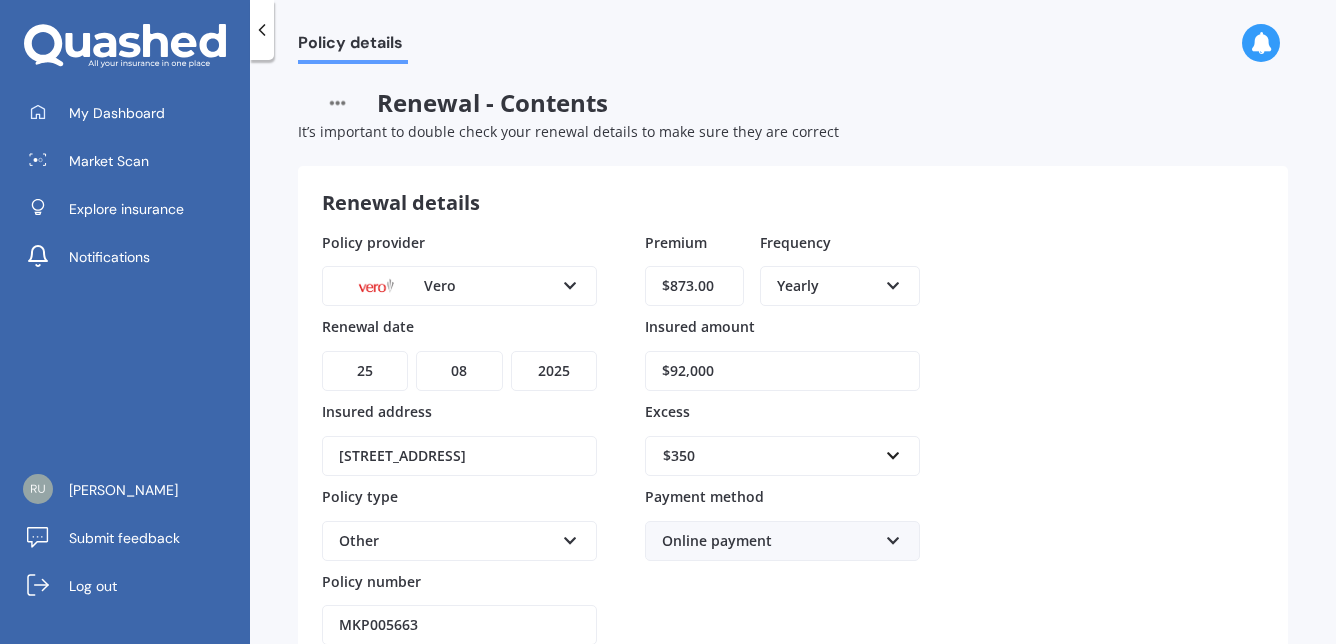 click on "$873.00" at bounding box center (694, 286) 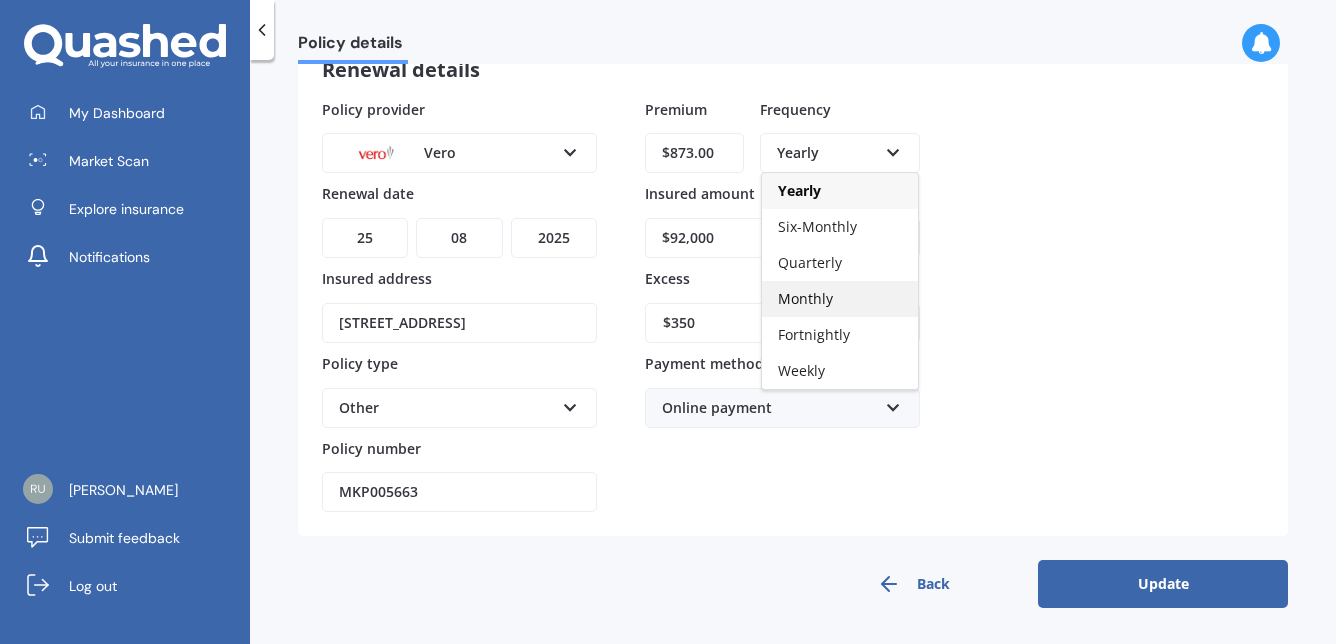 scroll, scrollTop: 0, scrollLeft: 0, axis: both 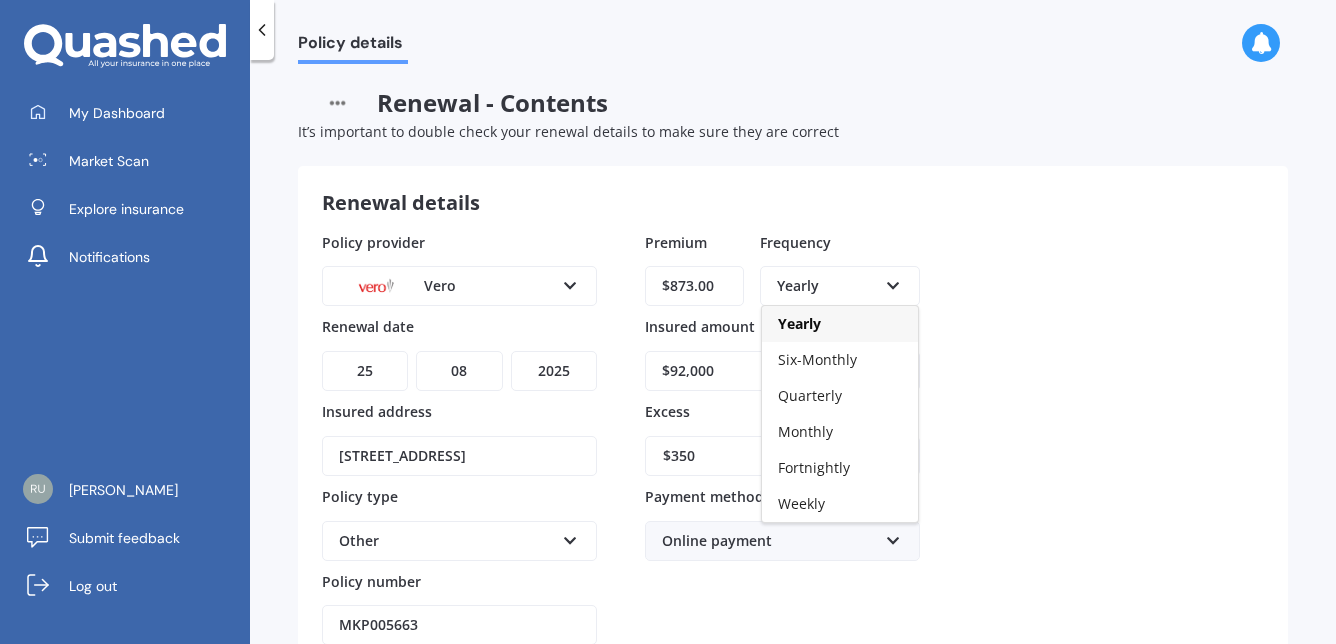 click on "Yearly" at bounding box center [799, 323] 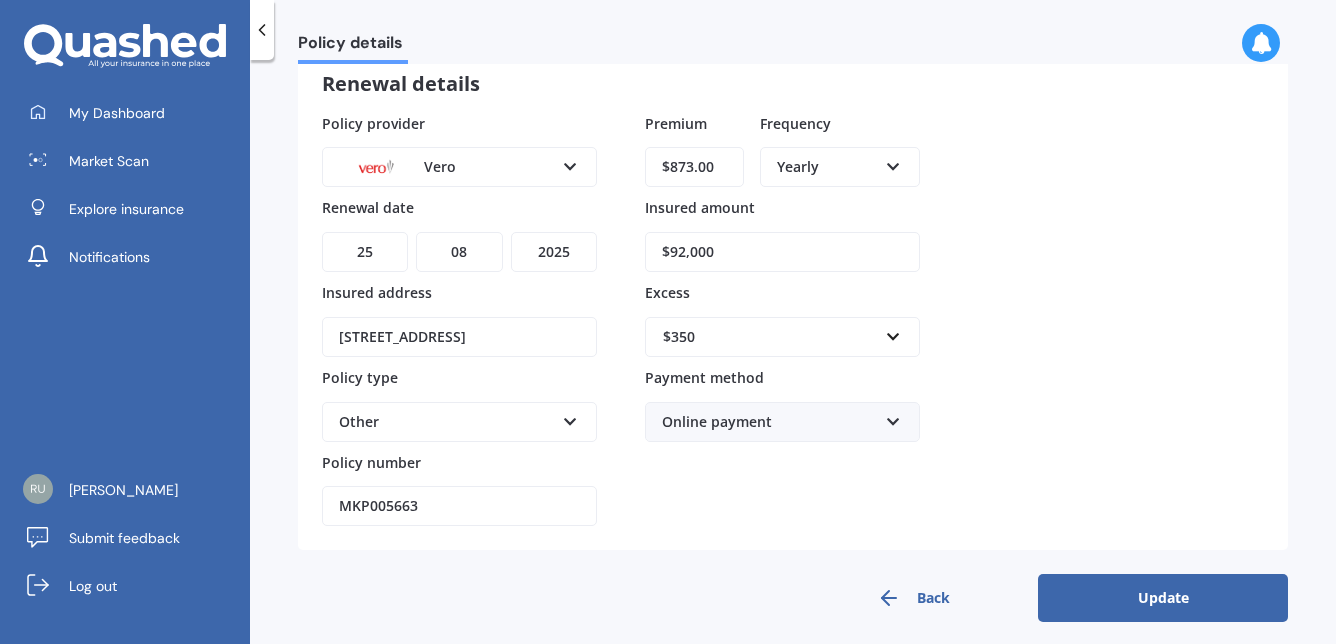 scroll, scrollTop: 133, scrollLeft: 0, axis: vertical 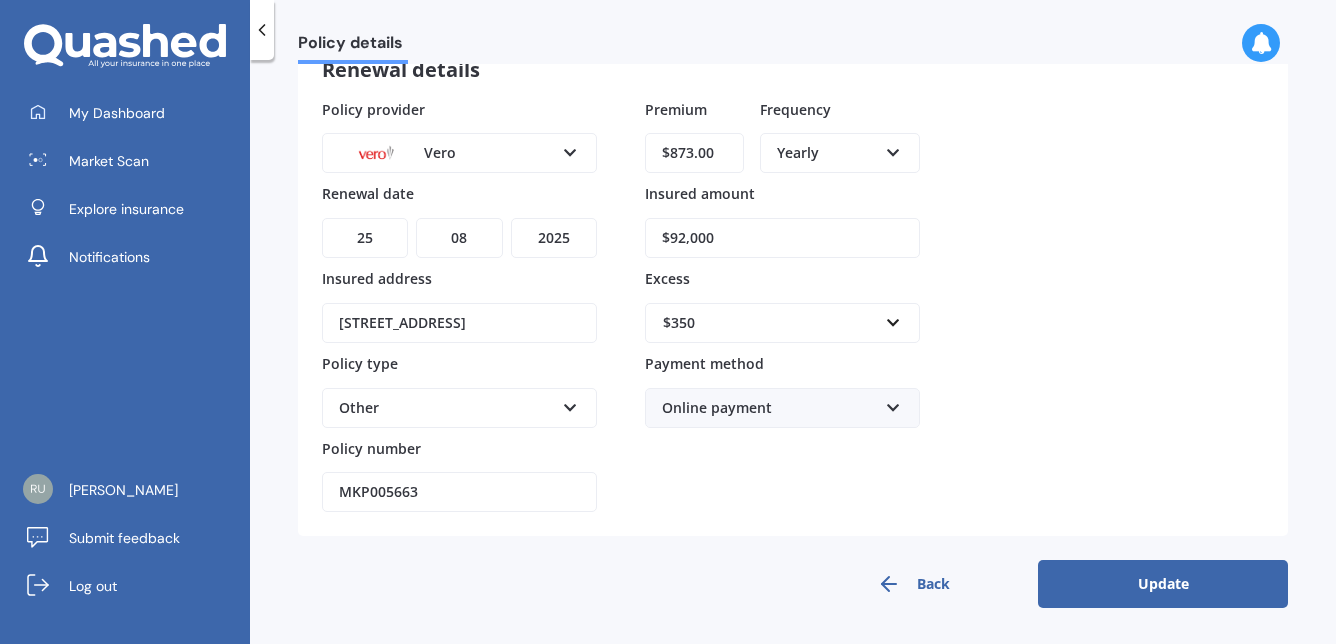click on "Update" at bounding box center [1163, 584] 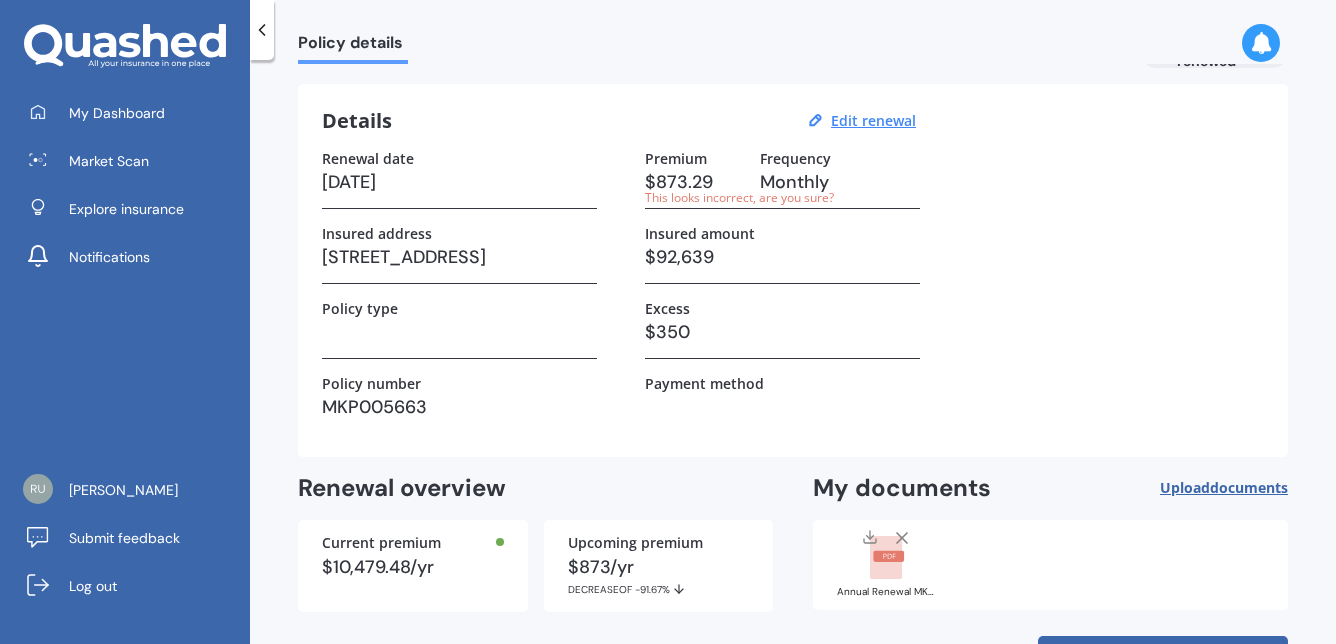 scroll, scrollTop: 125, scrollLeft: 0, axis: vertical 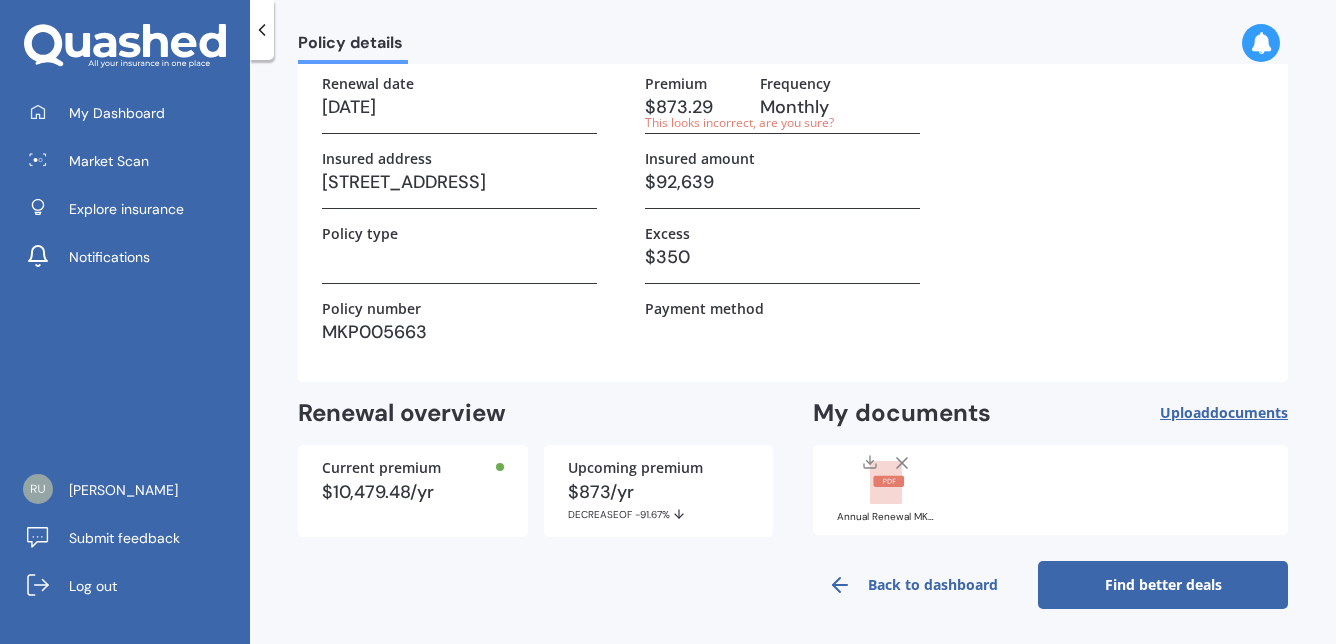 click on "Find better deals" at bounding box center (1163, 585) 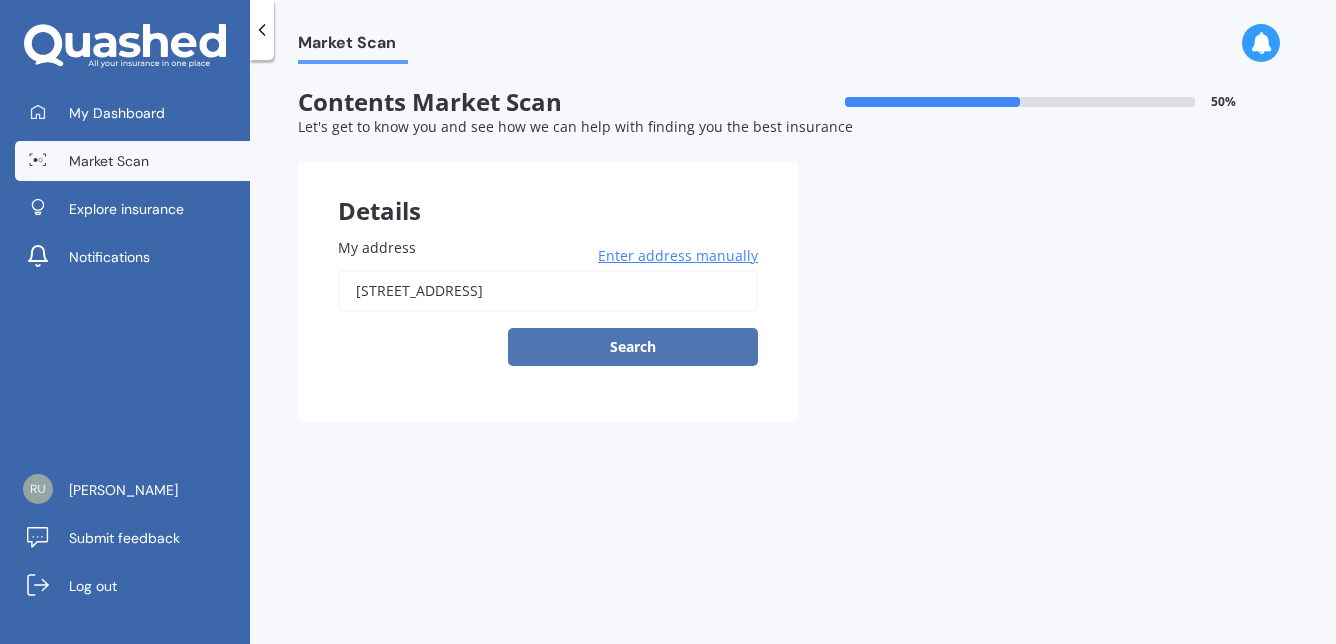 click on "Search" at bounding box center [633, 347] 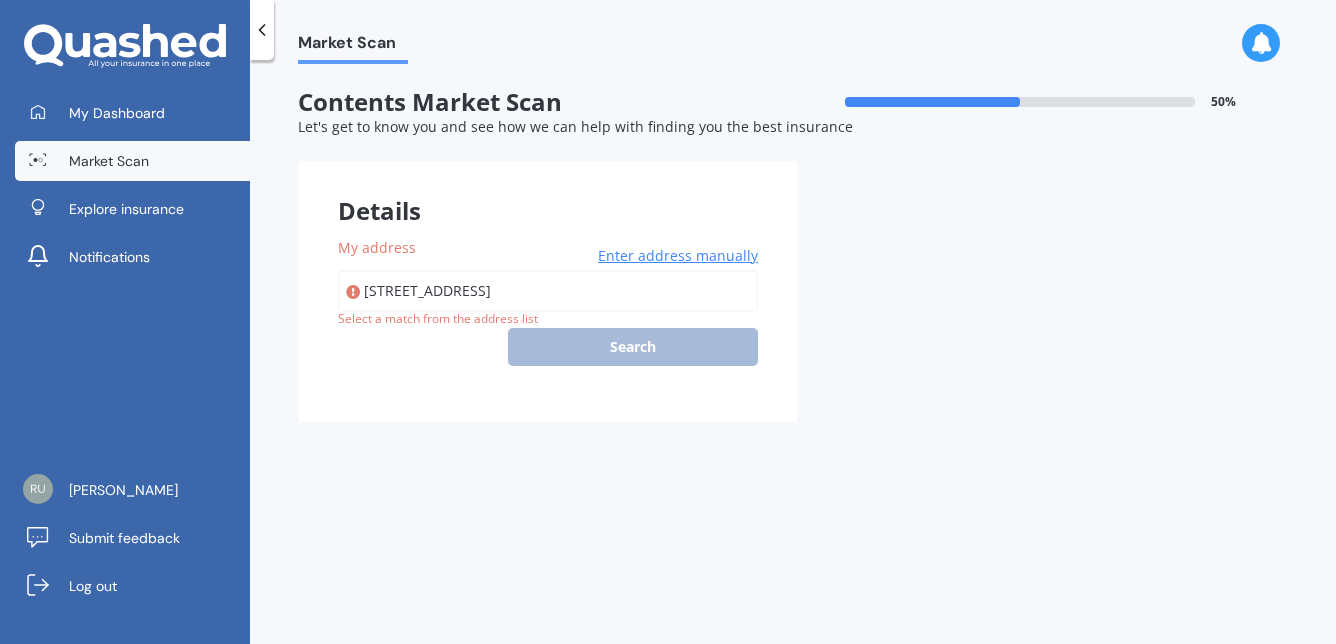 type on "[STREET_ADDRESS]" 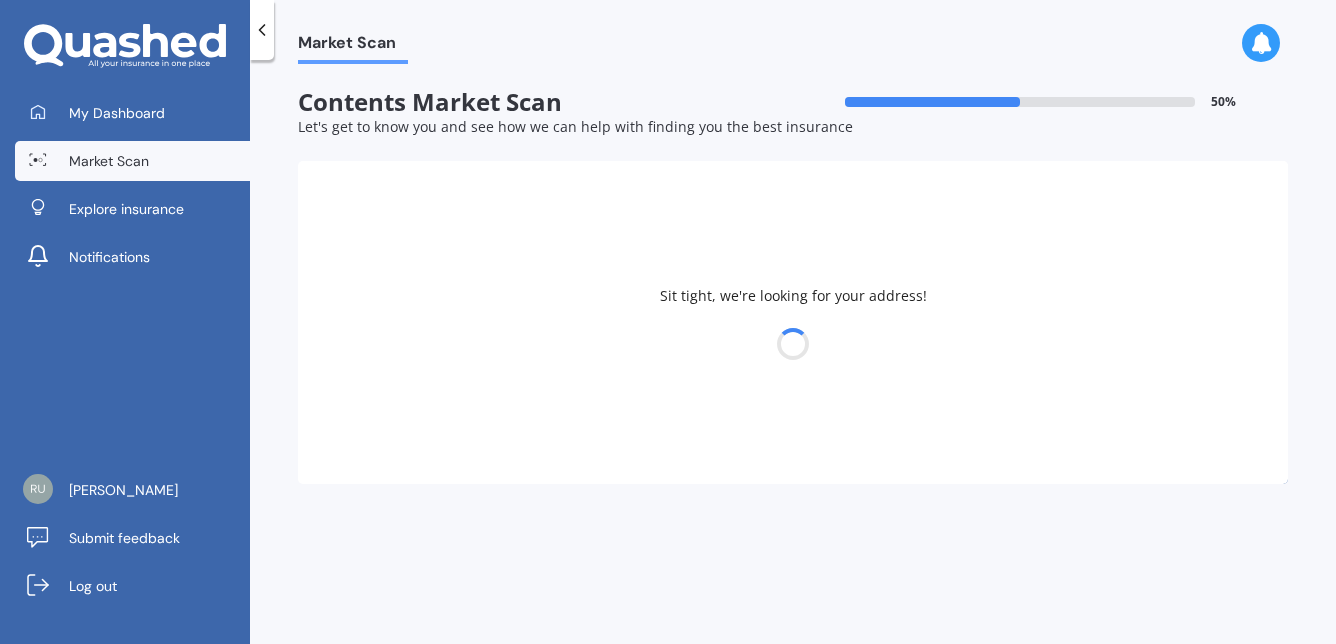 select on "28" 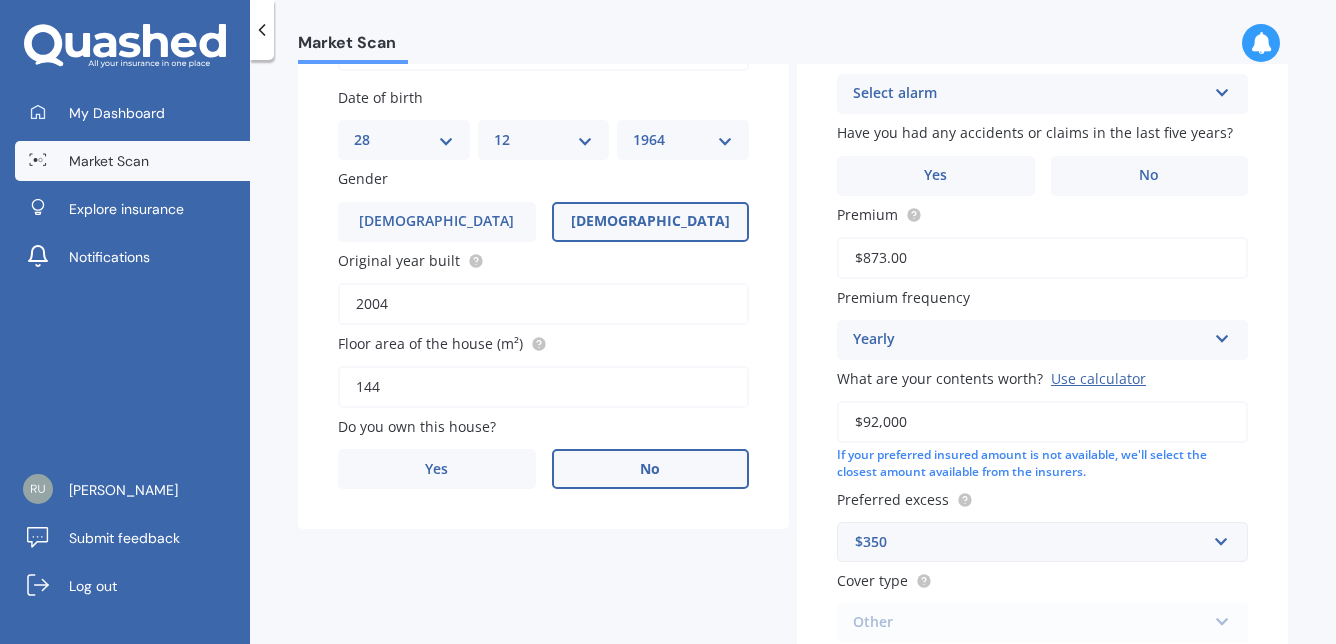 scroll, scrollTop: 242, scrollLeft: 0, axis: vertical 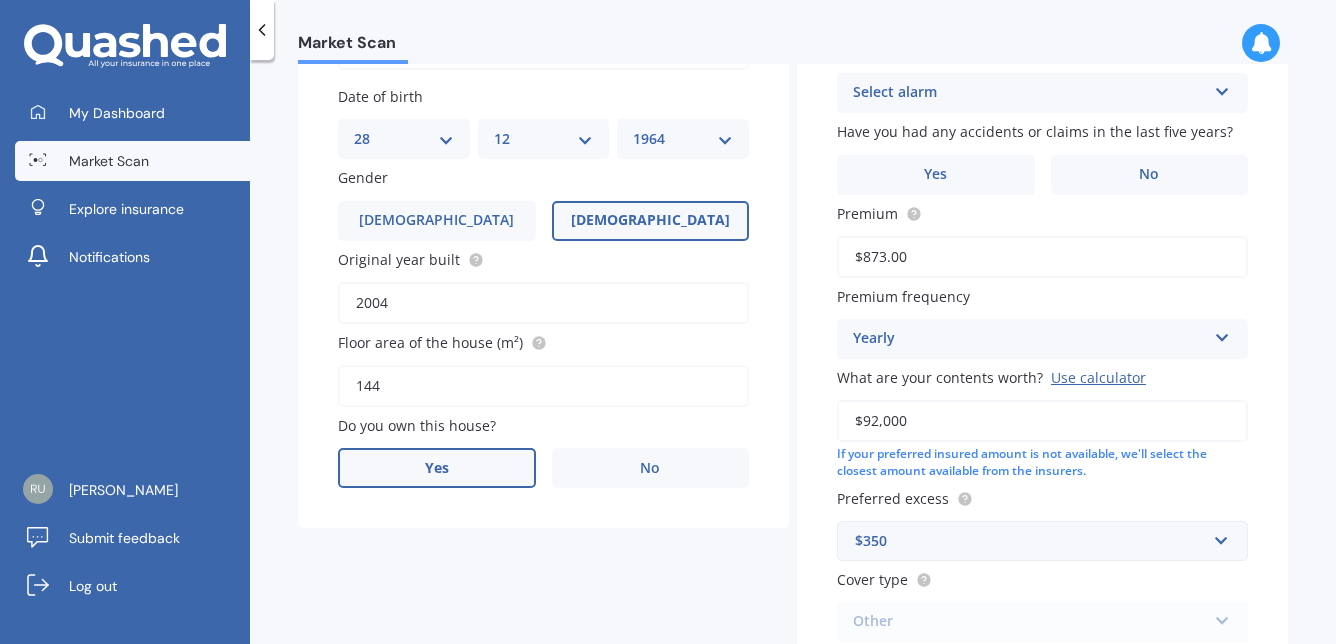 click on "Yes" at bounding box center [437, 468] 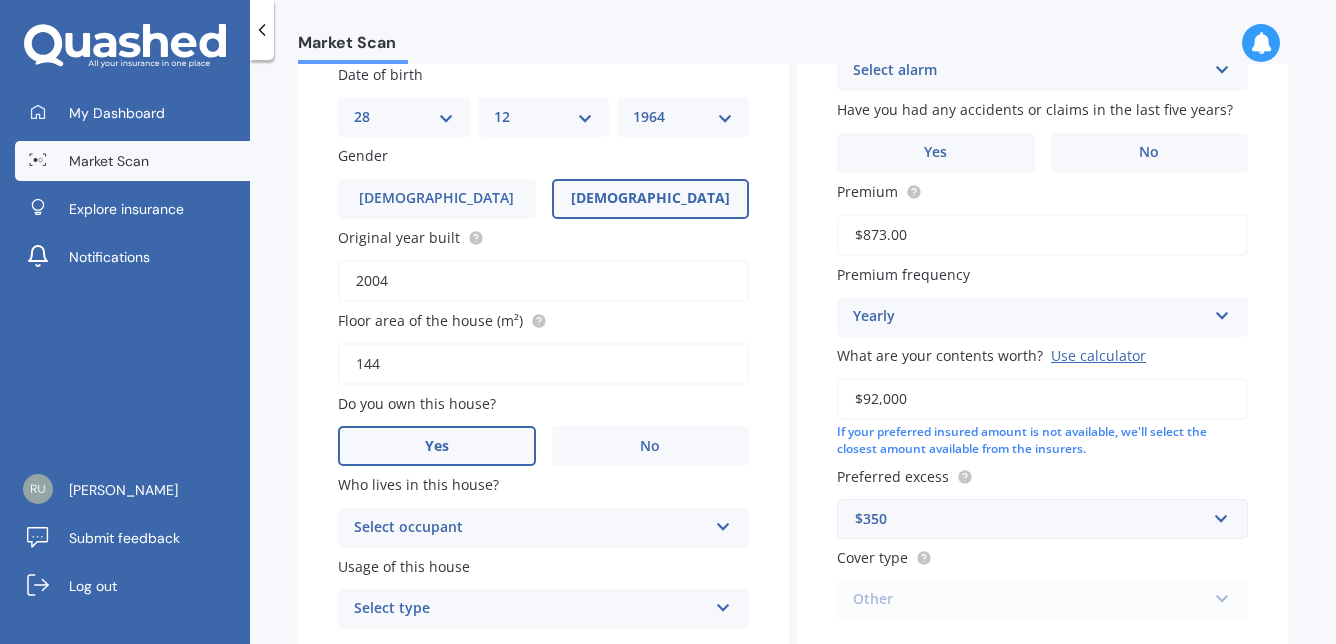 scroll, scrollTop: 265, scrollLeft: 0, axis: vertical 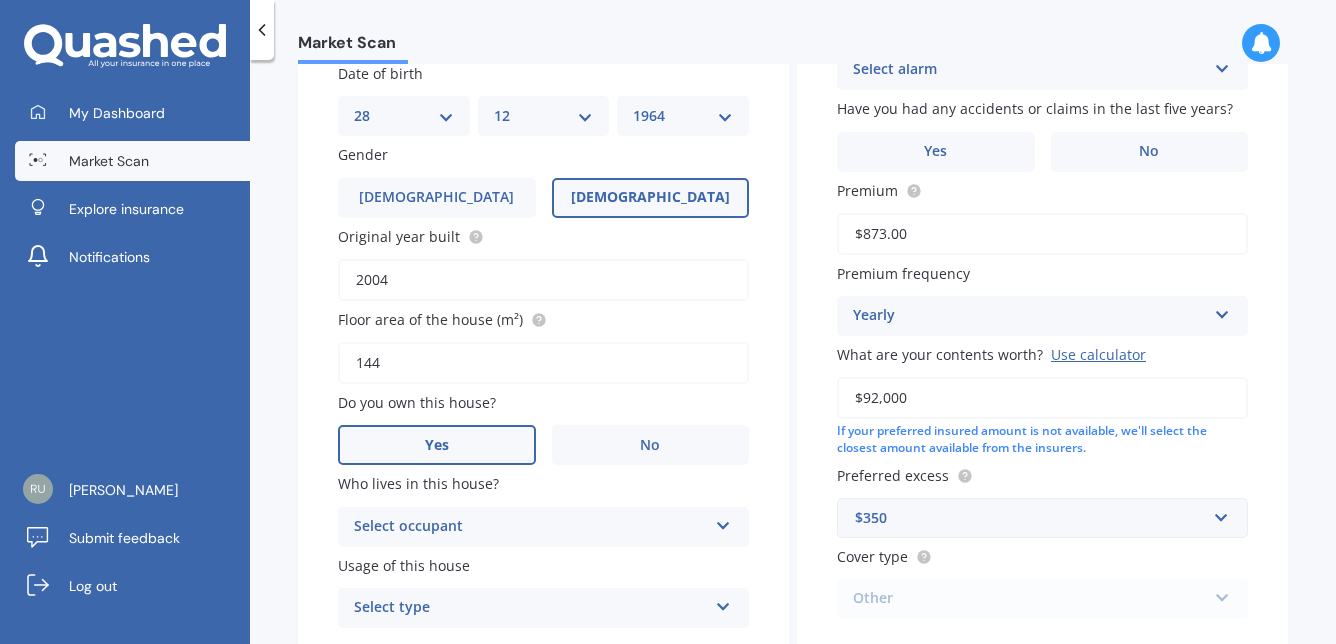 click at bounding box center [723, 522] 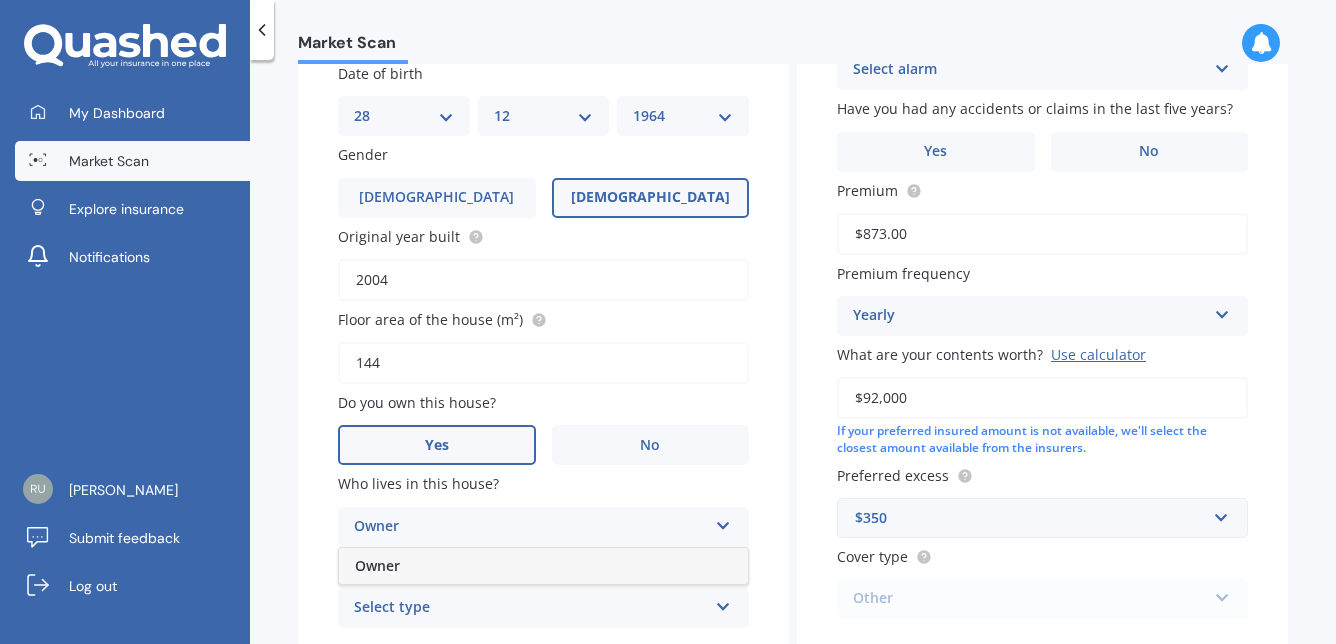 click on "Owner" at bounding box center [530, 527] 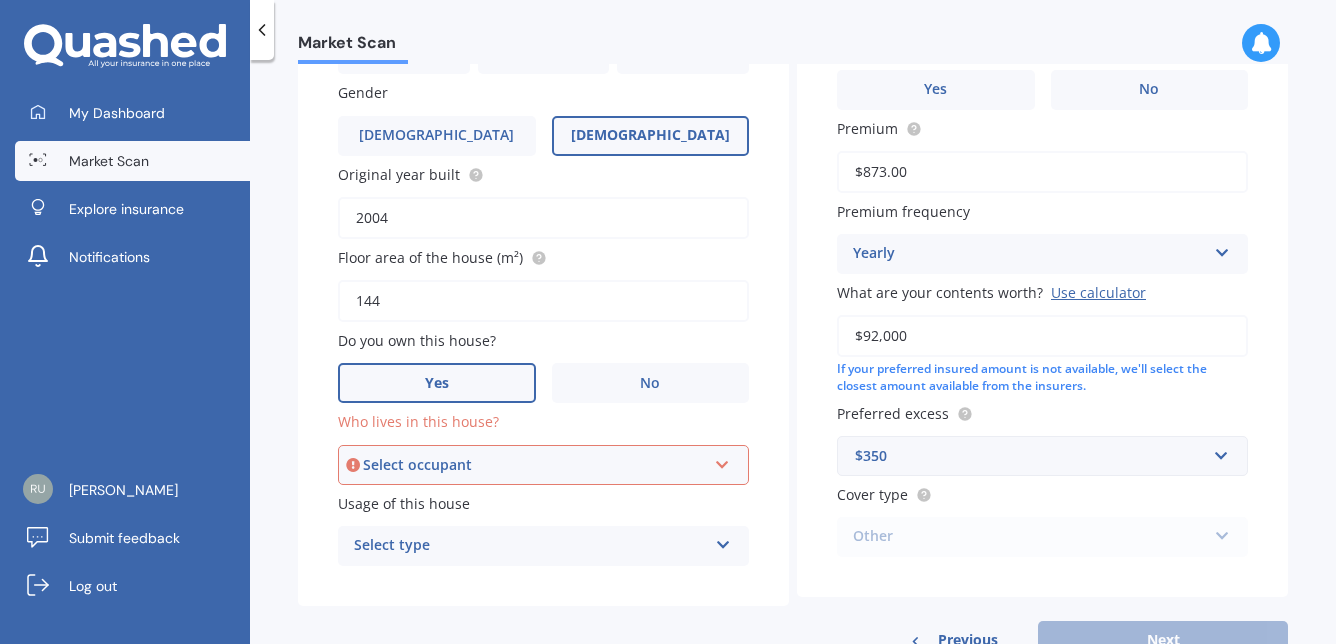 scroll, scrollTop: 398, scrollLeft: 0, axis: vertical 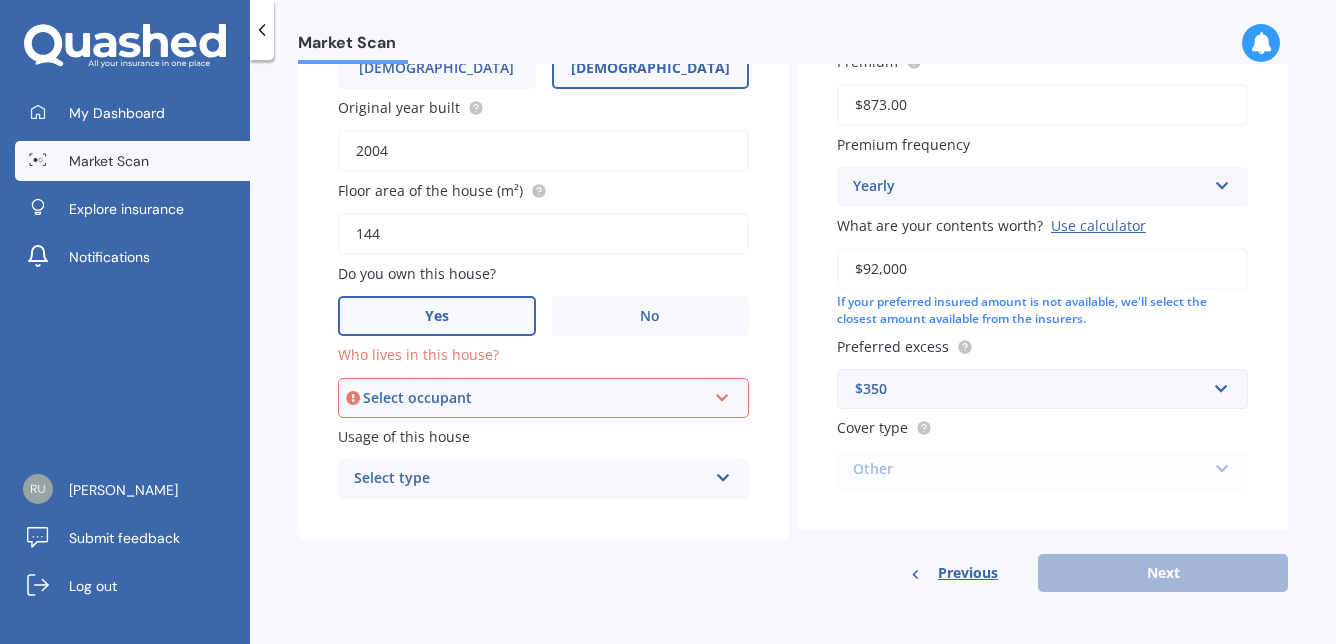 click at bounding box center [722, 394] 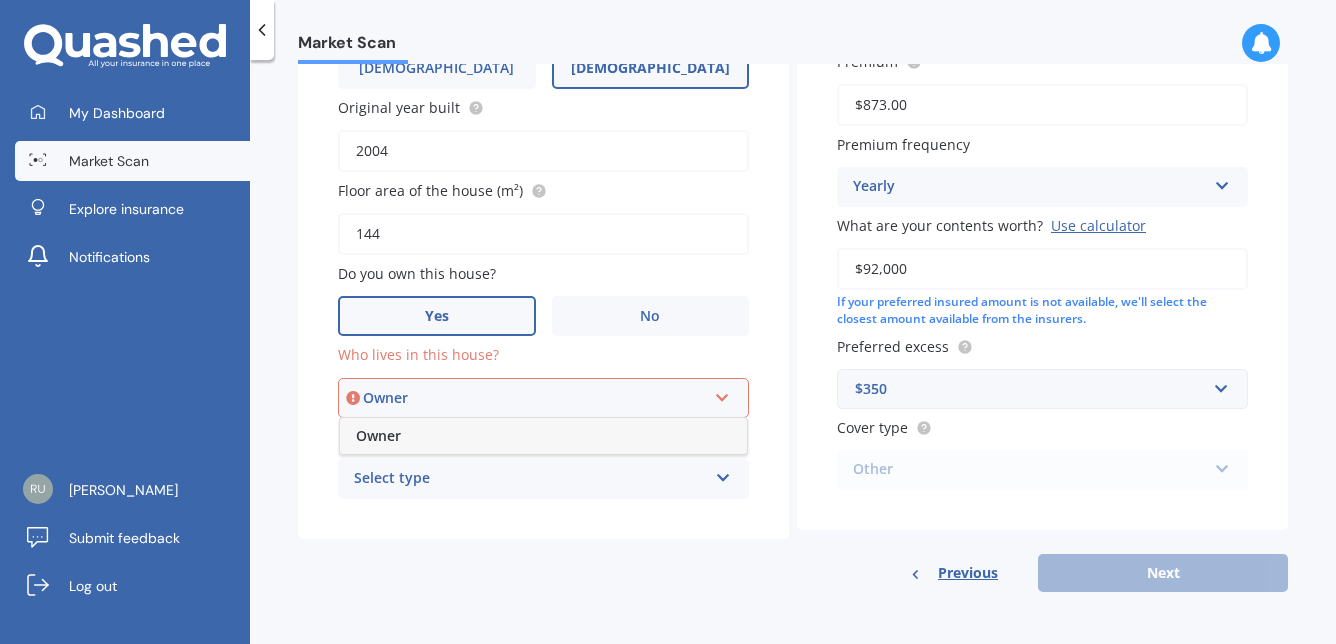 click on "Owner" at bounding box center (543, 436) 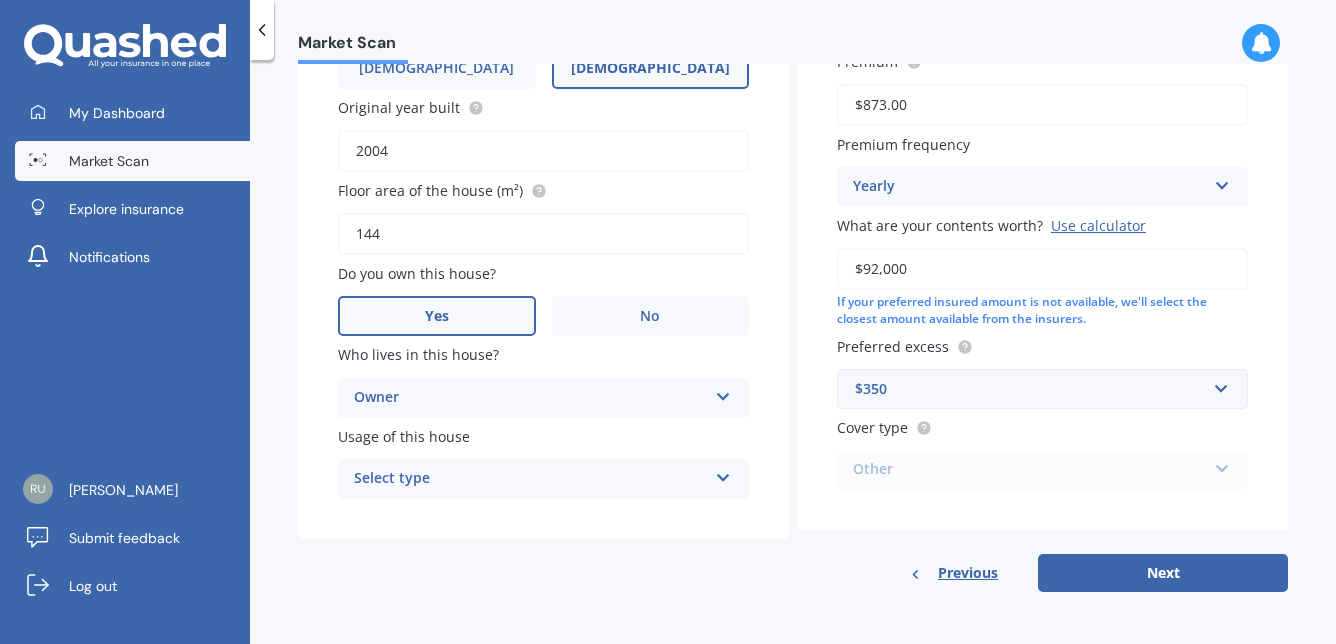 click at bounding box center [723, 474] 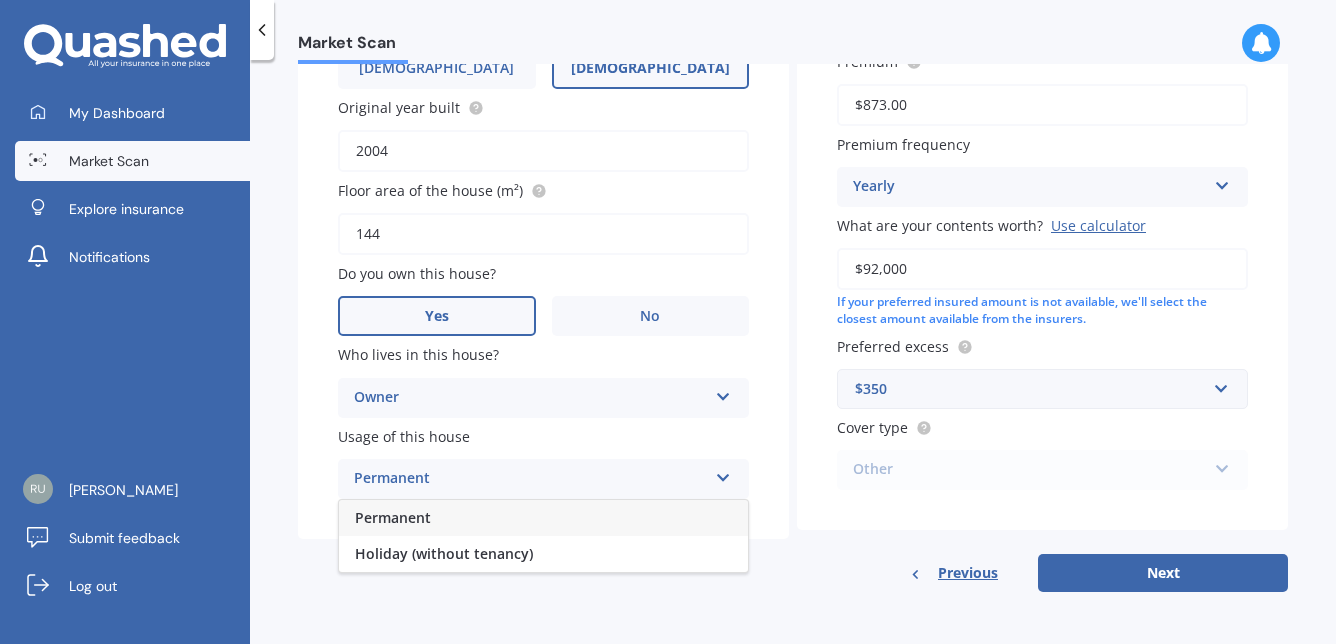 click on "Permanent" at bounding box center [543, 518] 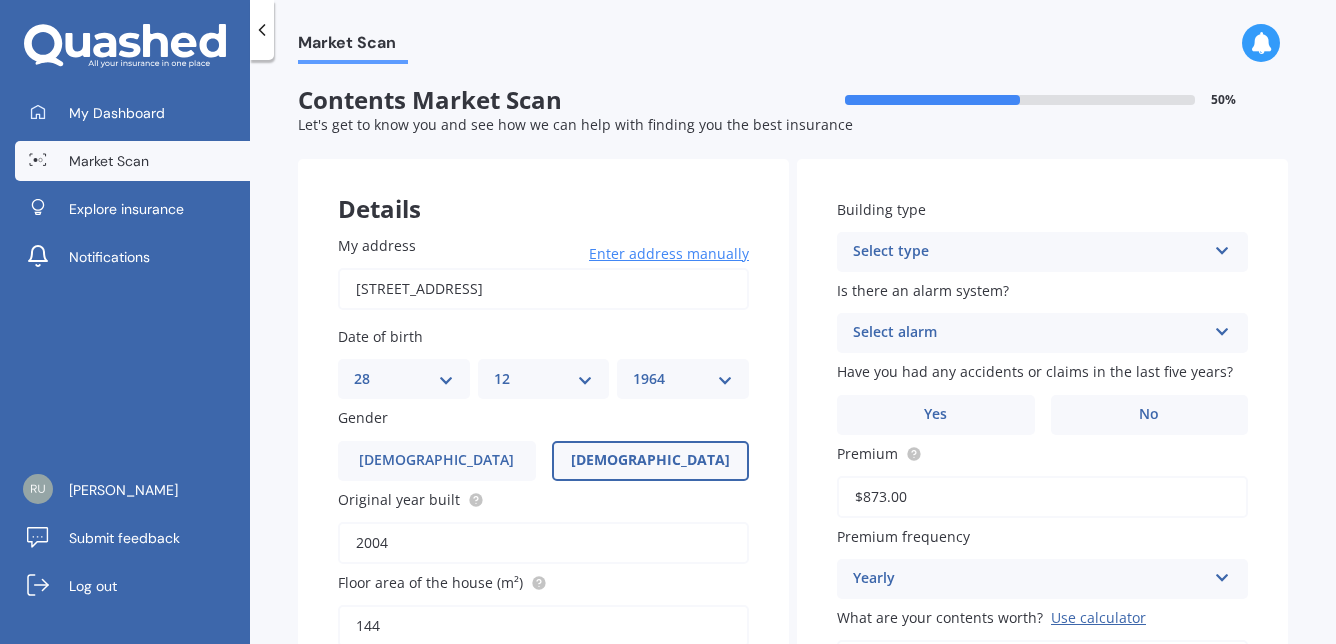 scroll, scrollTop: 0, scrollLeft: 0, axis: both 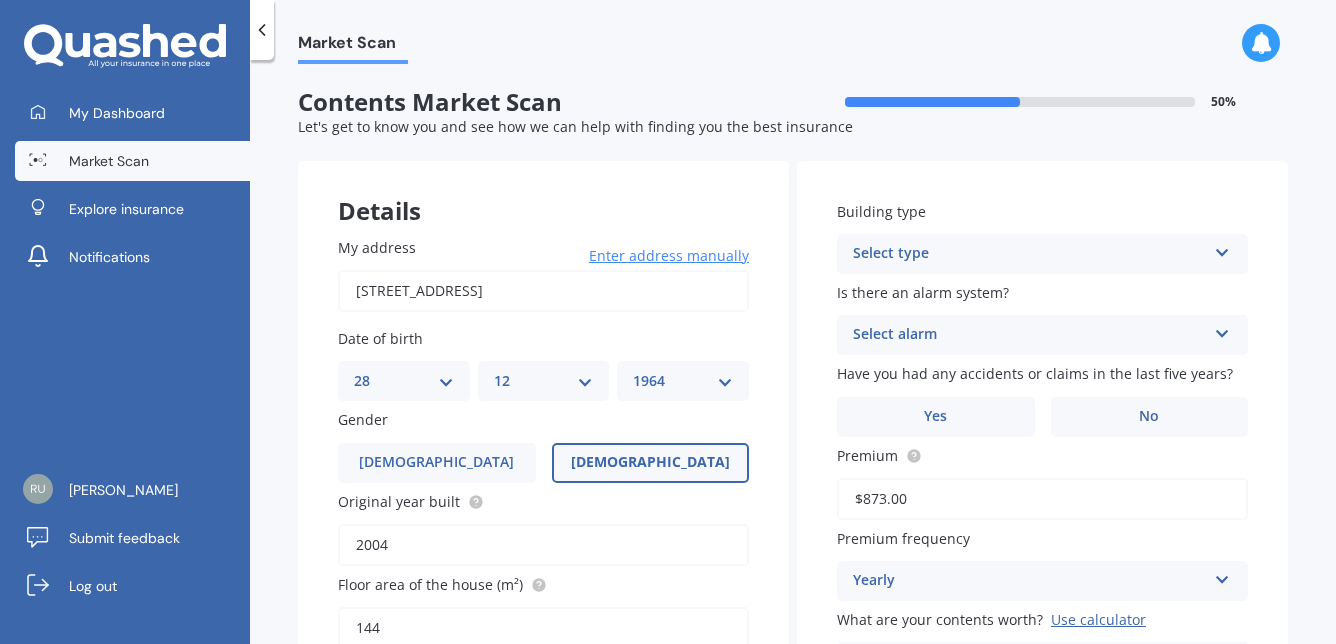 click at bounding box center (1222, 249) 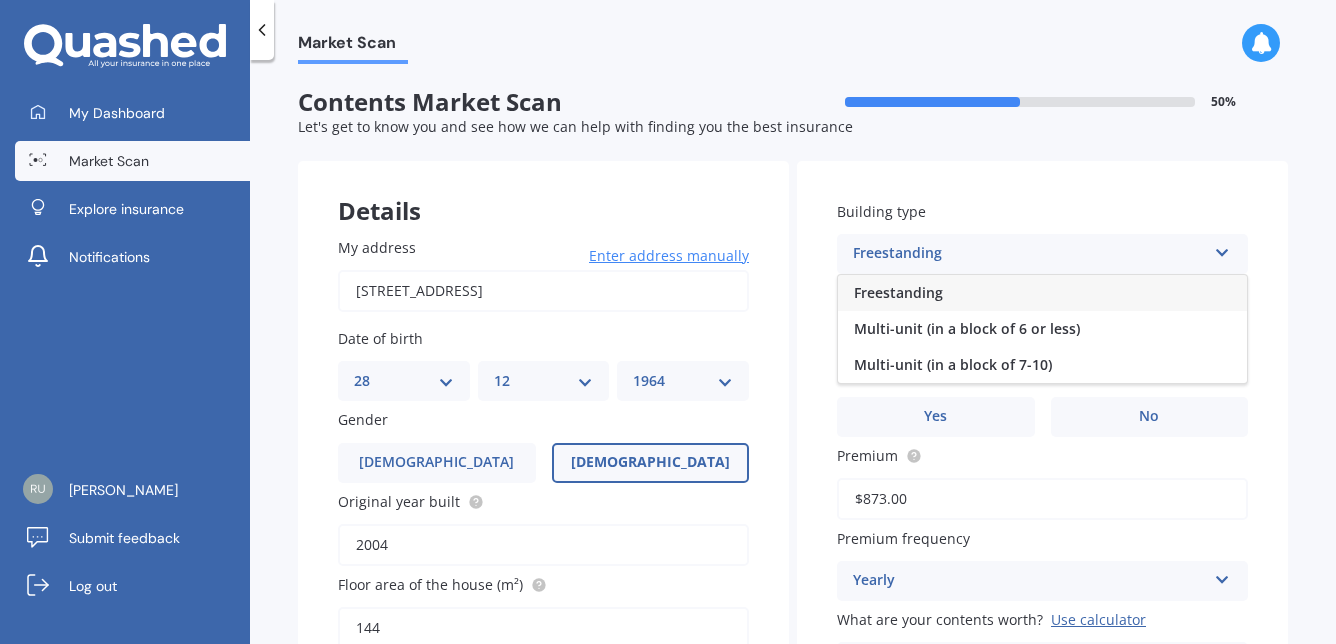 click on "Freestanding" at bounding box center (1042, 293) 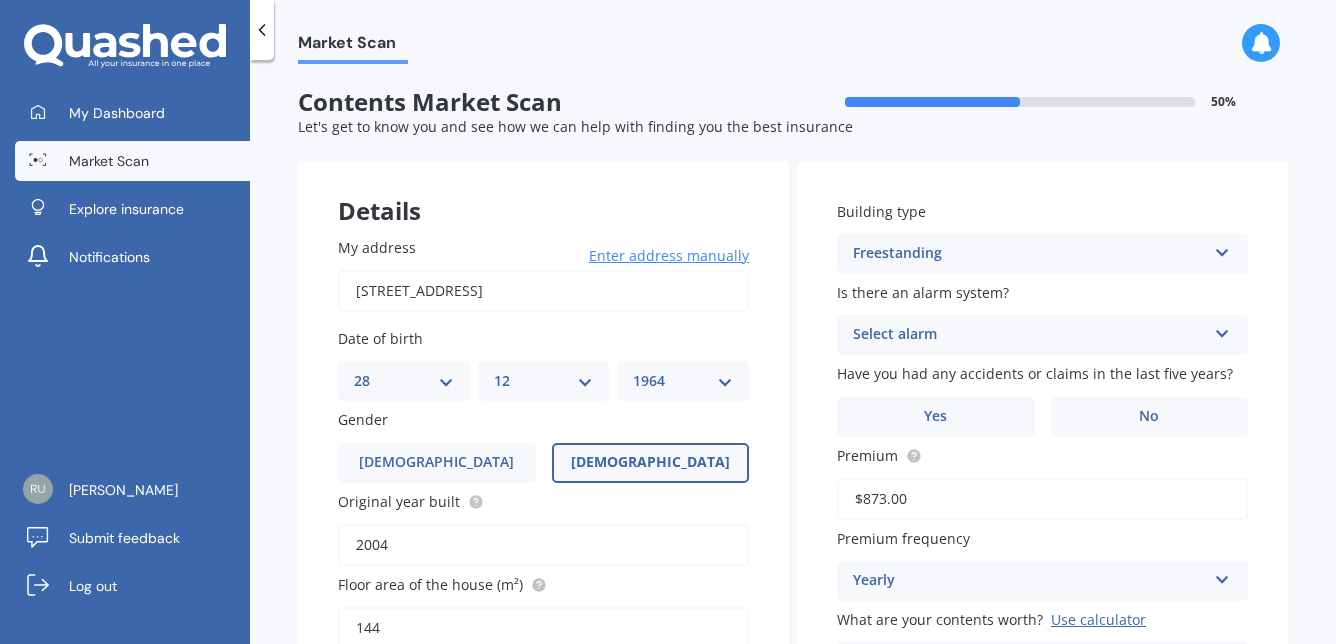 click at bounding box center (1222, 330) 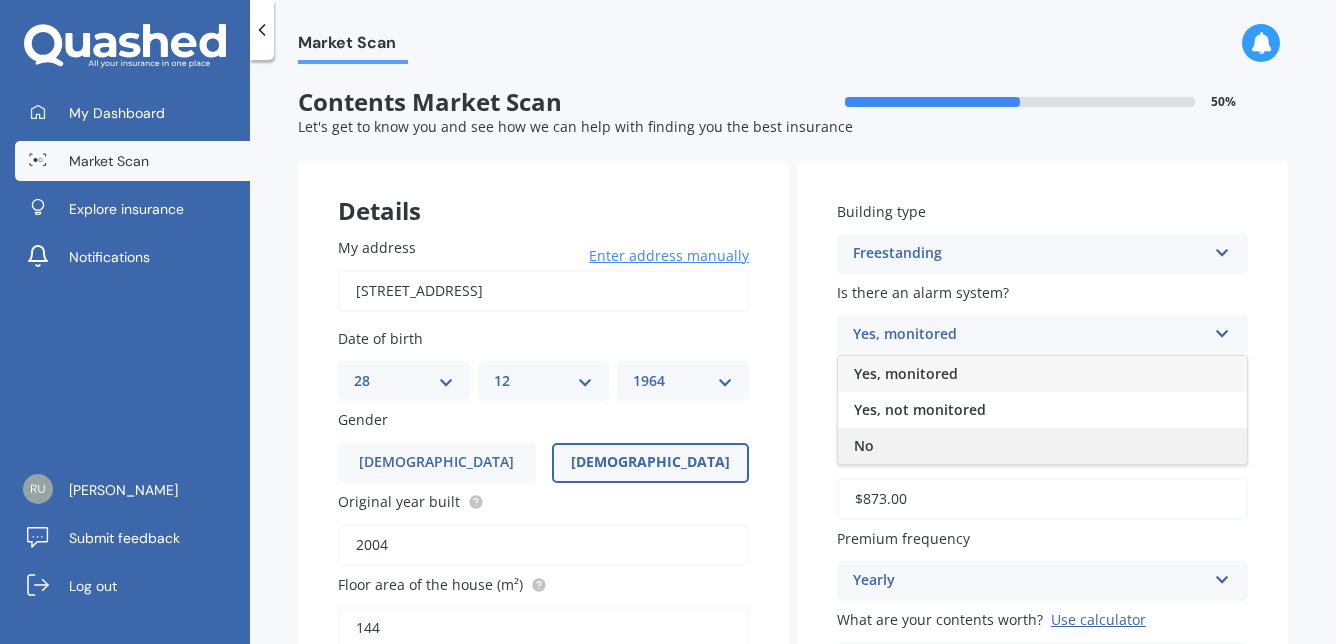 click on "No" at bounding box center (1042, 446) 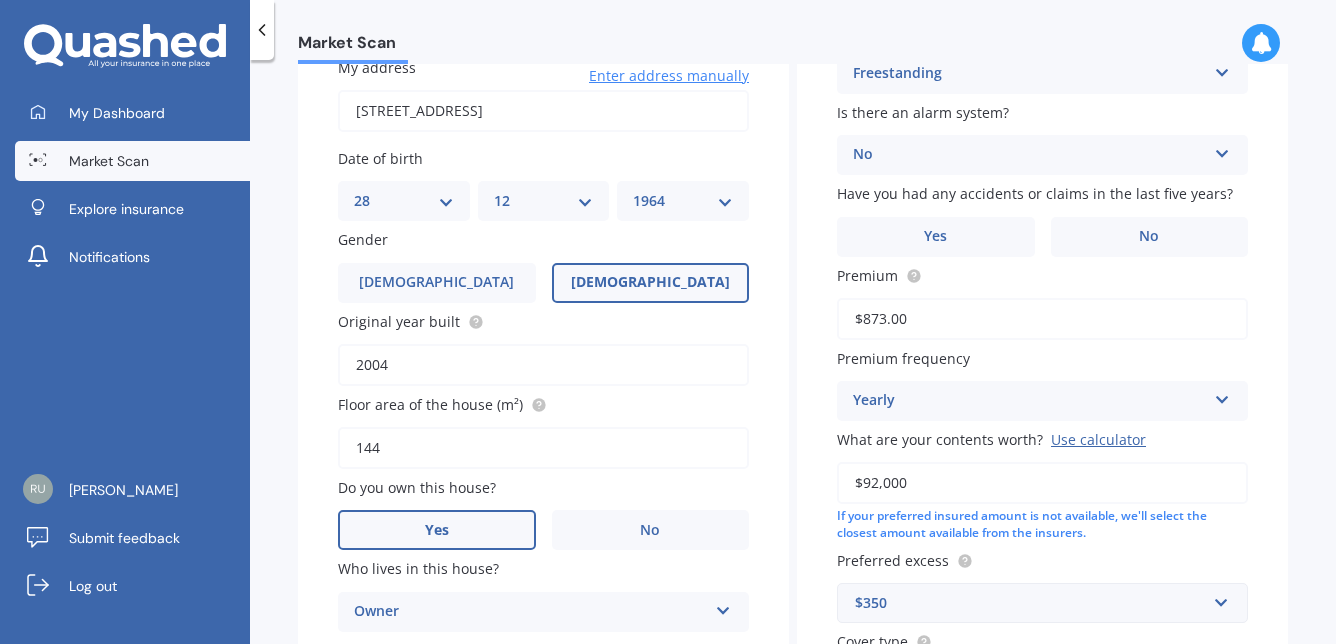 scroll, scrollTop: 229, scrollLeft: 0, axis: vertical 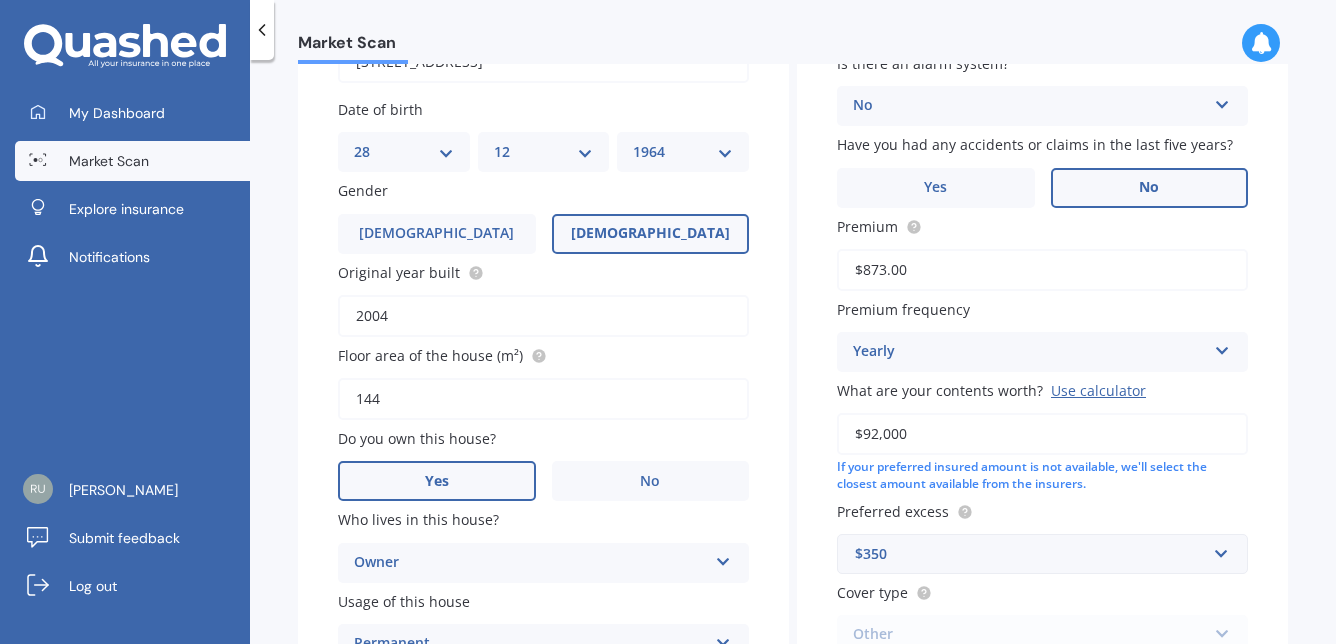 click on "No" at bounding box center [1150, 188] 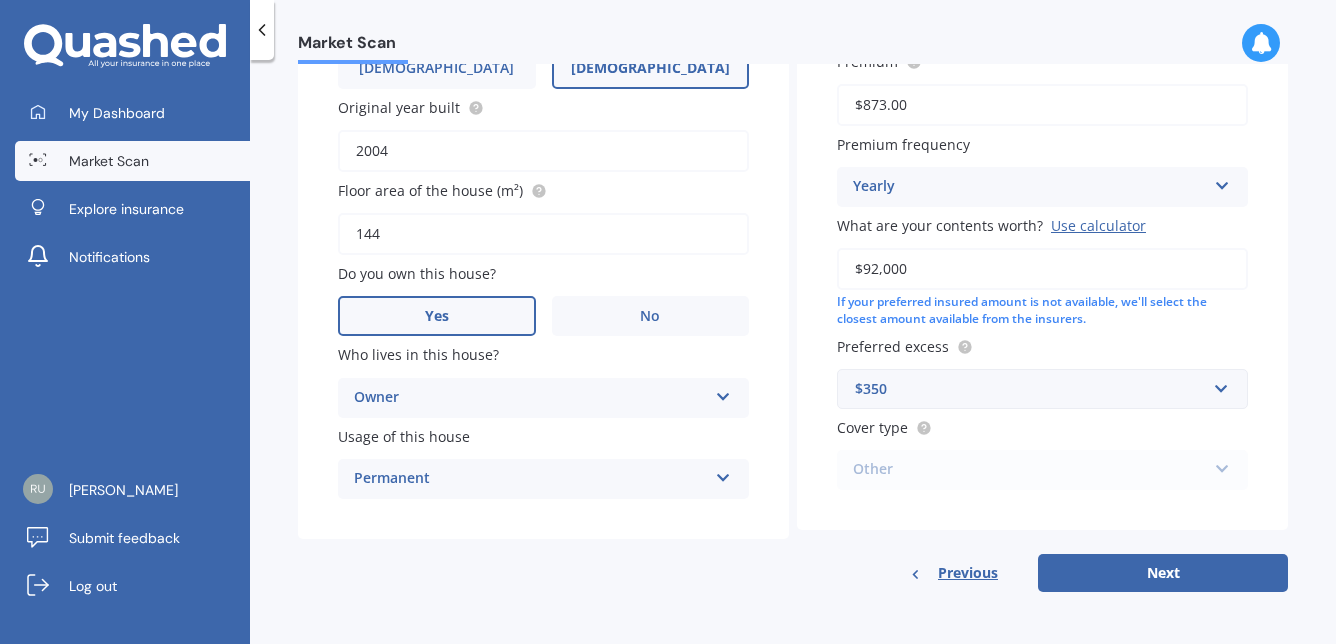 scroll, scrollTop: 398, scrollLeft: 0, axis: vertical 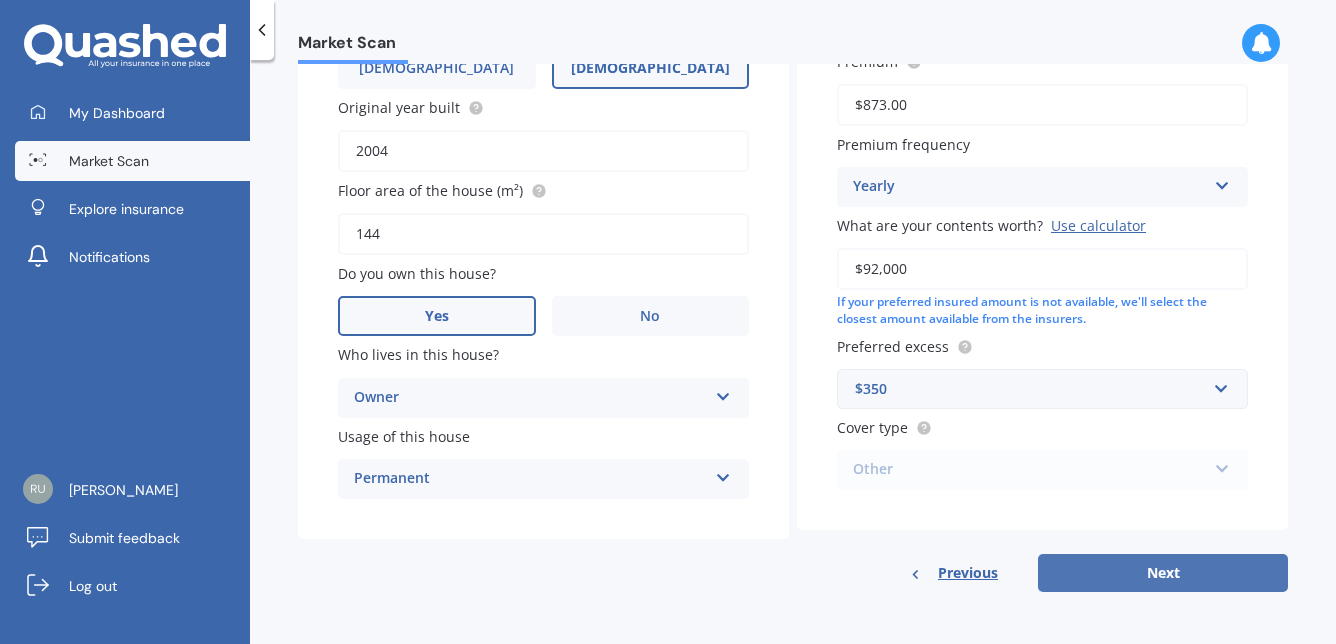 click on "Next" at bounding box center [1163, 573] 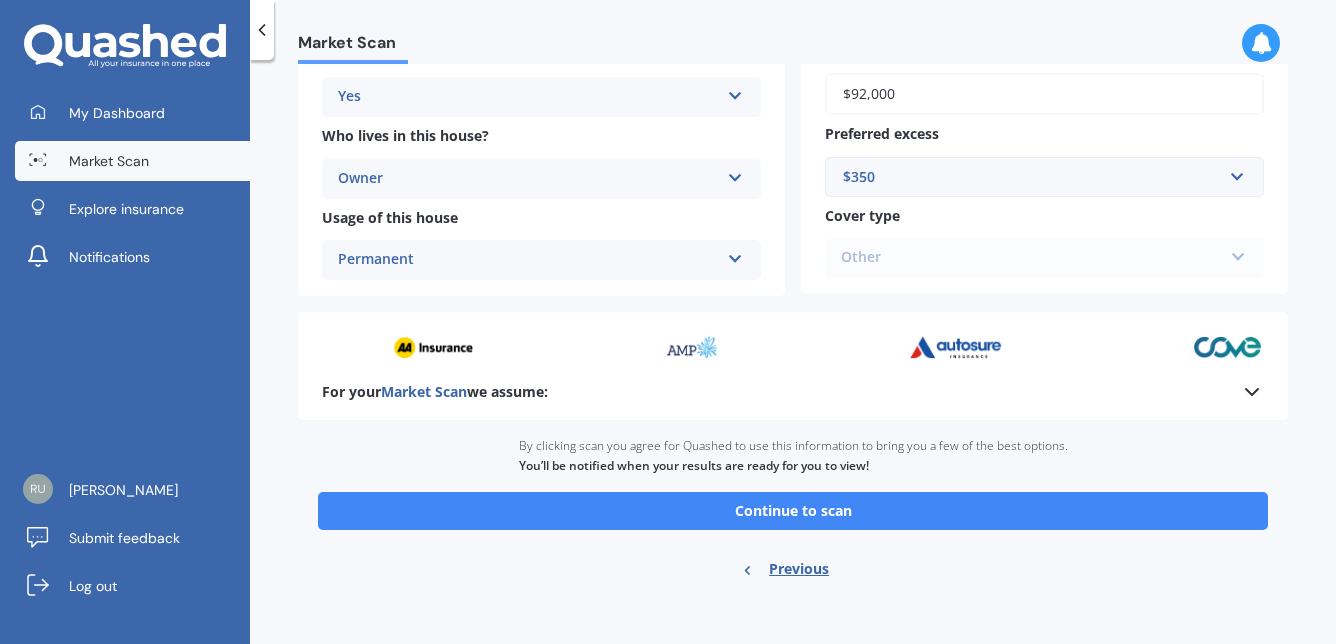 scroll, scrollTop: 556, scrollLeft: 0, axis: vertical 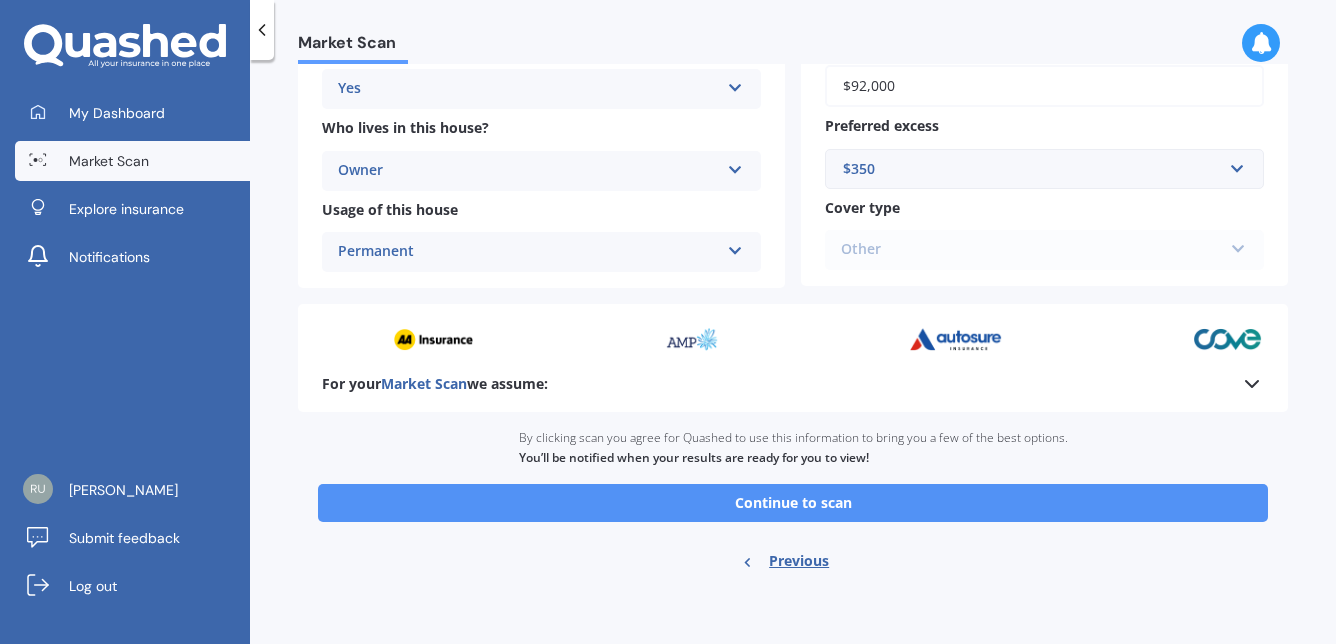 click on "Continue to scan" at bounding box center (793, 503) 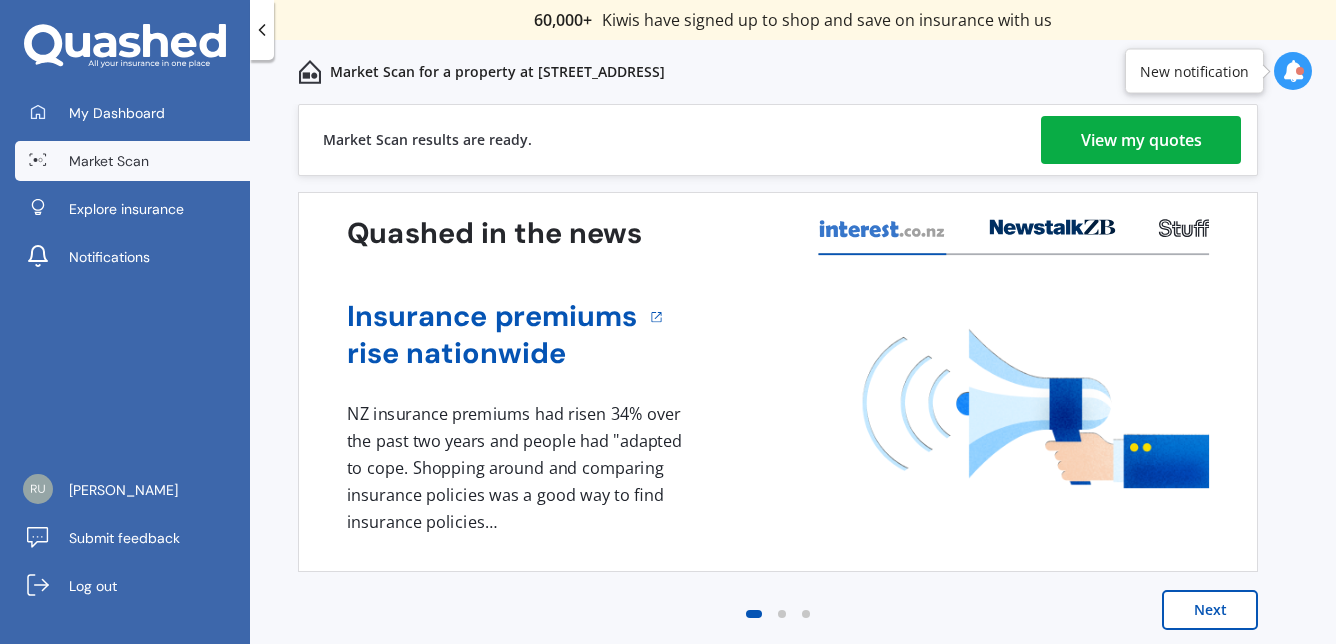 scroll, scrollTop: 6, scrollLeft: 0, axis: vertical 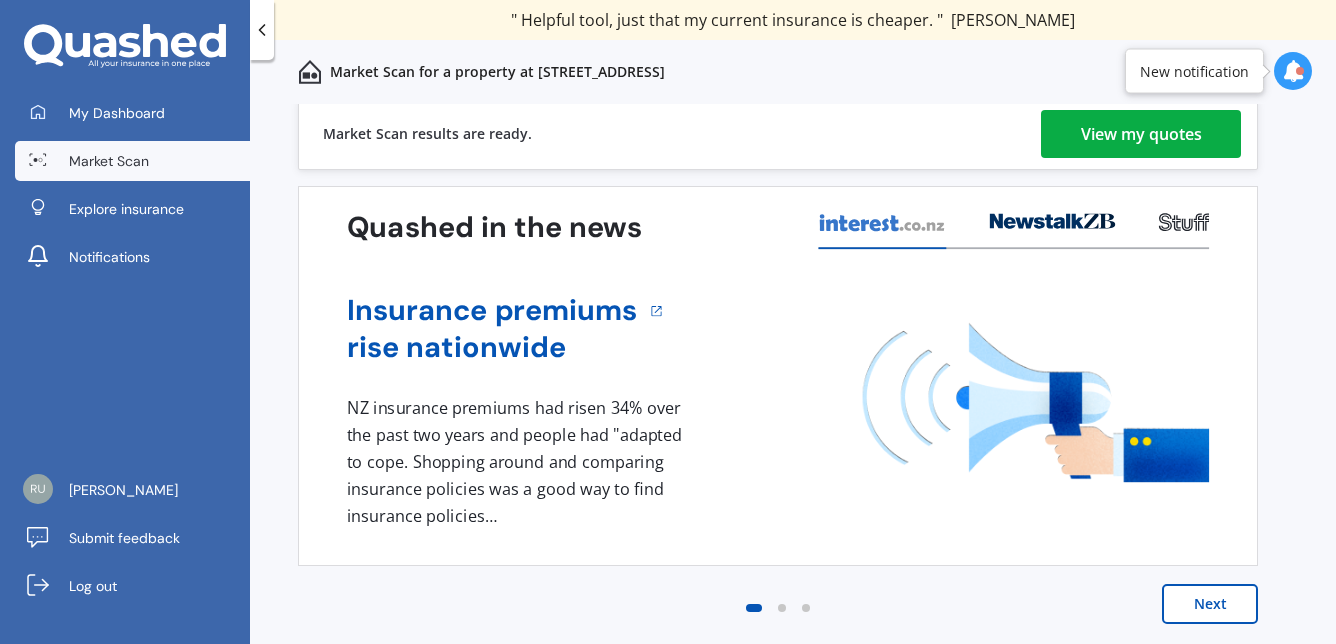 click on "Next" at bounding box center [1210, 604] 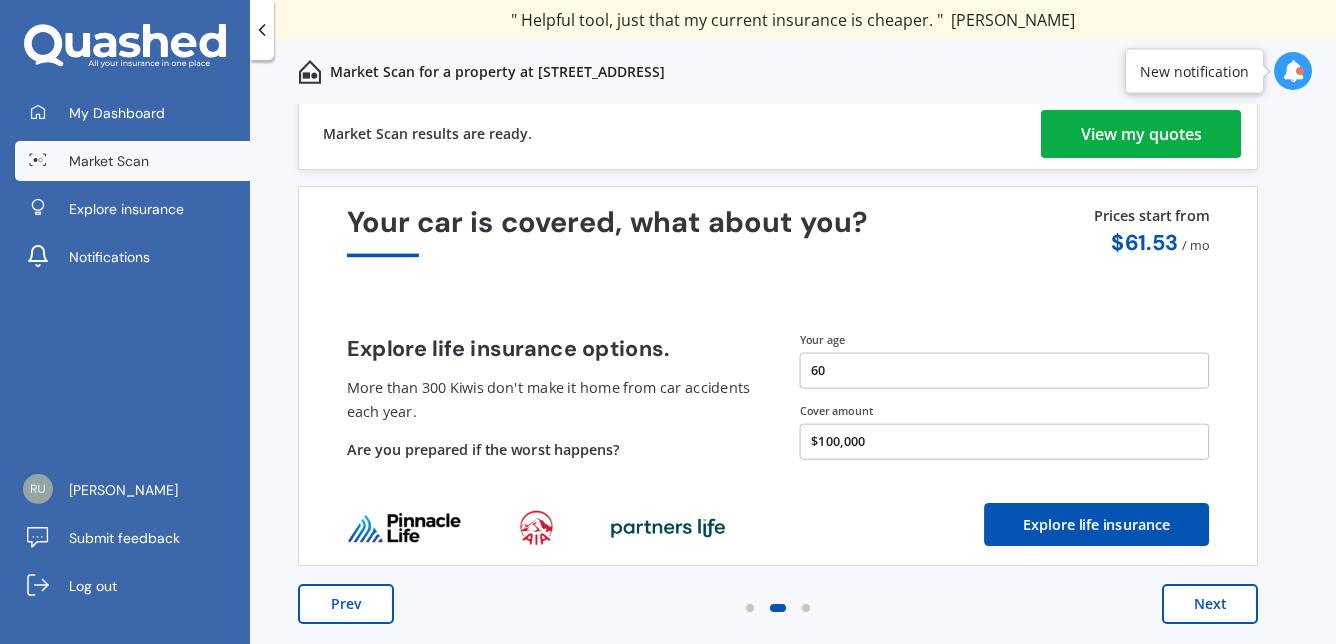 scroll, scrollTop: 0, scrollLeft: 0, axis: both 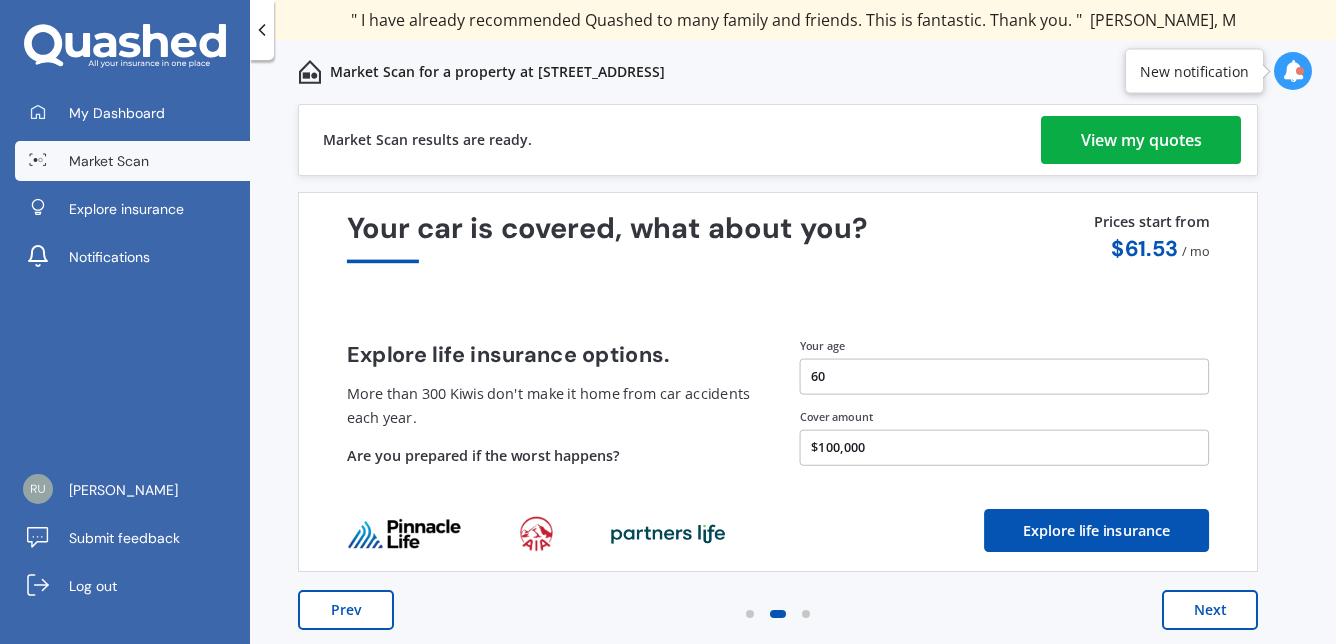 click on "View my quotes" at bounding box center (1141, 140) 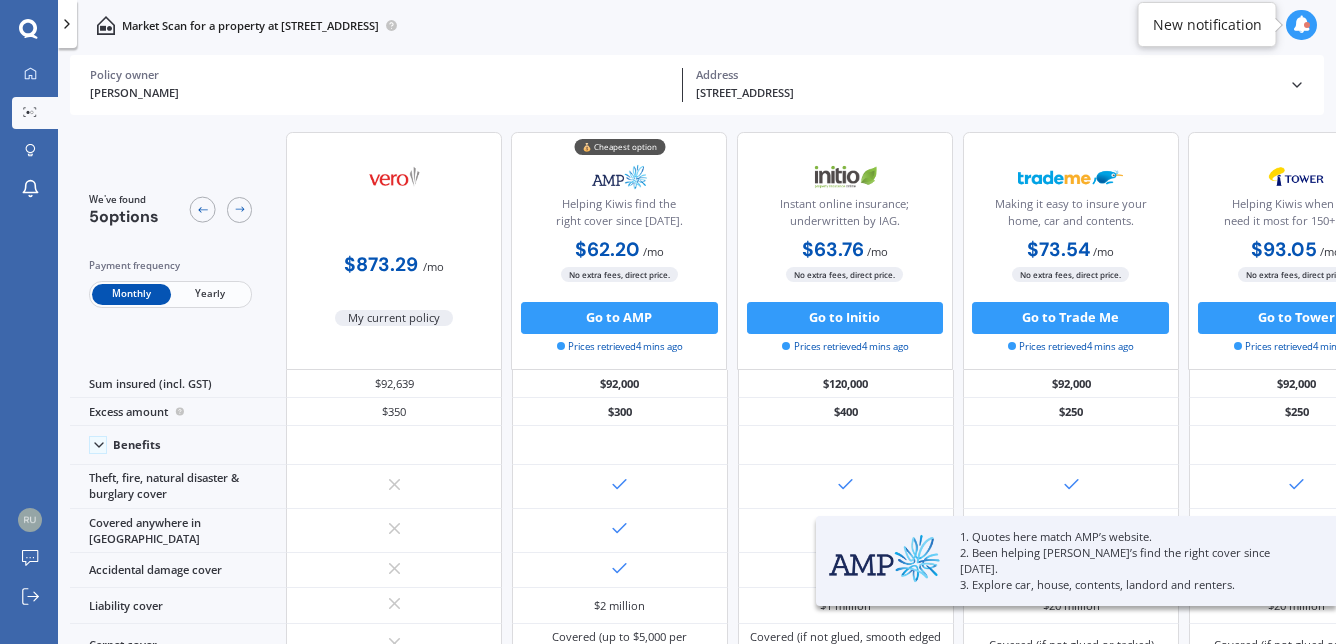 click on "Yearly" at bounding box center [210, 294] 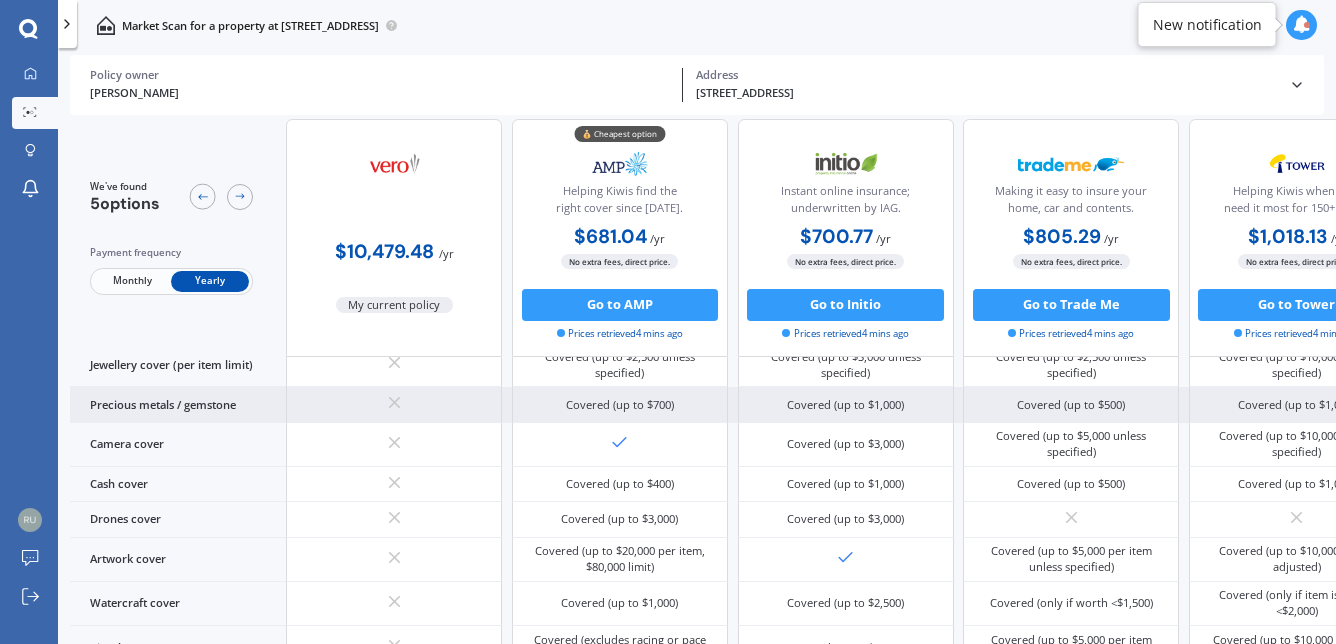 scroll, scrollTop: 1490, scrollLeft: 0, axis: vertical 